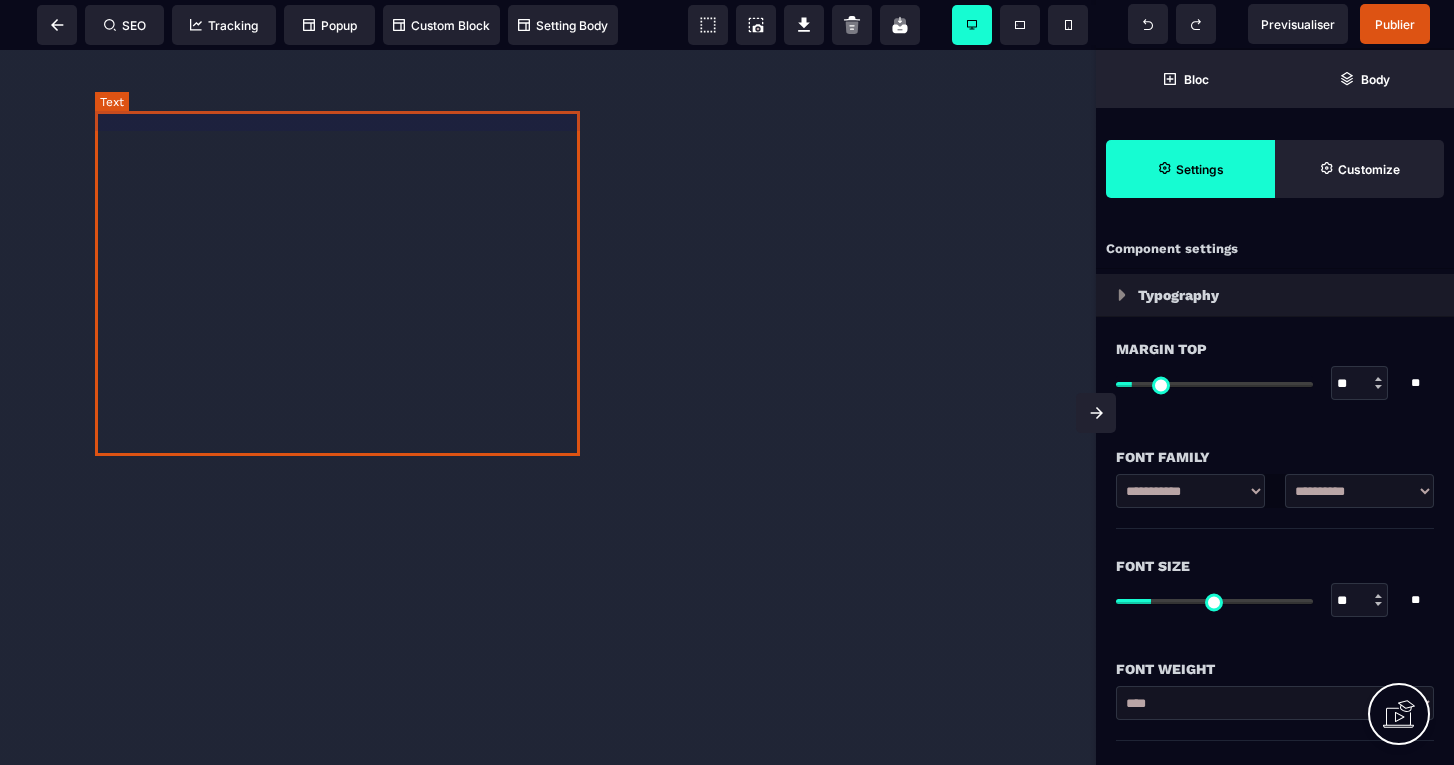 select on "***" 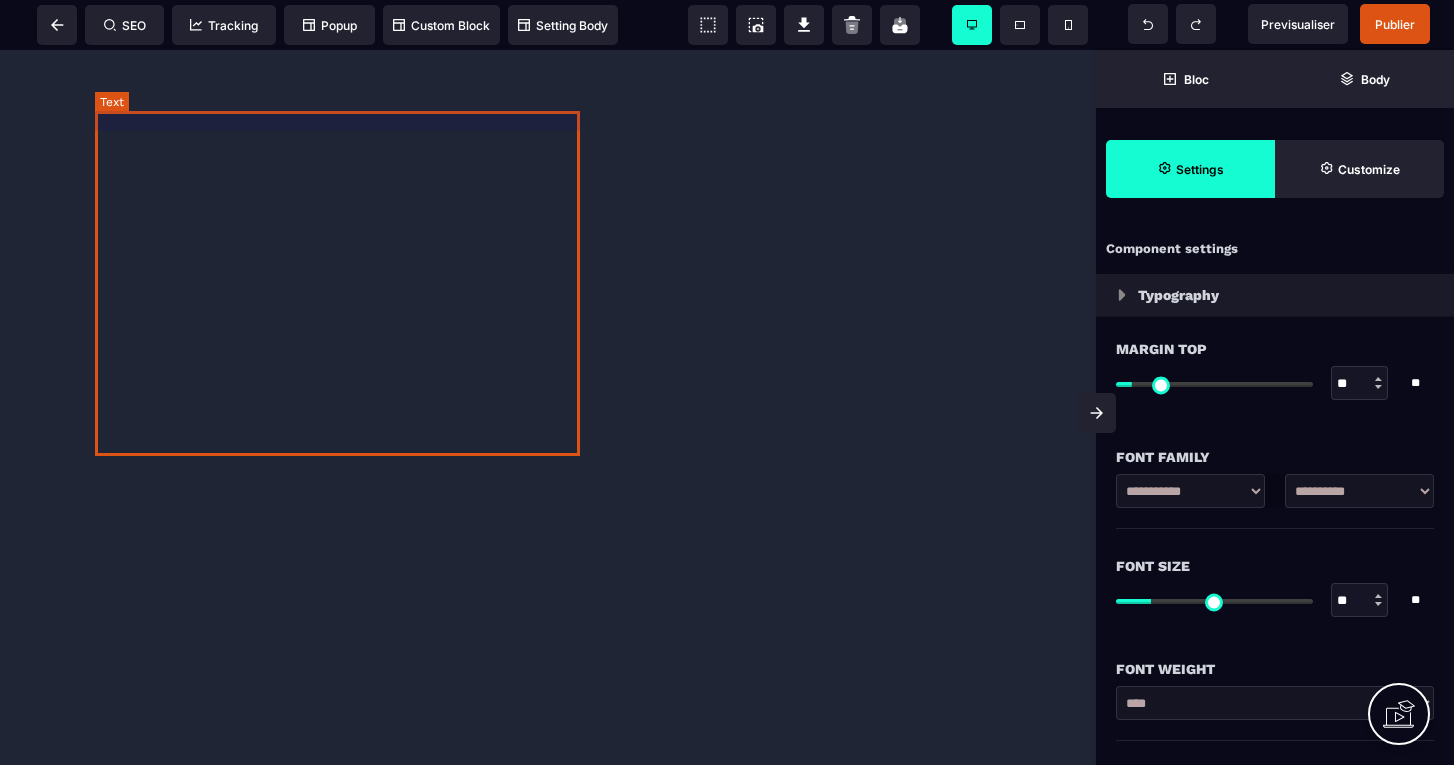 scroll, scrollTop: 0, scrollLeft: 0, axis: both 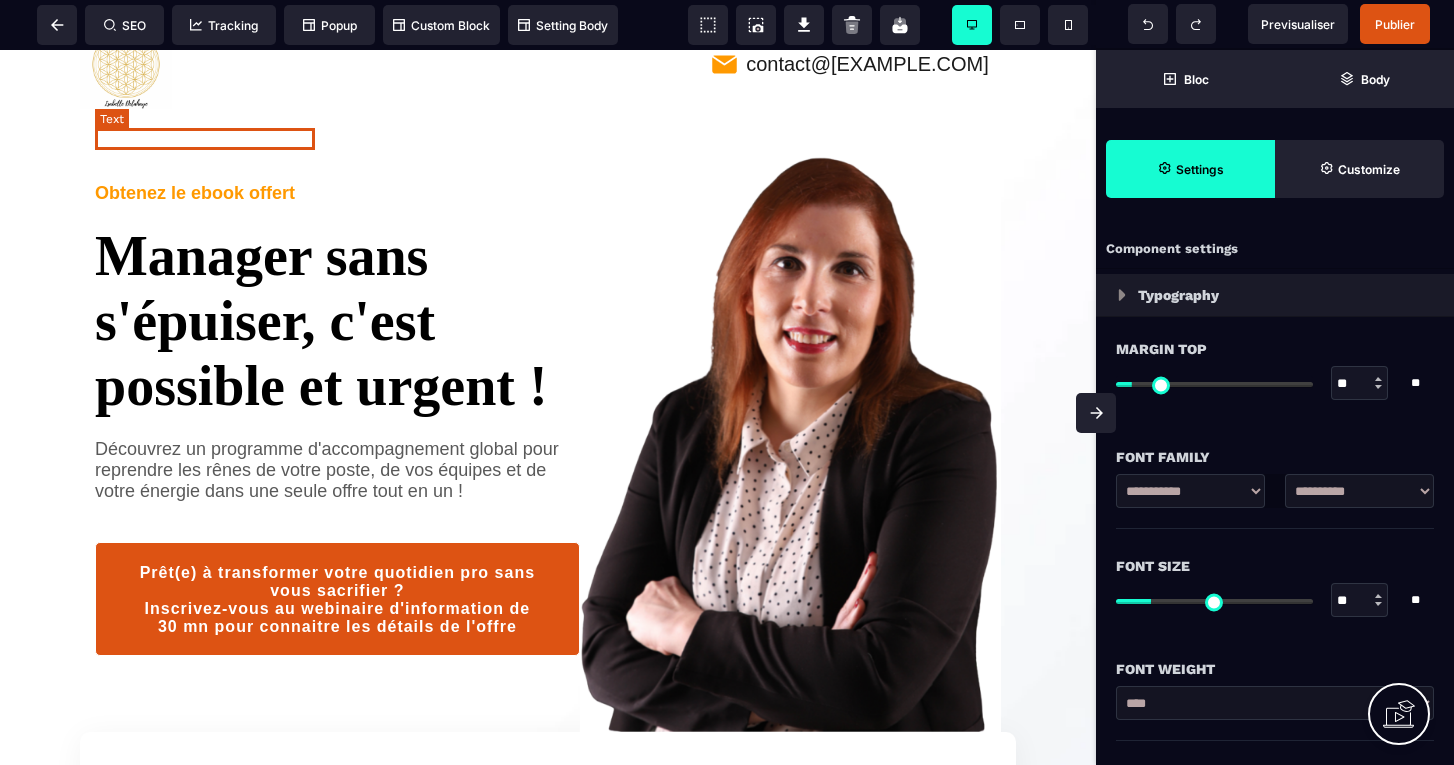 click on "Obtenez le ebook offert" at bounding box center [195, 193] 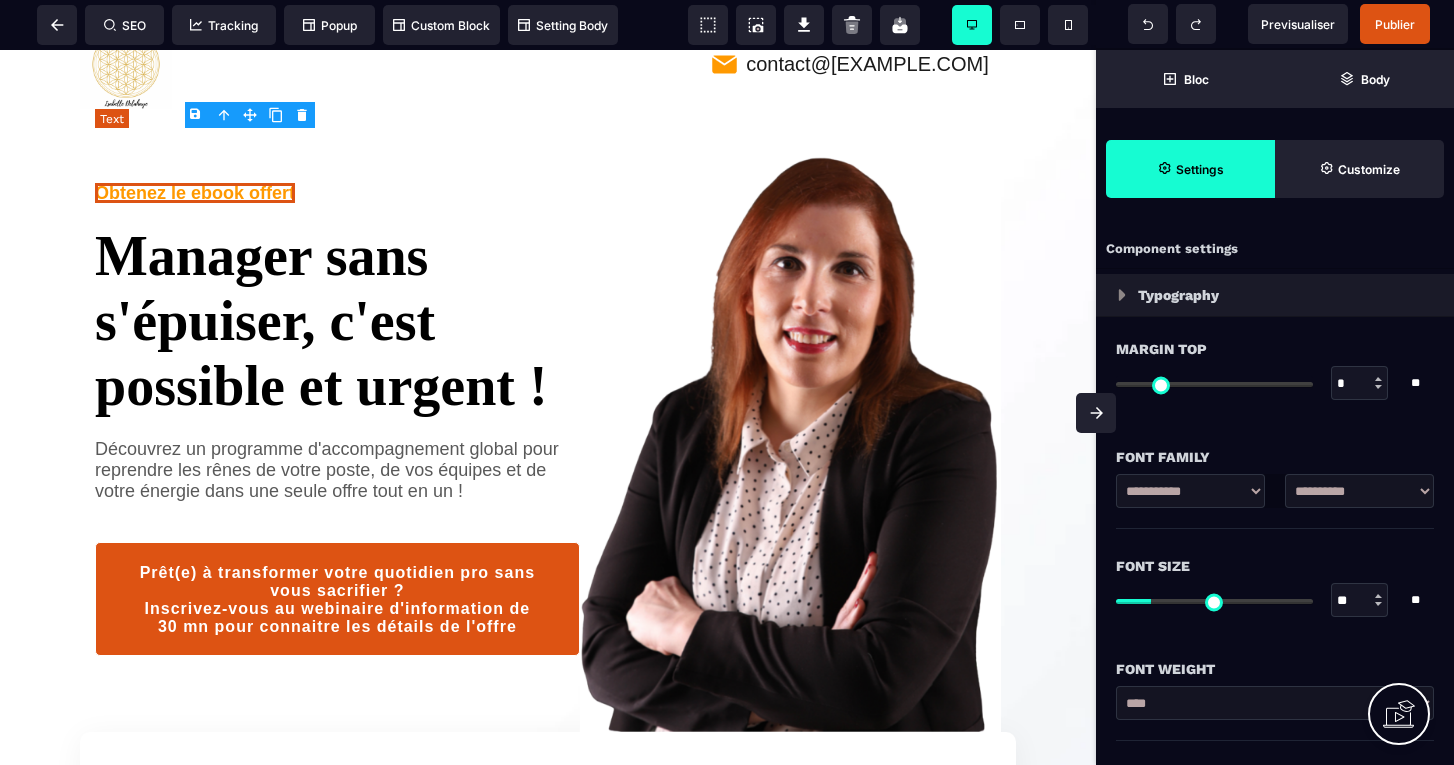 click on "Obtenez le ebook offert" at bounding box center [195, 193] 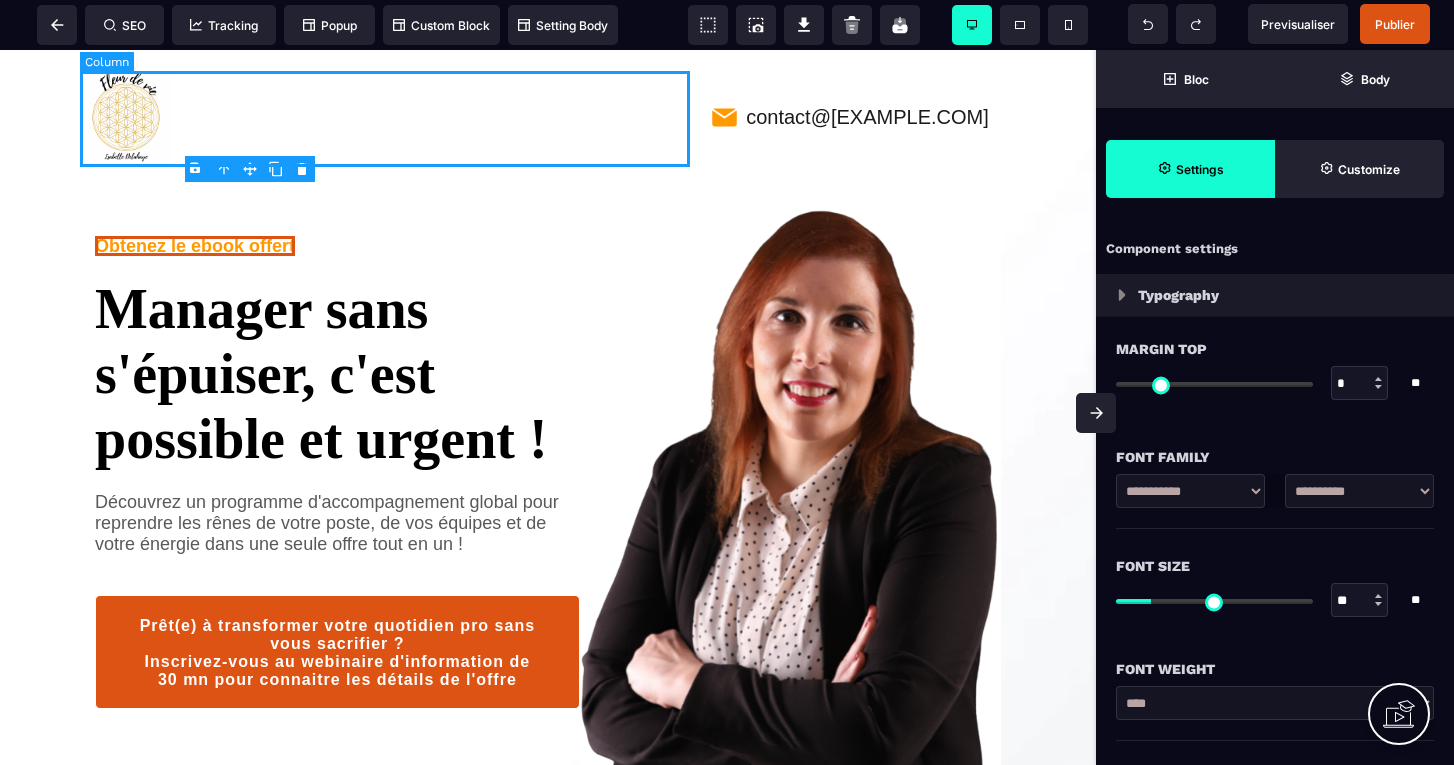 scroll, scrollTop: 0, scrollLeft: 0, axis: both 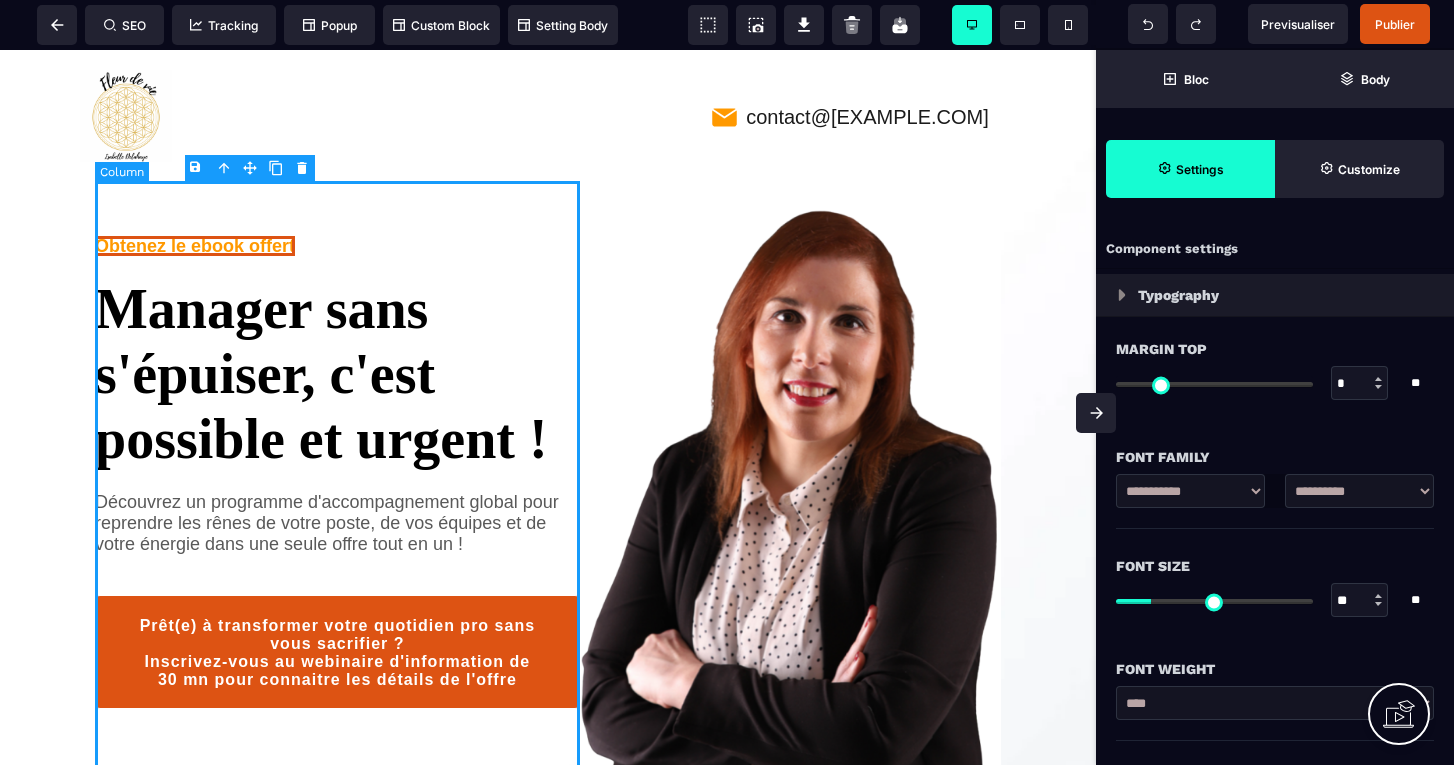 click on "Obtenez le ebook offert Manager sans s'épuiser, c'est possible et urgent ! Découvrez un programme d'accompagnement global pour reprendre les rênes de votre poste, de vos équipes et de votre énergie dans une seule offre tout en un ! Prêt(e) à transformer votre quotidien pro sans vous sacrifier ?  Inscrivez-vous au webinaire d'information de 30 mn pour connaitre les détails de l'offre" at bounding box center [337, 482] 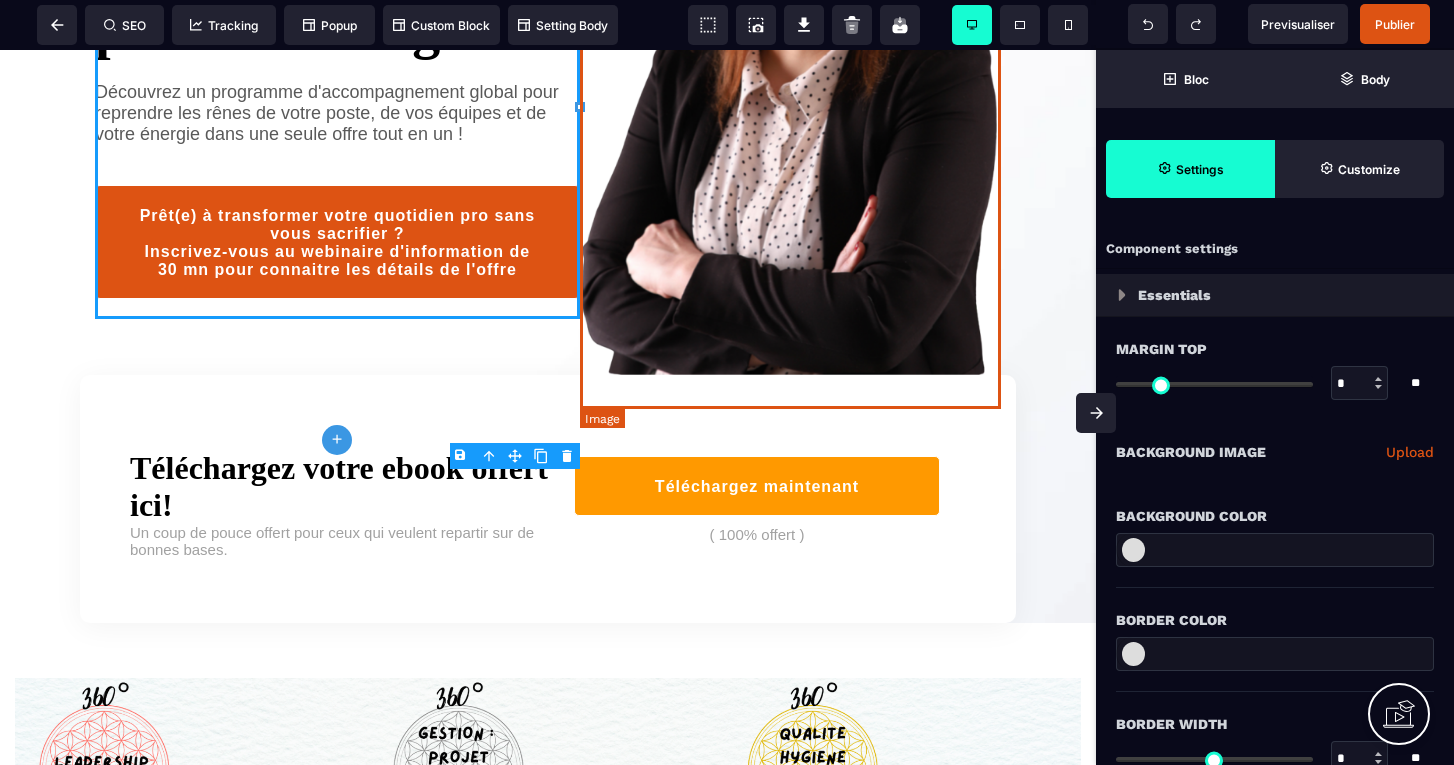 scroll, scrollTop: 415, scrollLeft: 0, axis: vertical 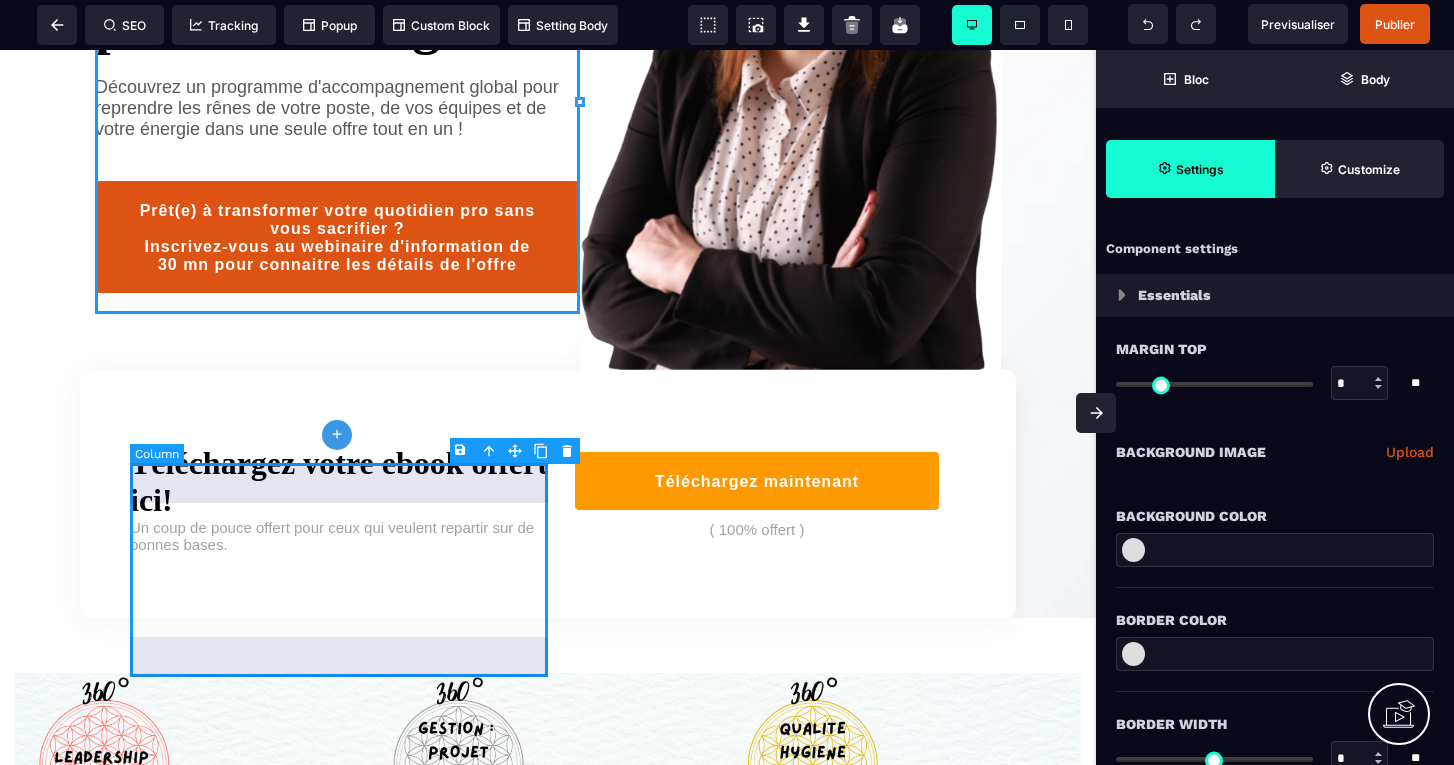 click on "Téléchargez votre ebook offert ici! Un coup de pouce offert pour ceux qui veulent repartir sur de bonnes bases." at bounding box center [339, 494] 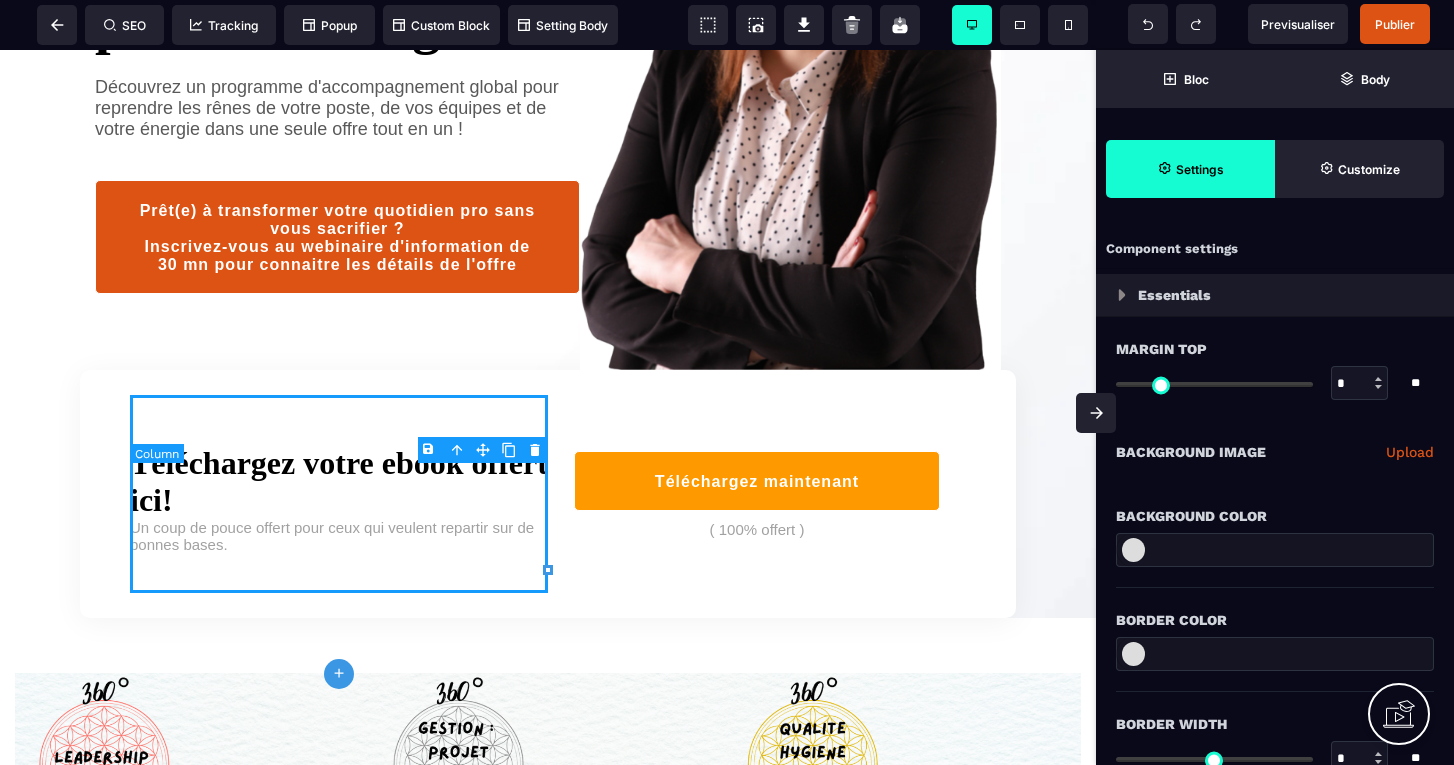 type on "*" 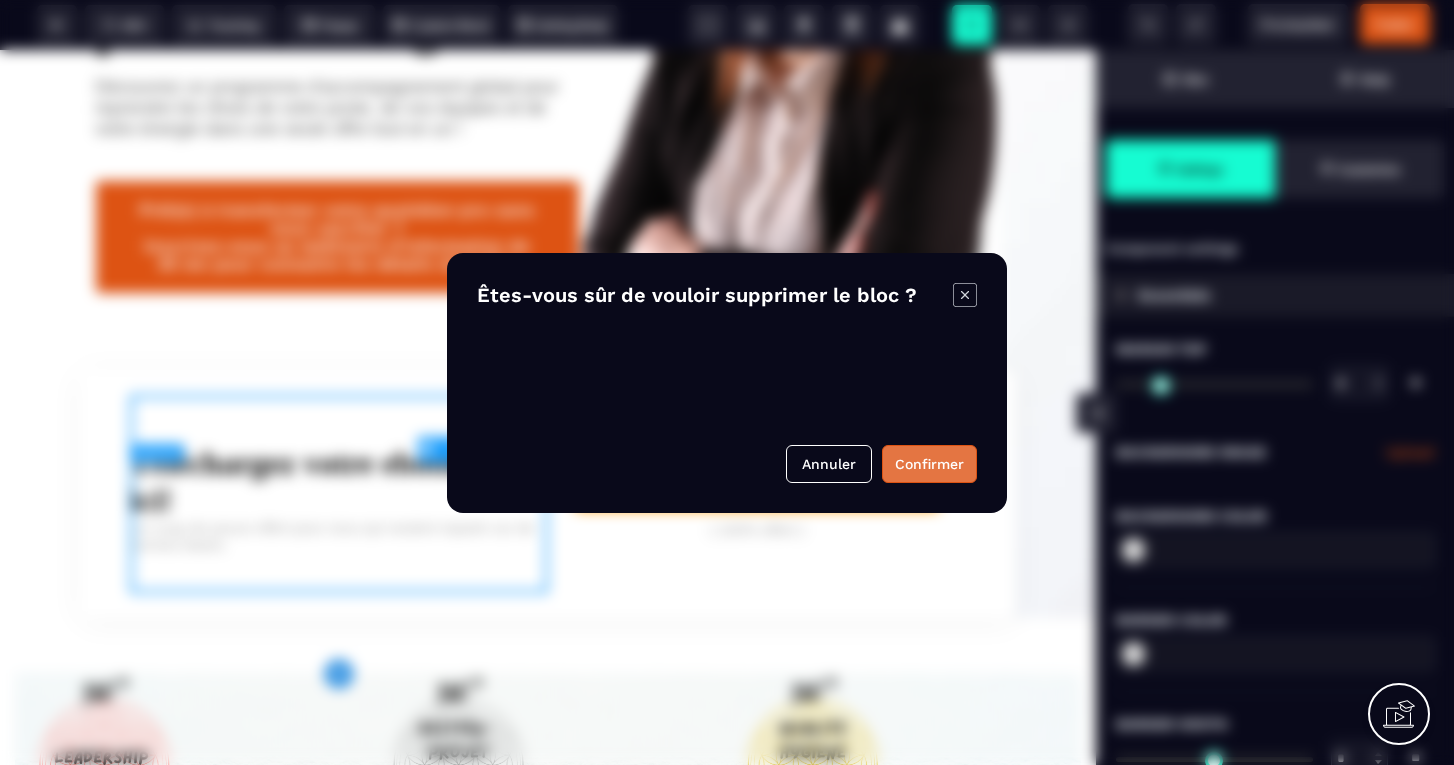 click on "Confirmer" at bounding box center (929, 464) 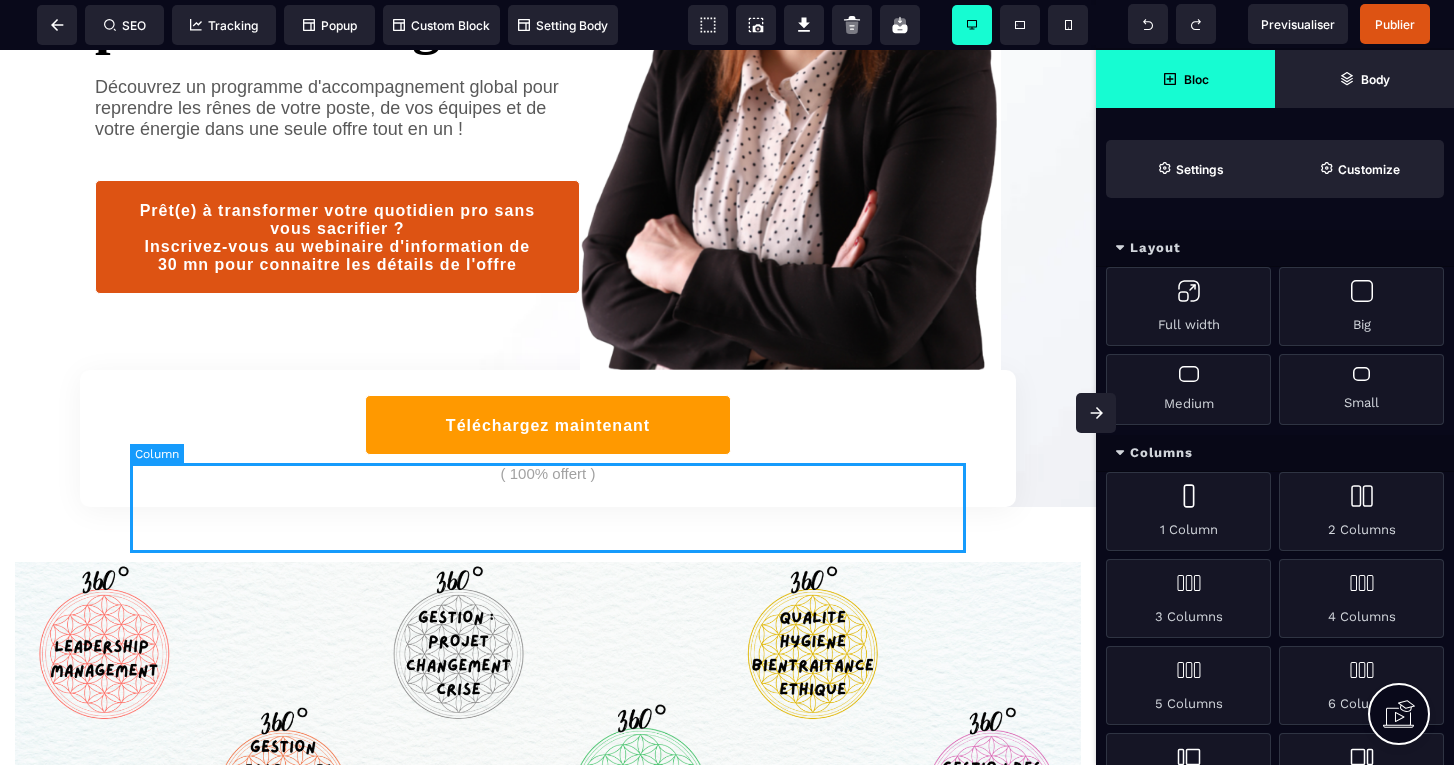 click on "Téléchargez maintenant ( 100% offert )" at bounding box center (548, 438) 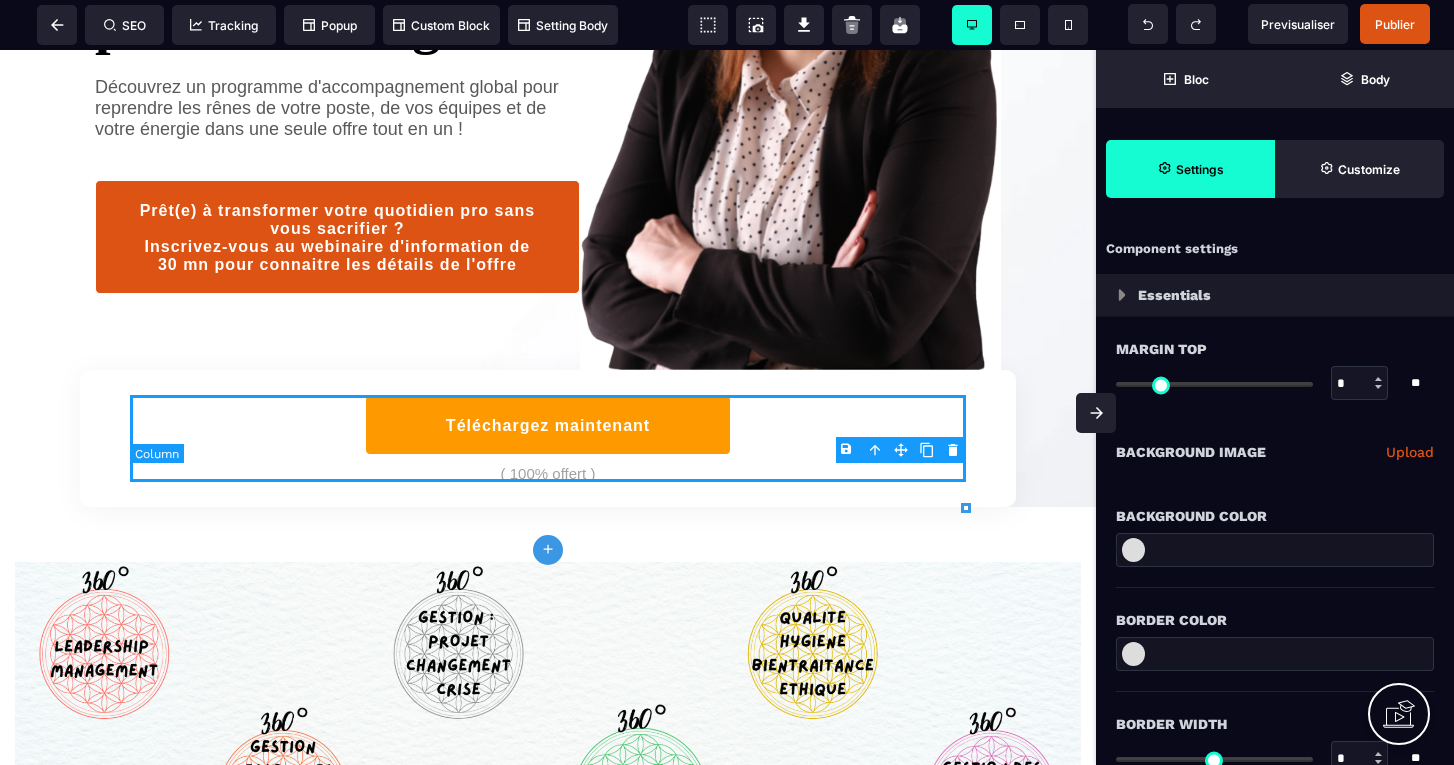 type on "*" 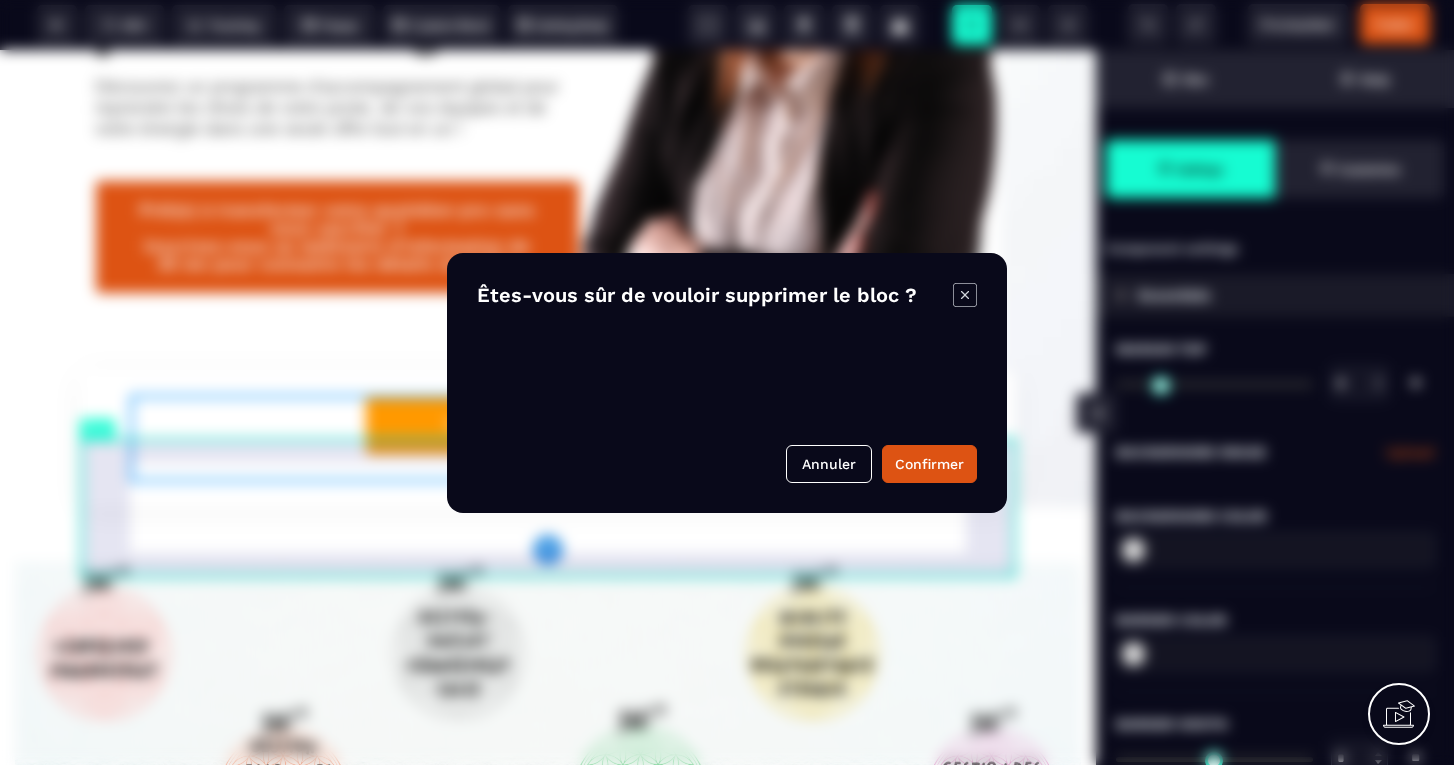 click on "B I U S
A *******
plus
Row
SEO
Big" at bounding box center (727, 382) 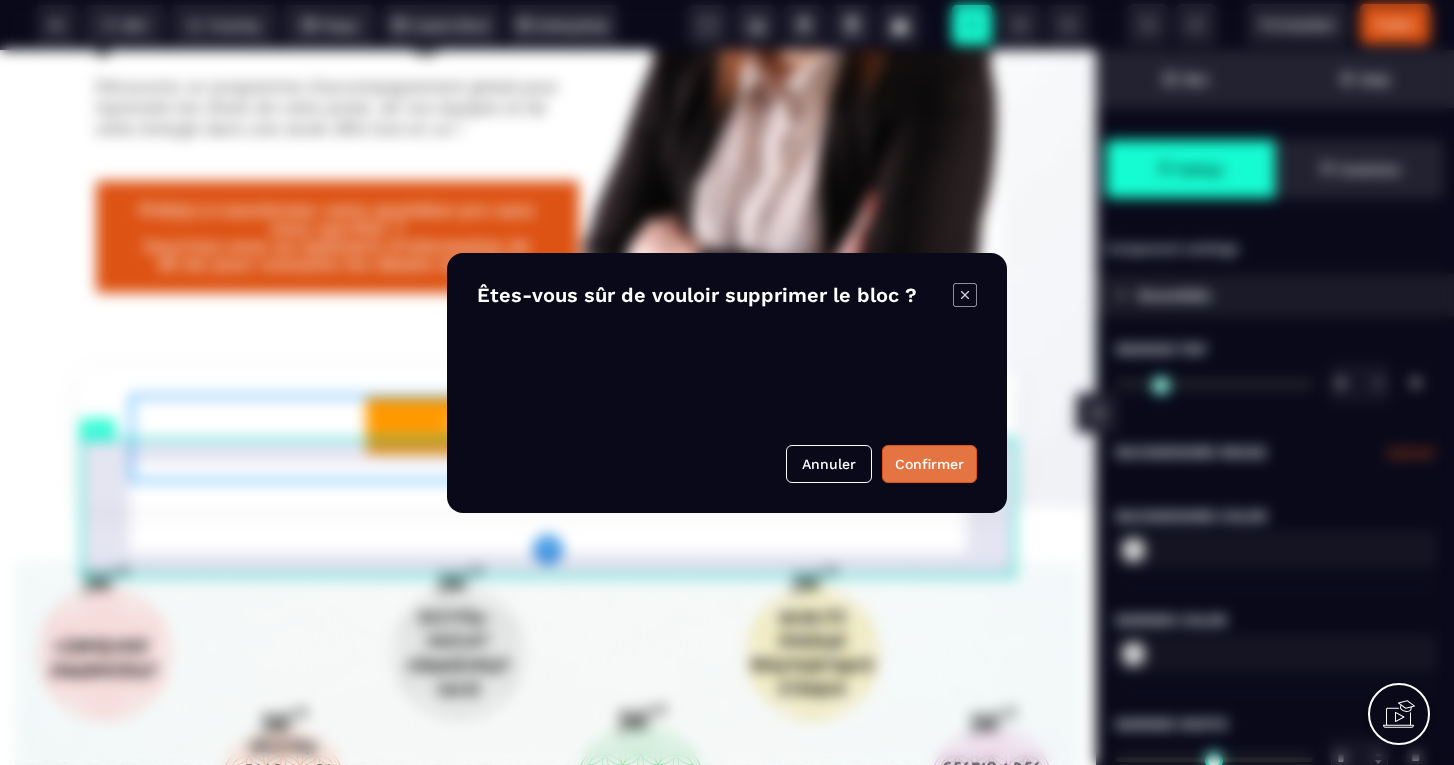 click on "Confirmer" at bounding box center [929, 464] 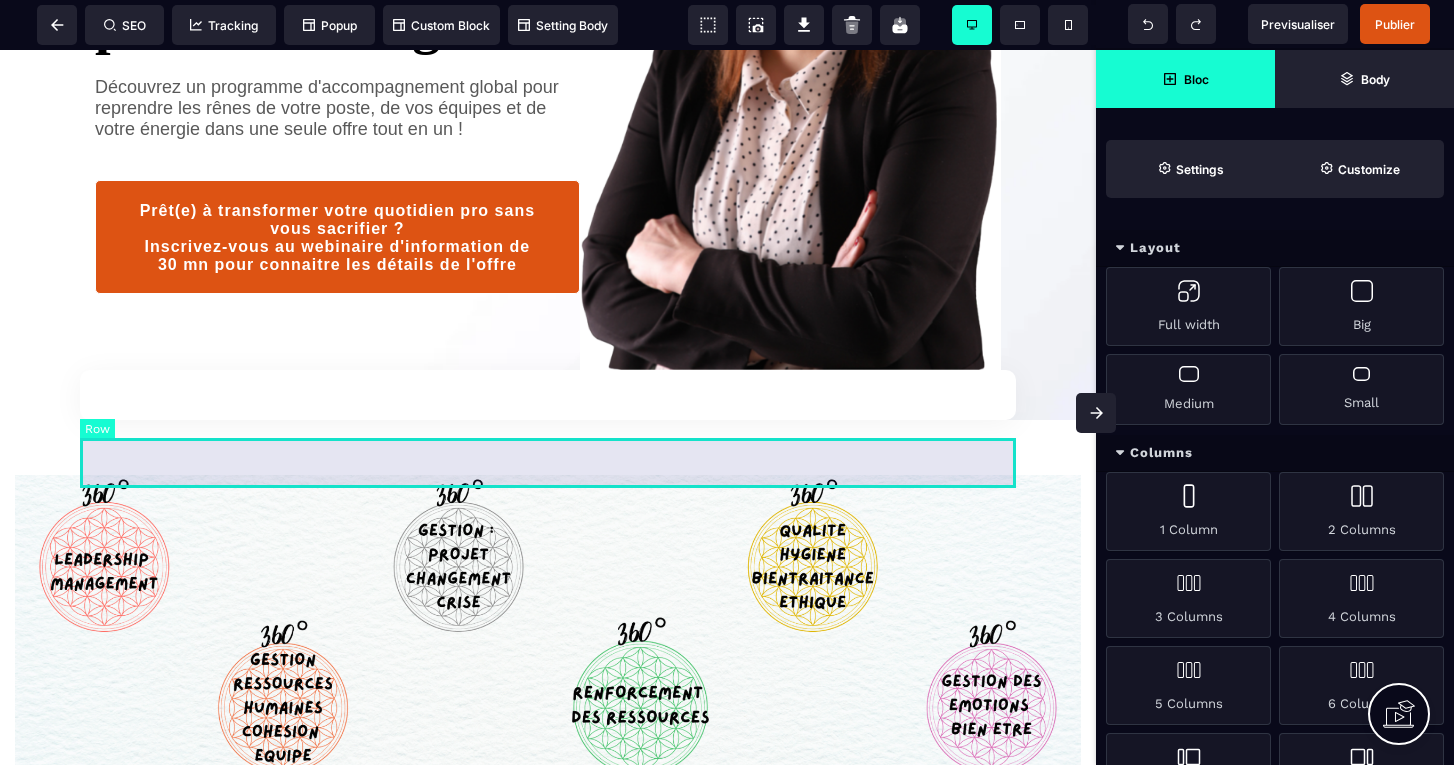 click at bounding box center (548, 395) 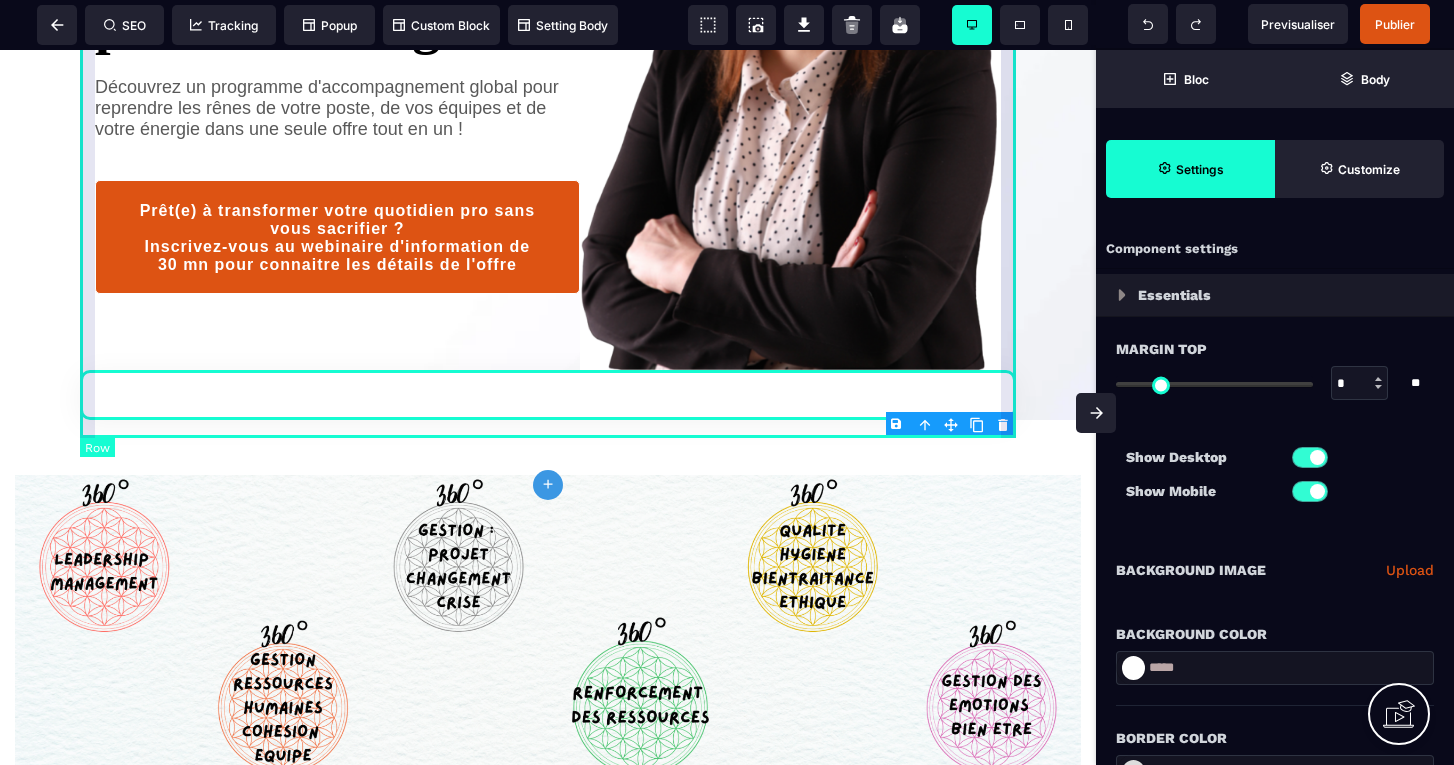click on "B I U S
A *******
plus
Row
SEO
Big" at bounding box center (727, 382) 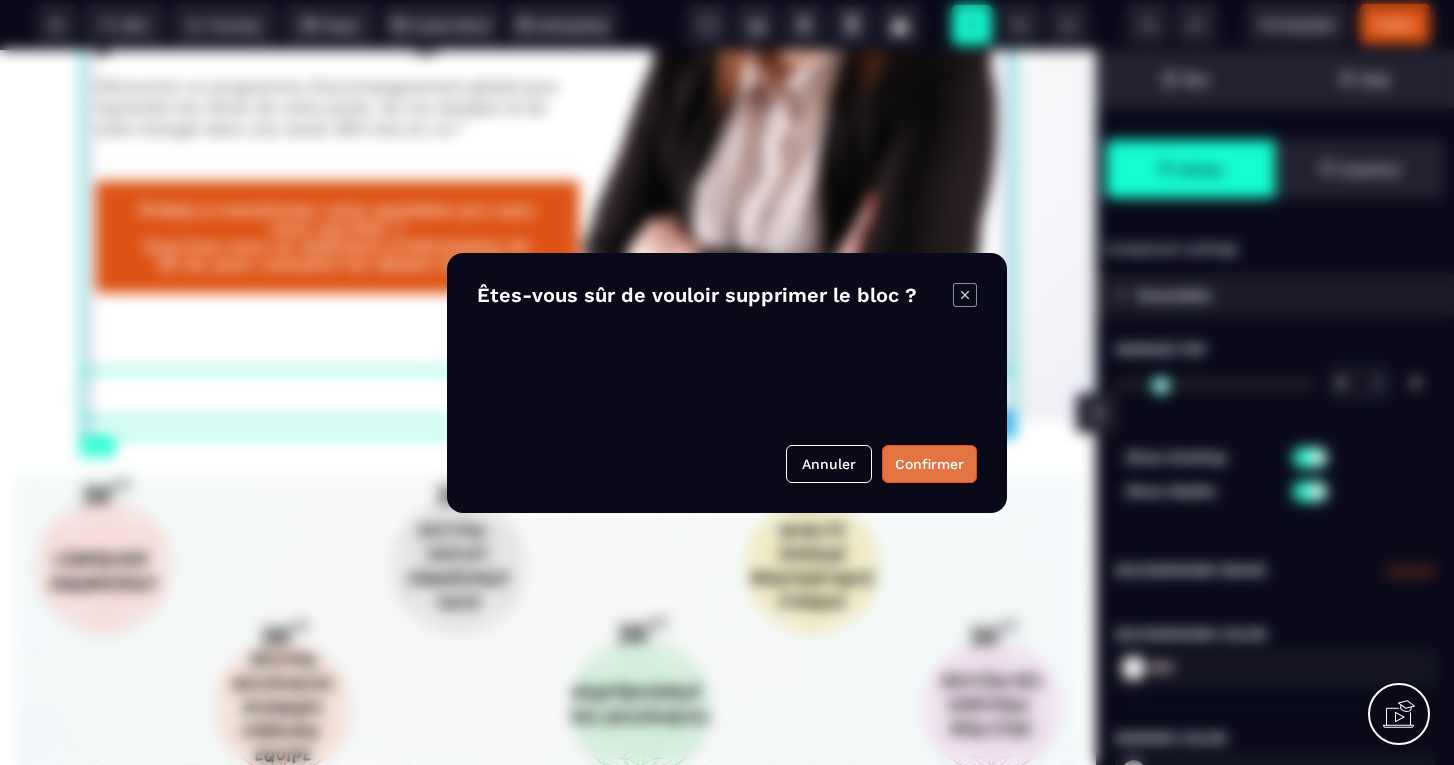click on "Confirmer" at bounding box center [929, 464] 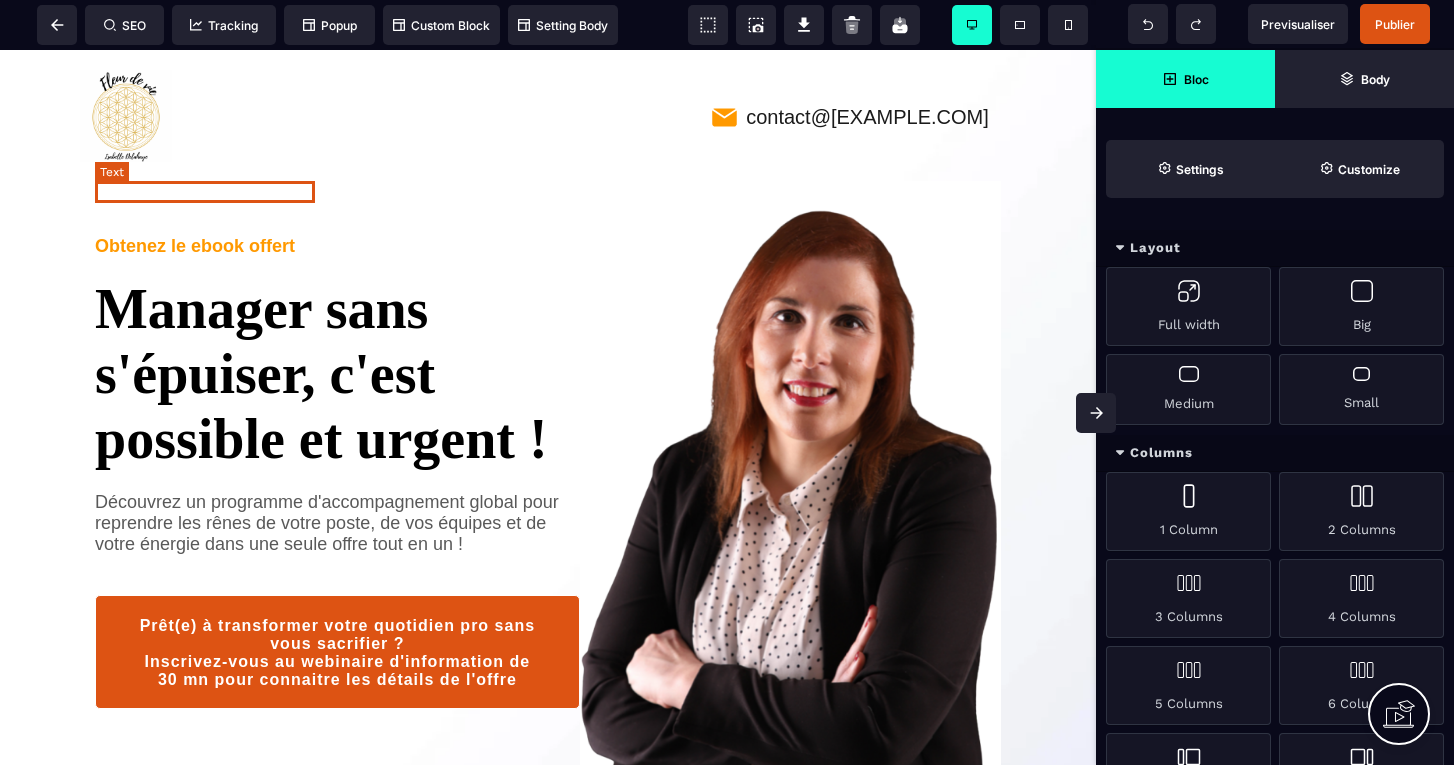 scroll, scrollTop: 0, scrollLeft: 0, axis: both 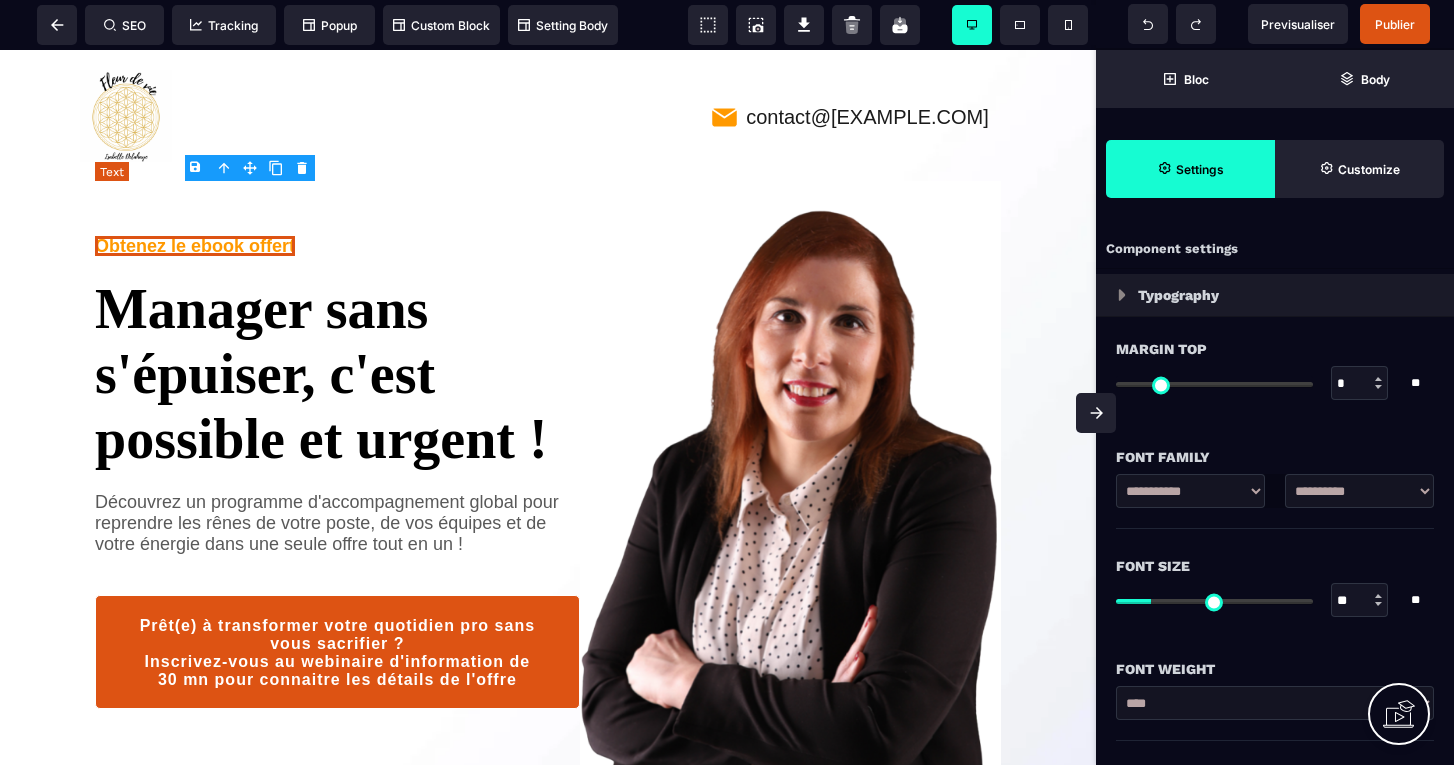 click on "Obtenez le ebook offert" at bounding box center [195, 246] 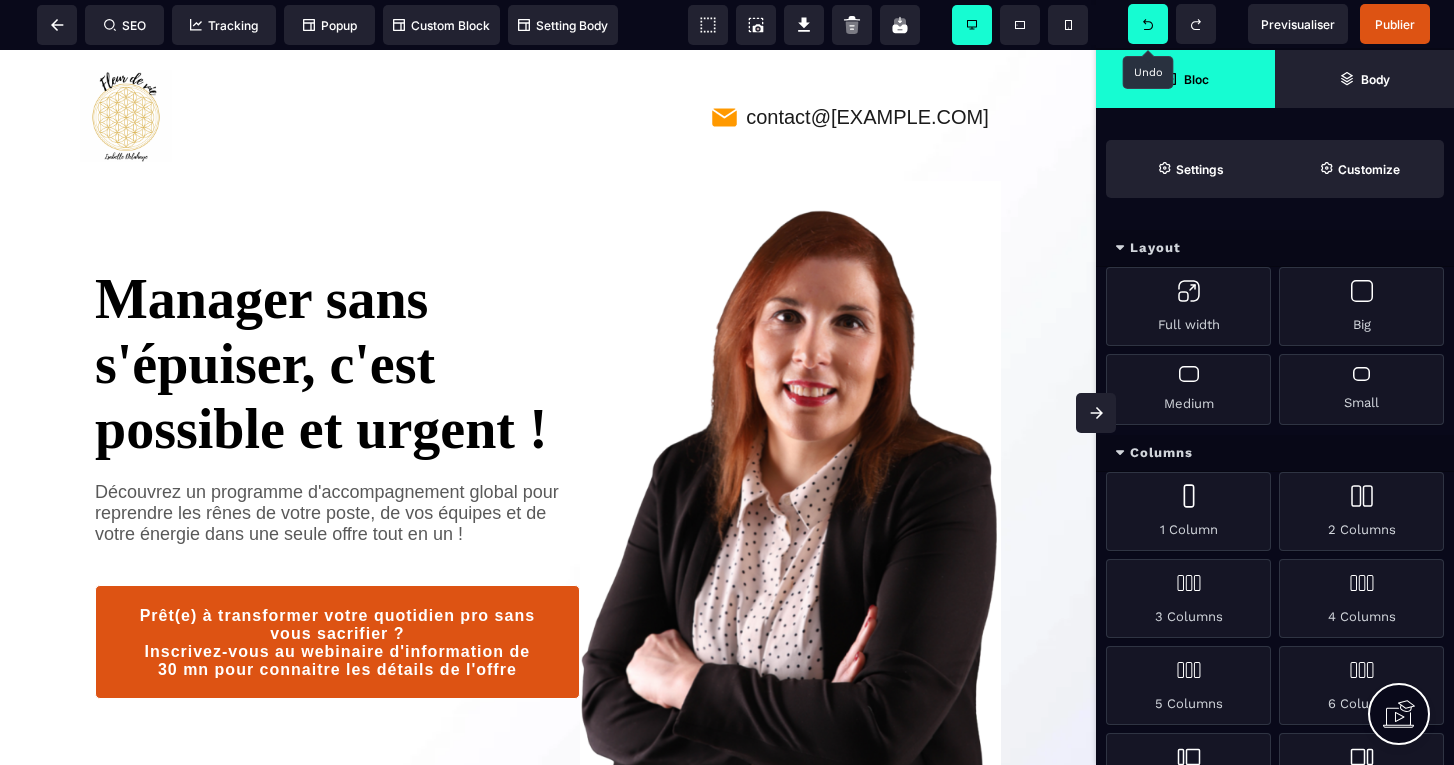 click 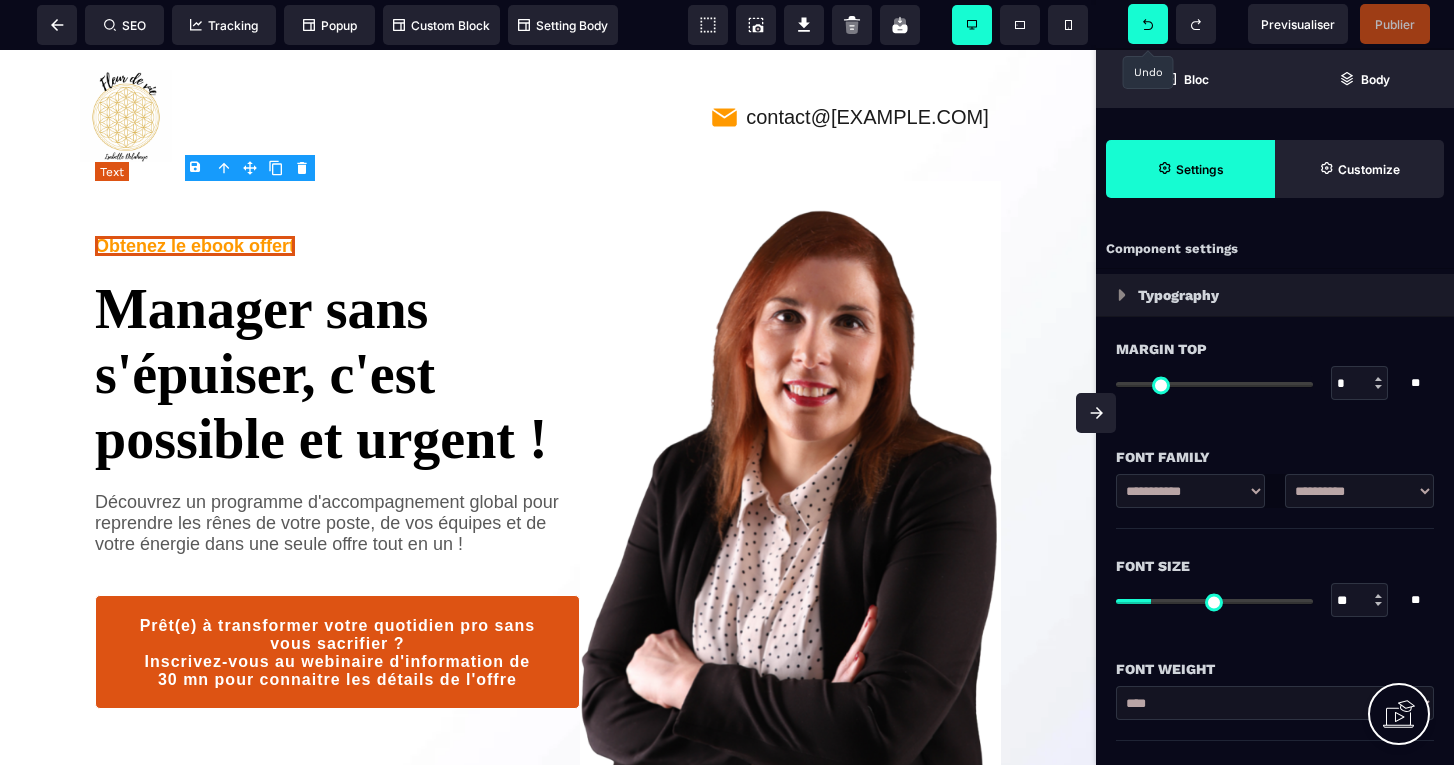 click on "Obtenez le ebook offert" at bounding box center (195, 246) 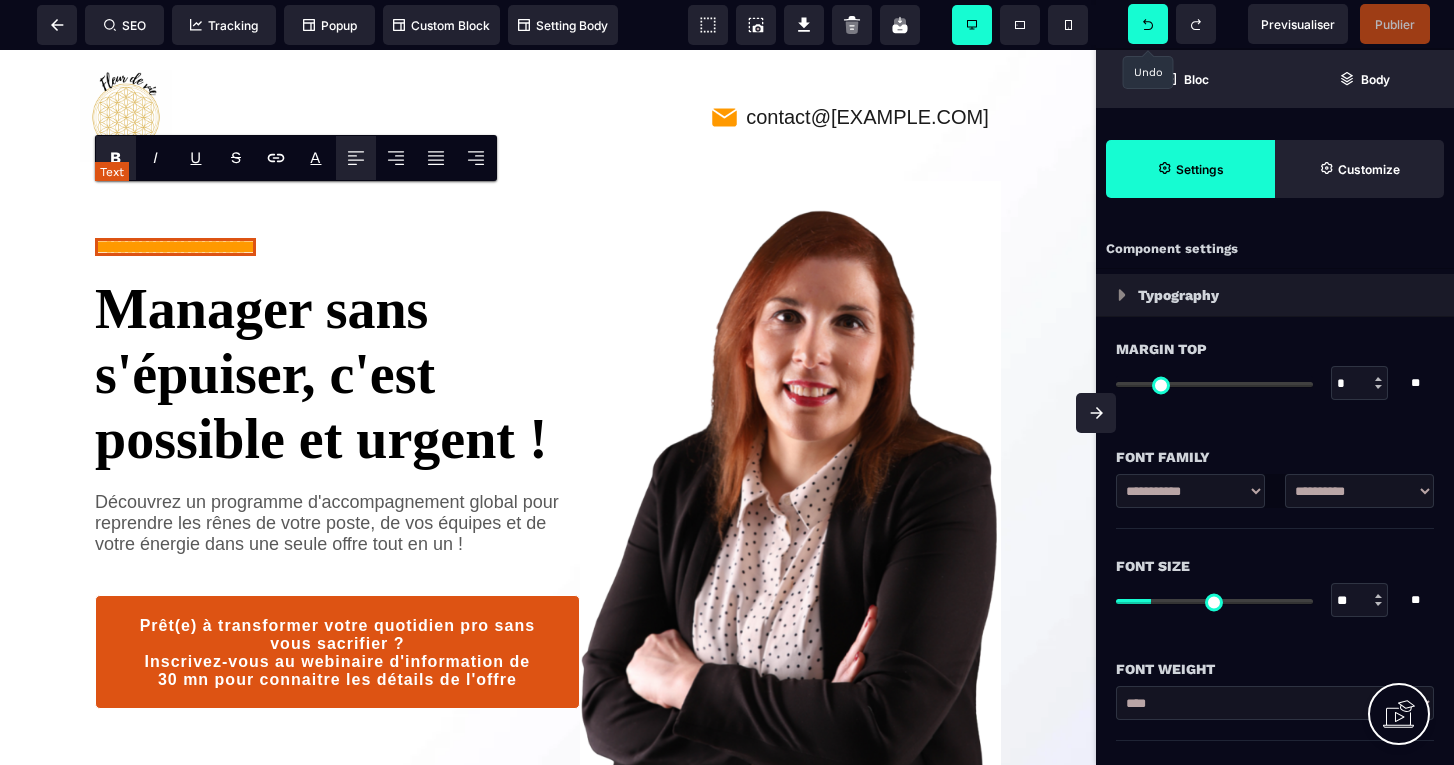 type 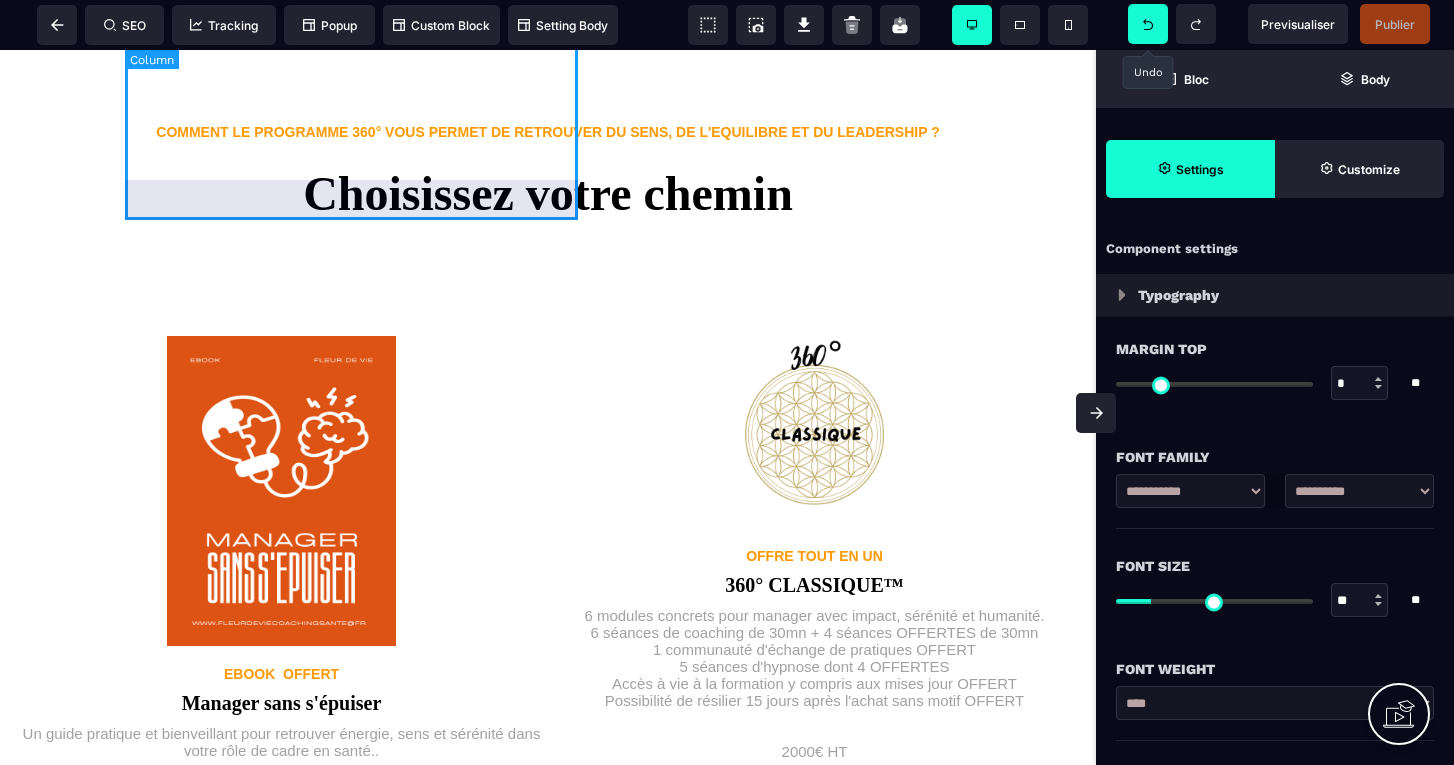scroll, scrollTop: 2814, scrollLeft: 0, axis: vertical 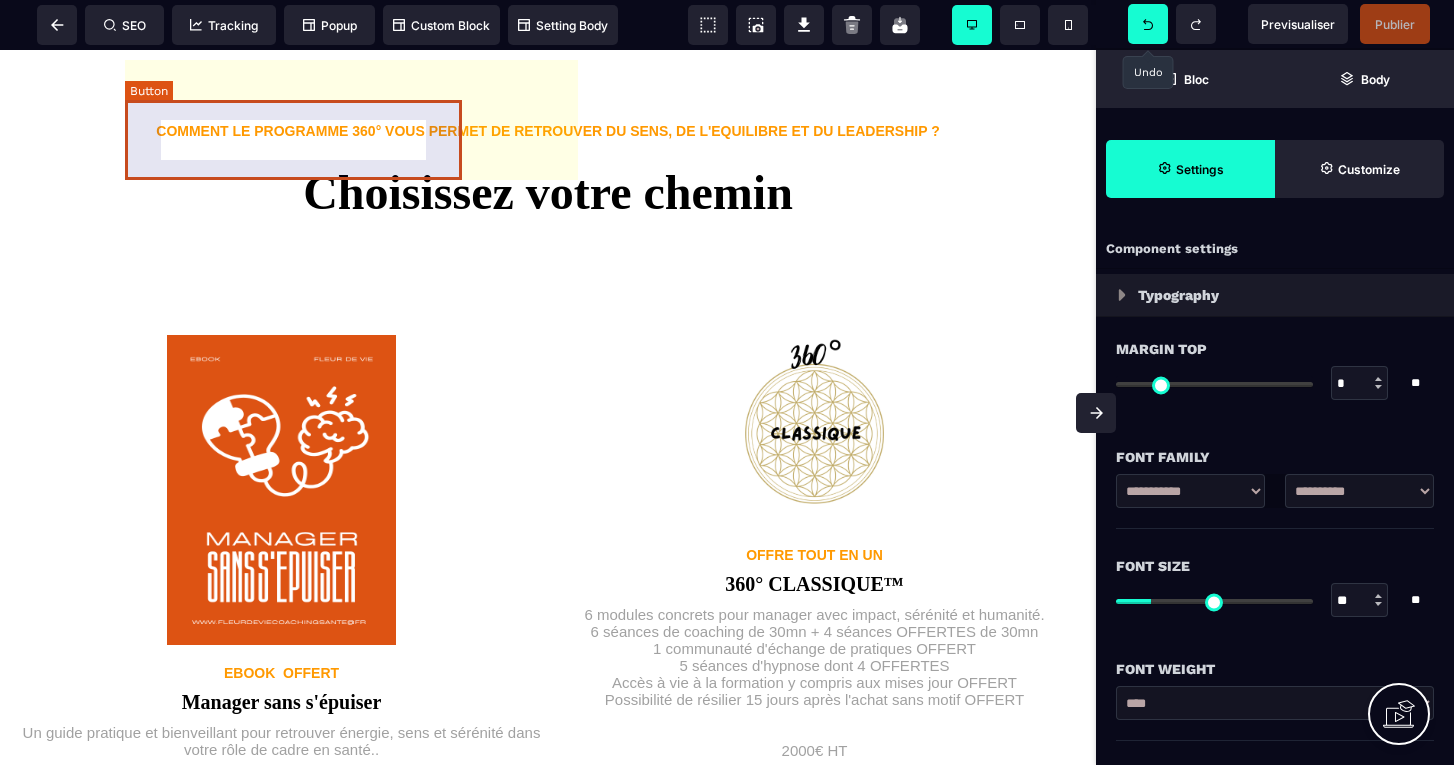 click on "TELECHARGER MAINTENANT ebook offert" at bounding box center (289, -12) 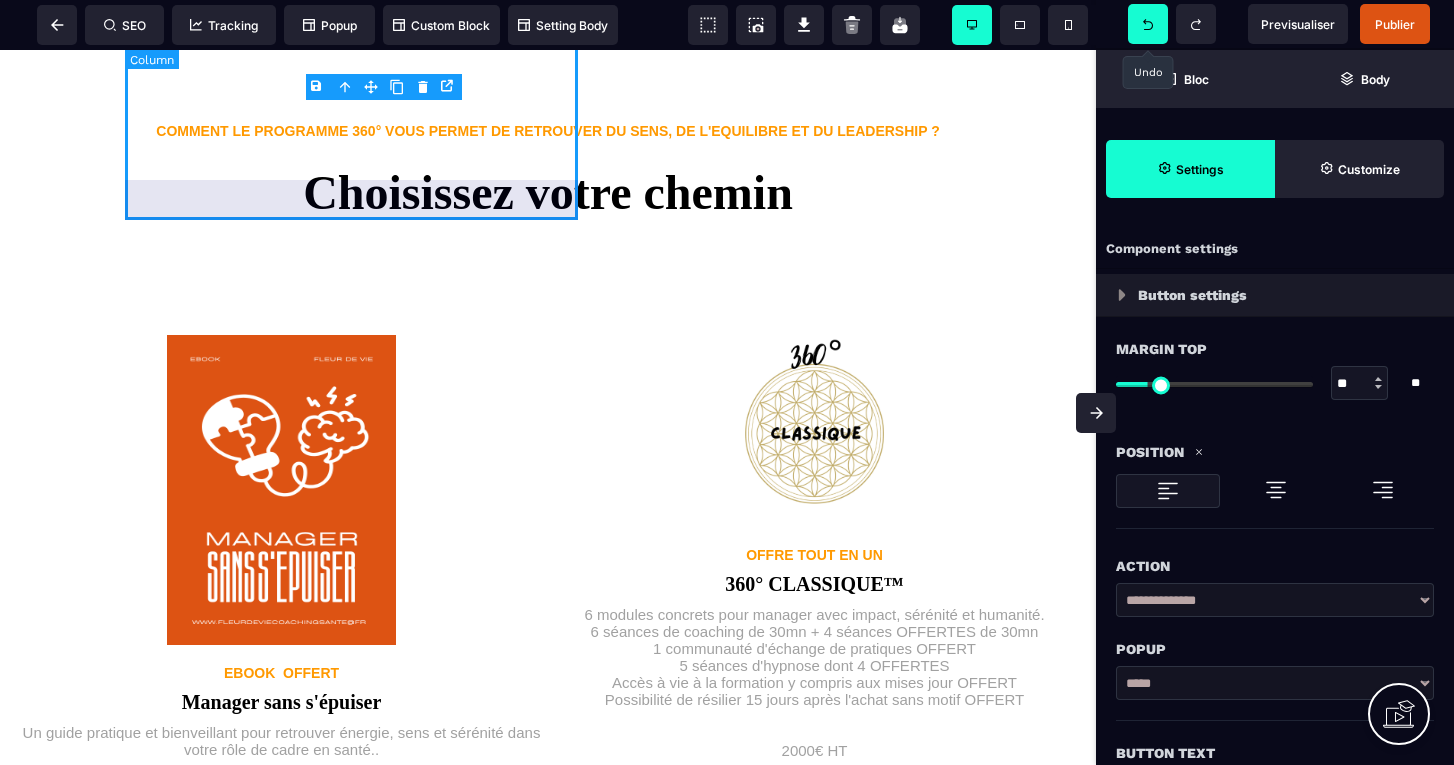 click on "B I U S
A *******
Column
SEO
Tracking" at bounding box center (727, 382) 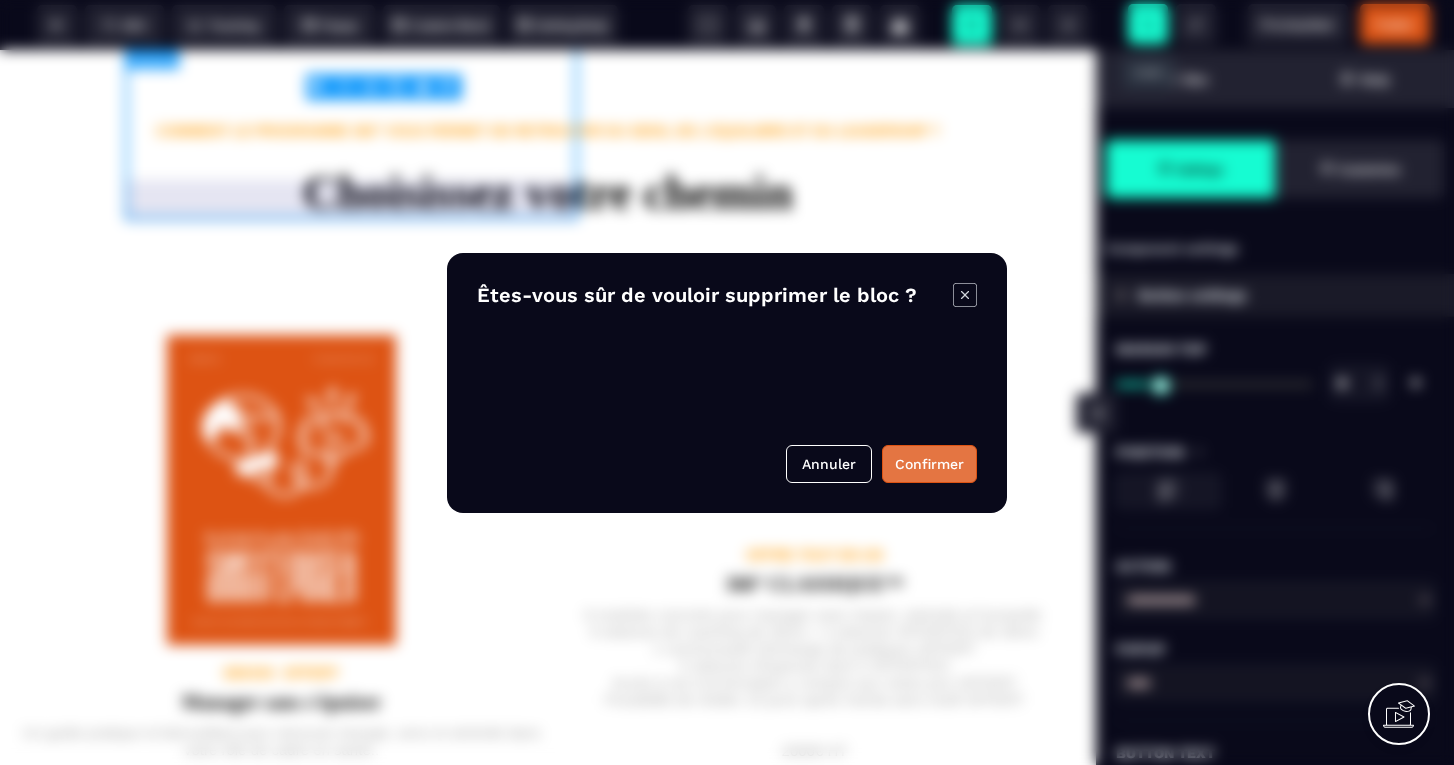 click on "Confirmer" at bounding box center [929, 464] 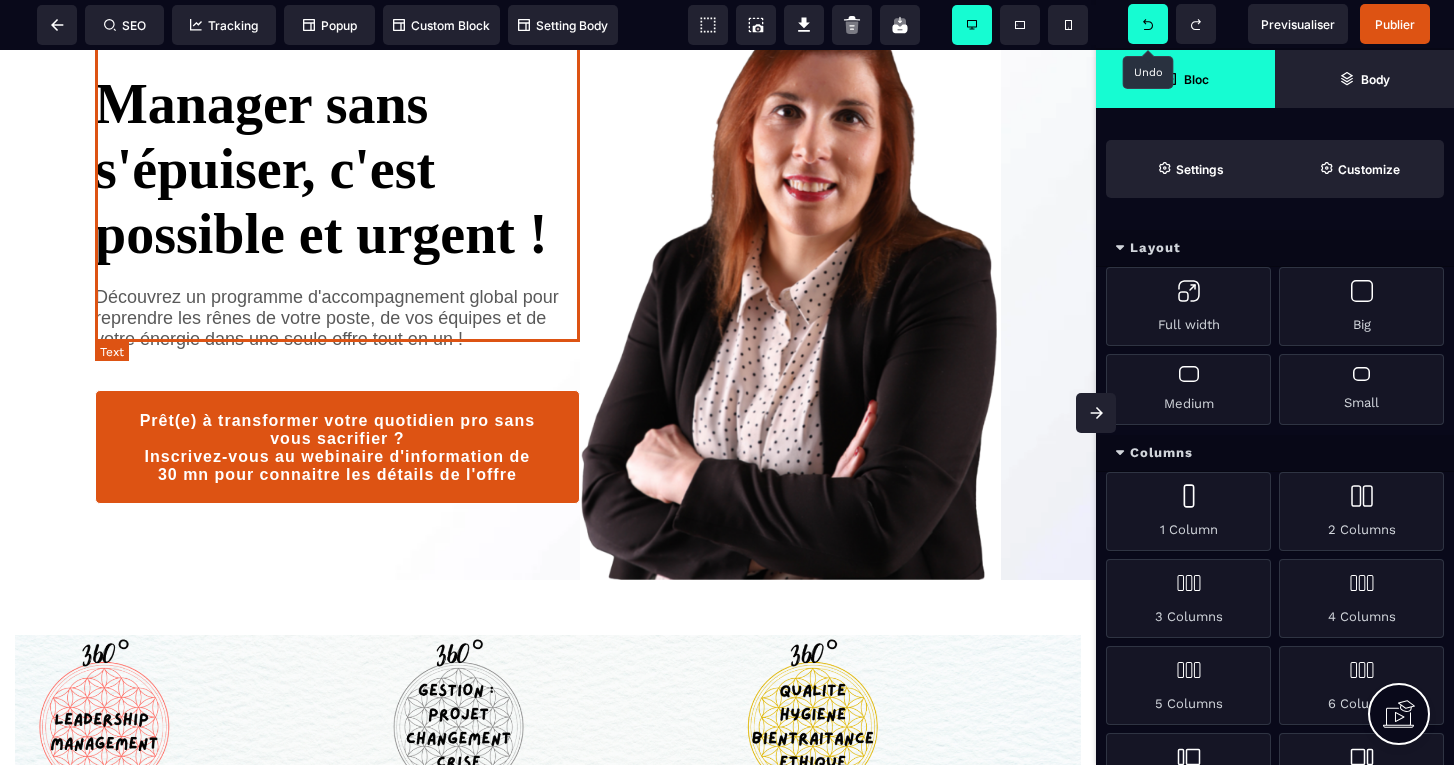 scroll, scrollTop: 206, scrollLeft: 0, axis: vertical 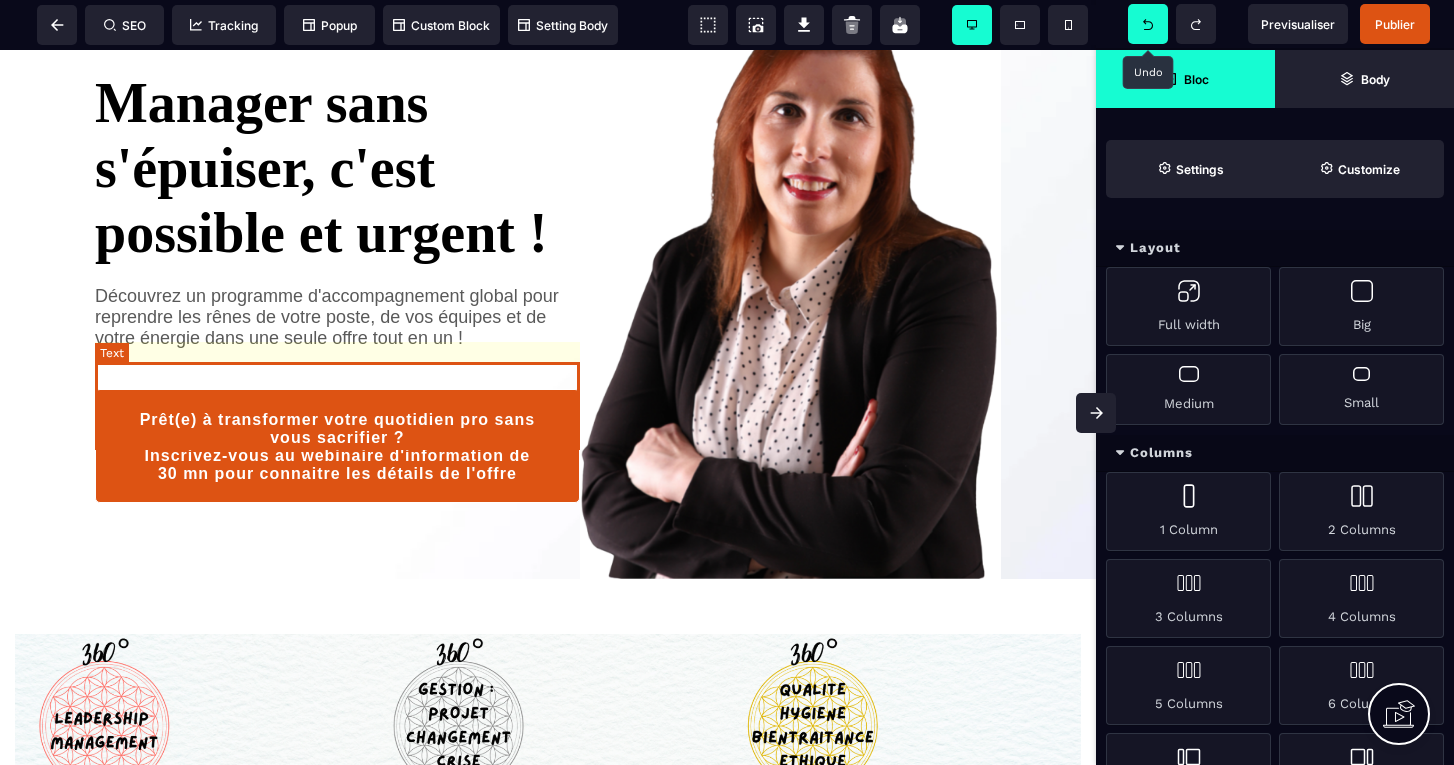 click on "Découvrez un programme d'accompagnement global pour reprendre les rênes de votre poste, de vos équipes et de votre énergie dans une seule offre tout en un !" at bounding box center [337, 317] 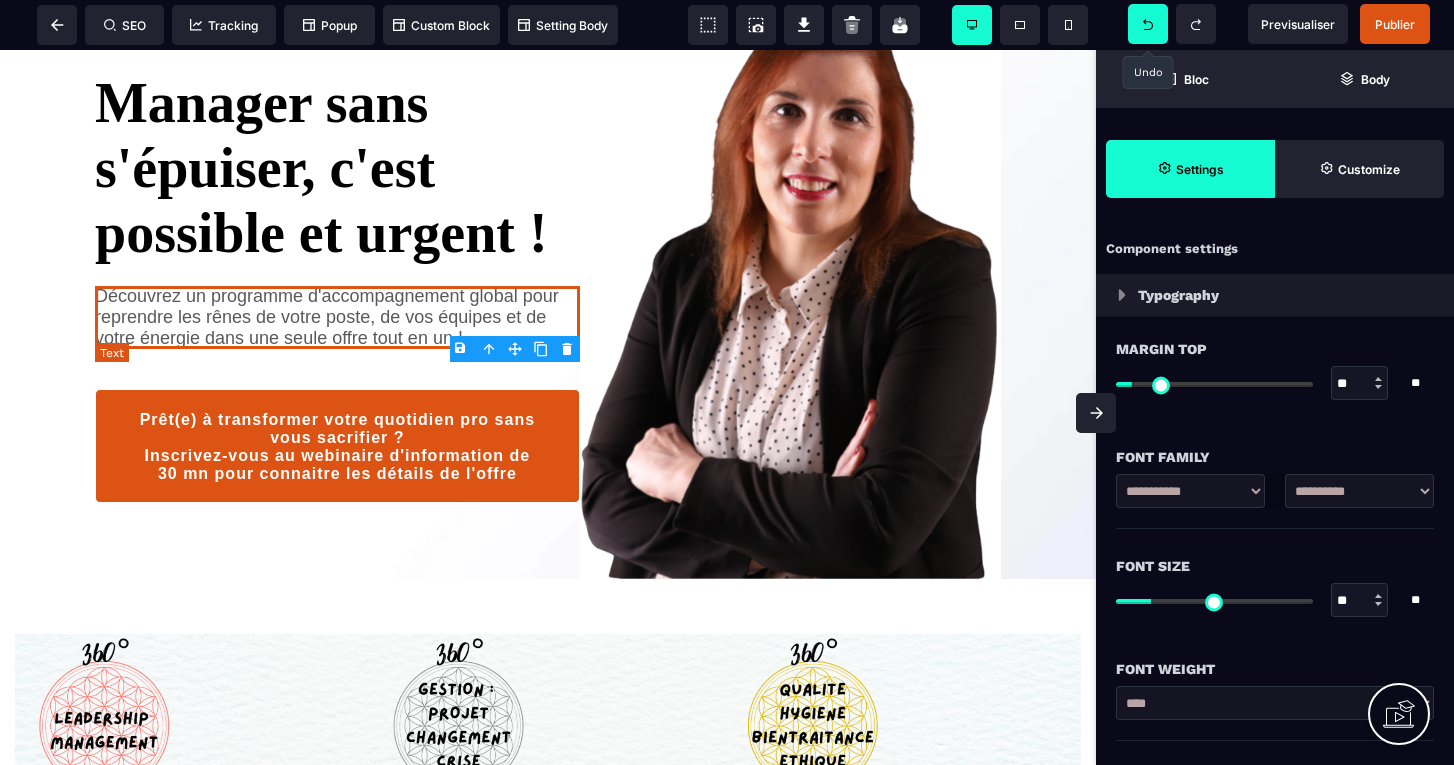 click on "Découvrez un programme d'accompagnement global pour reprendre les rênes de votre poste, de vos équipes et de votre énergie dans une seule offre tout en un !" at bounding box center (337, 317) 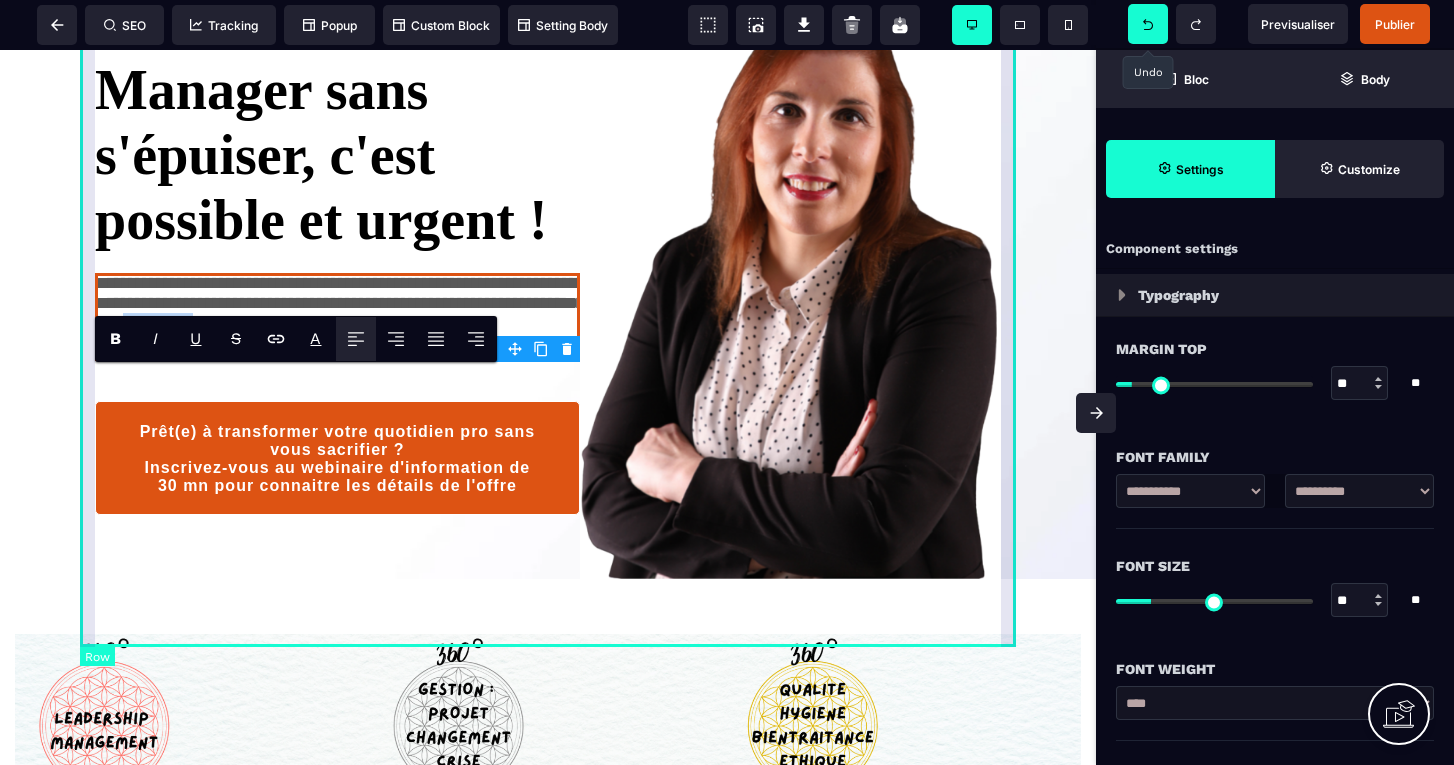 drag, startPoint x: 190, startPoint y: 440, endPoint x: 93, endPoint y: 434, distance: 97.18539 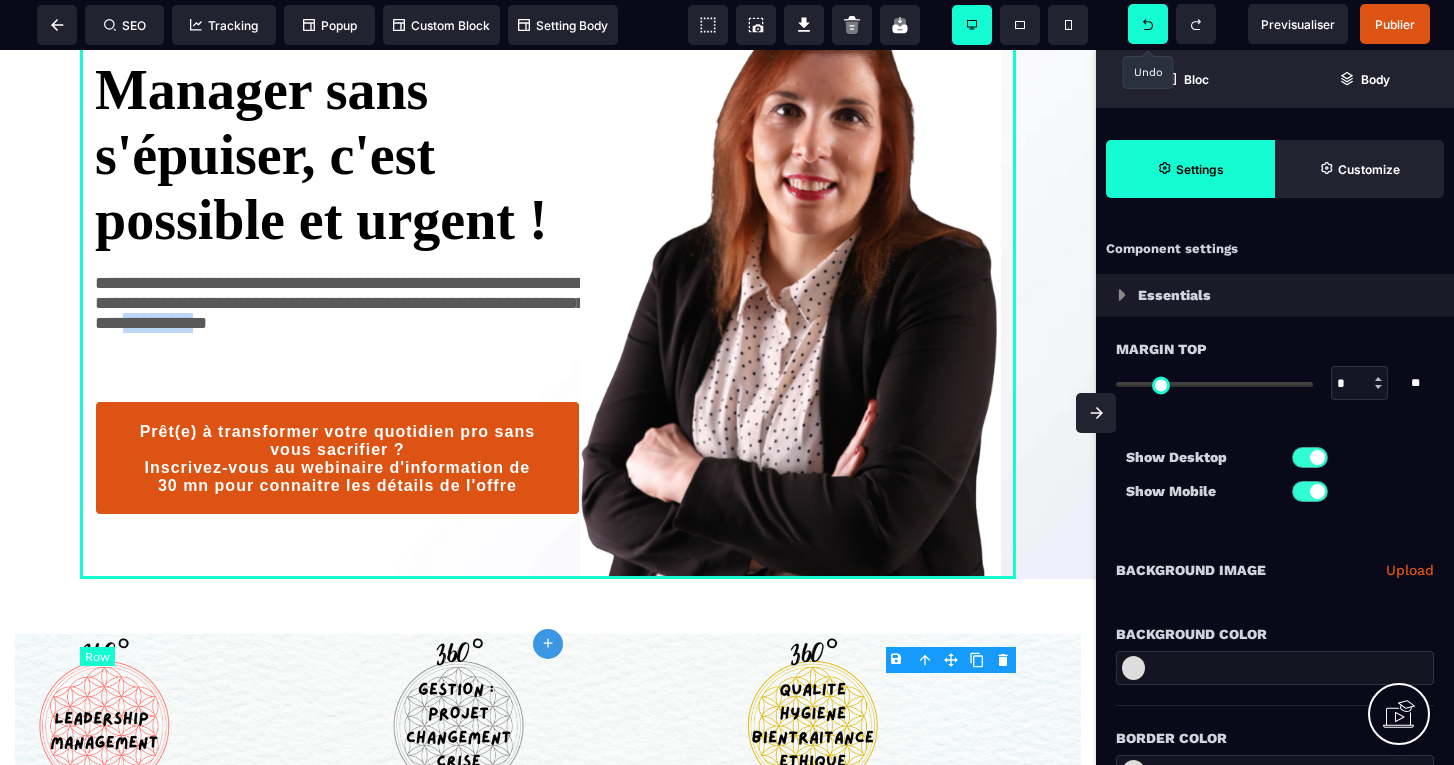 type on "*" 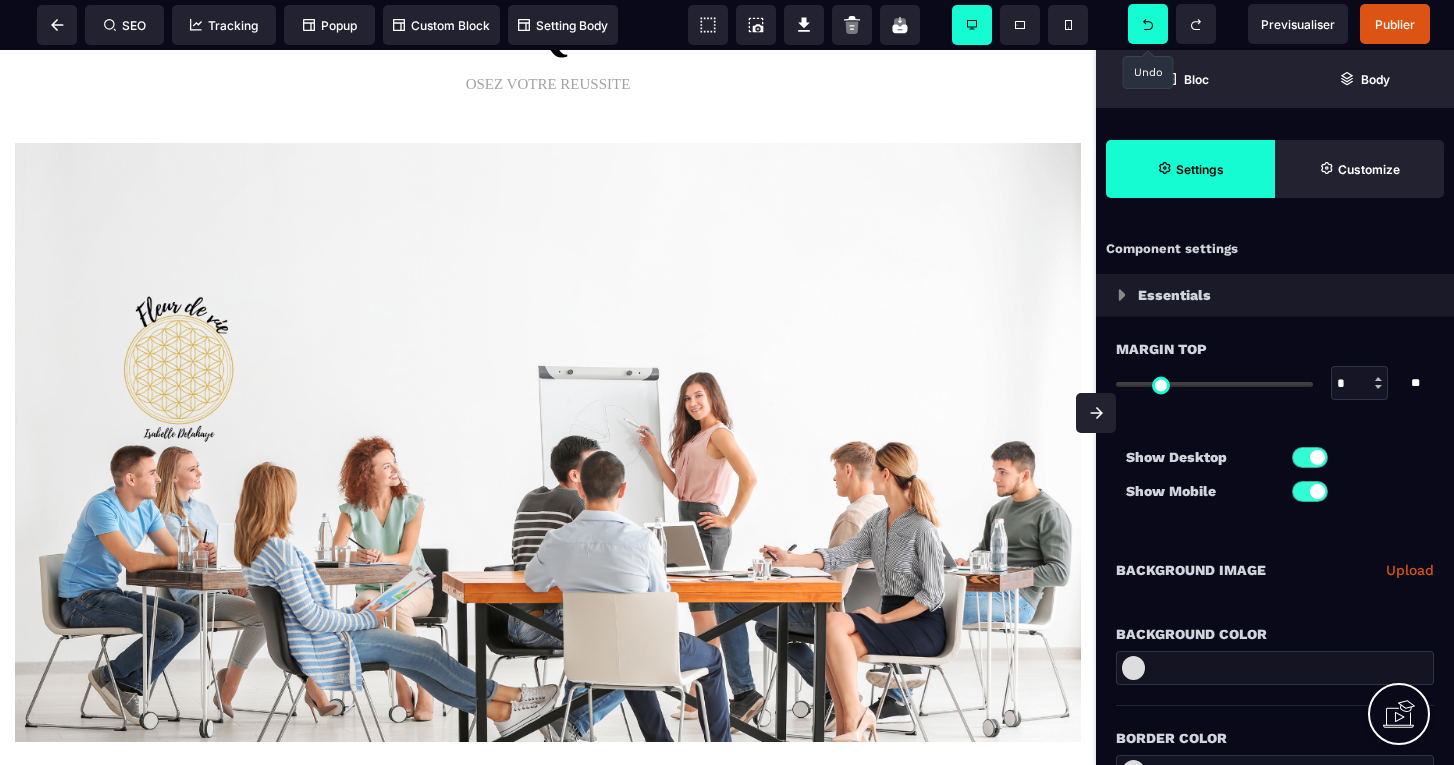 scroll, scrollTop: 4412, scrollLeft: 0, axis: vertical 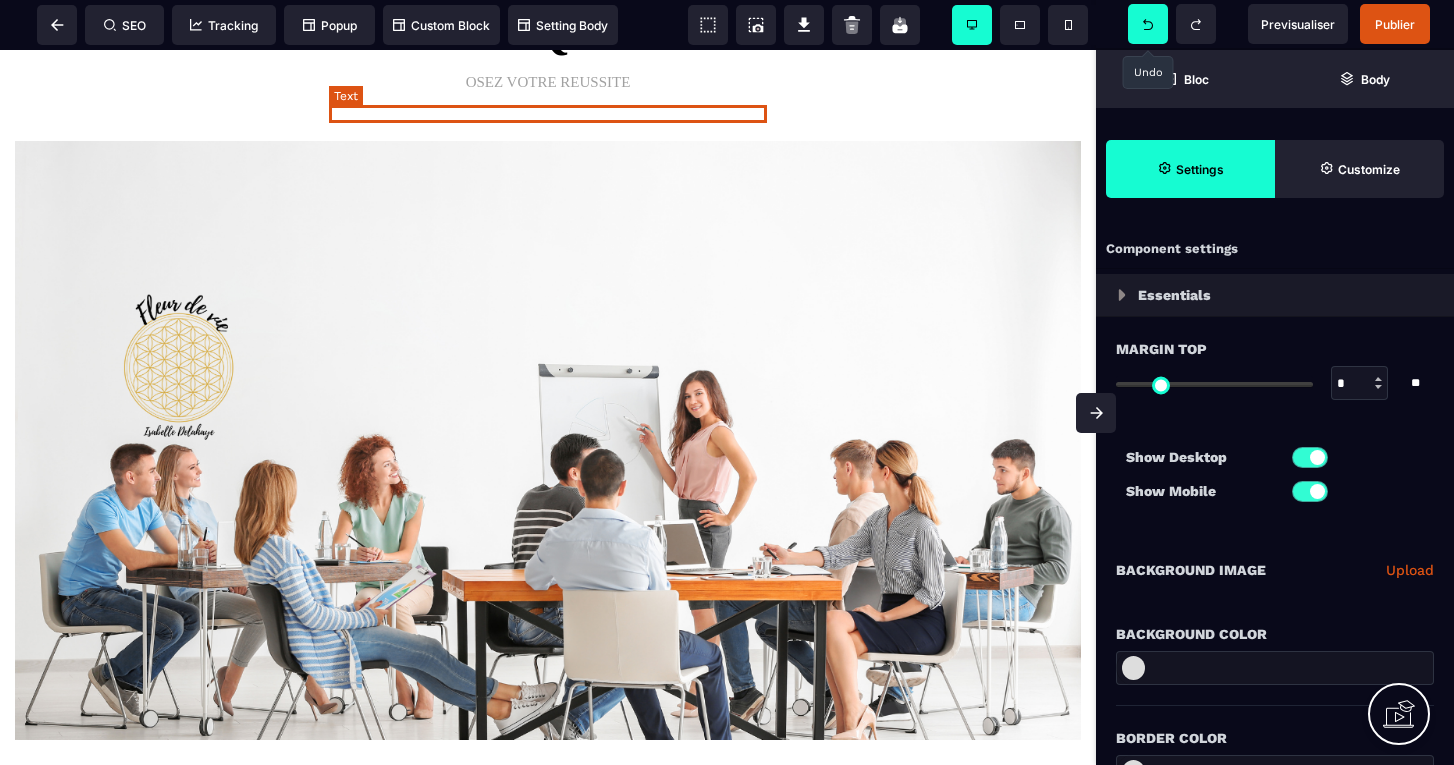 click on "SOIT LE CHANGEMENT QUE TU VEUX VOIR DANS CE MONDE" at bounding box center [548, -95] 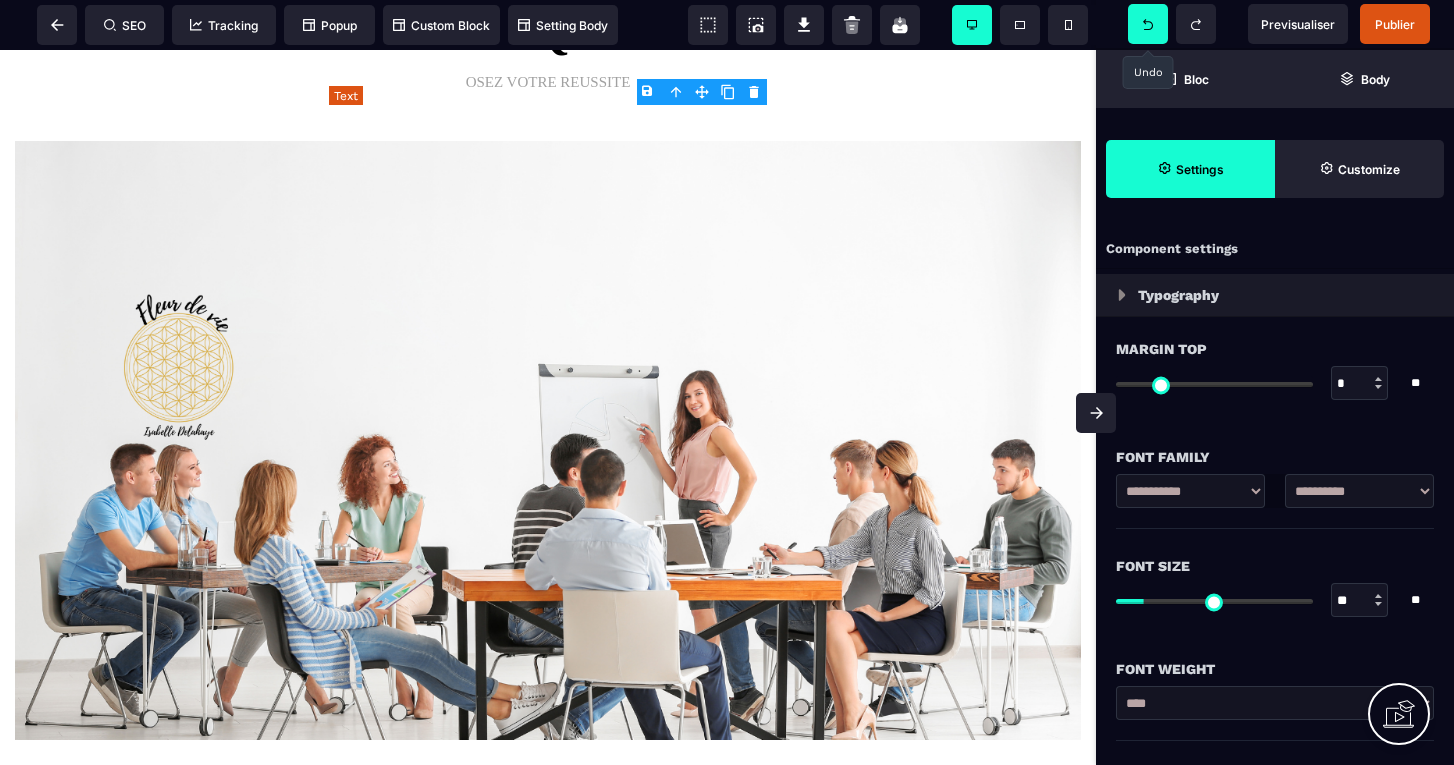 click on "SOIT LE CHANGEMENT QUE TU VEUX VOIR DANS CE MONDE" at bounding box center (548, -95) 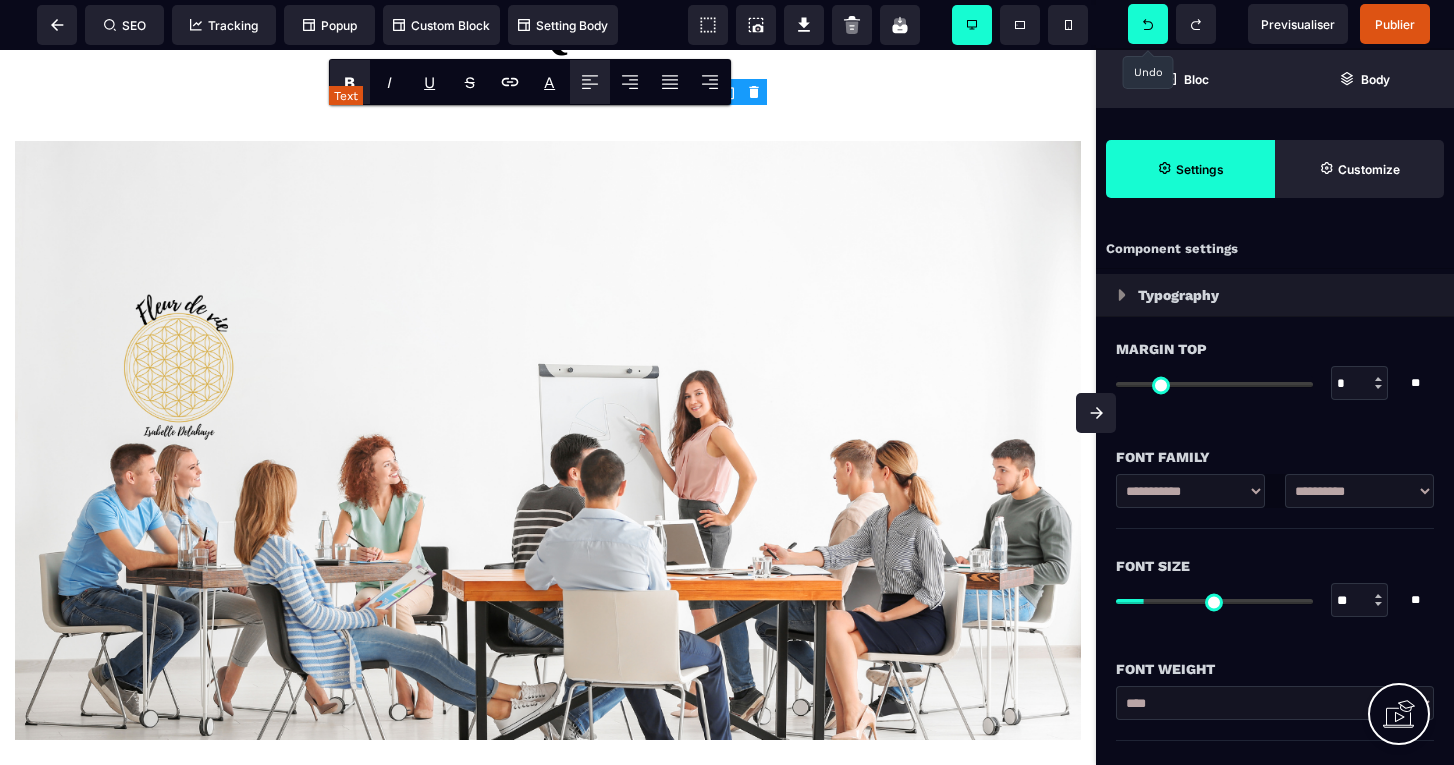 type 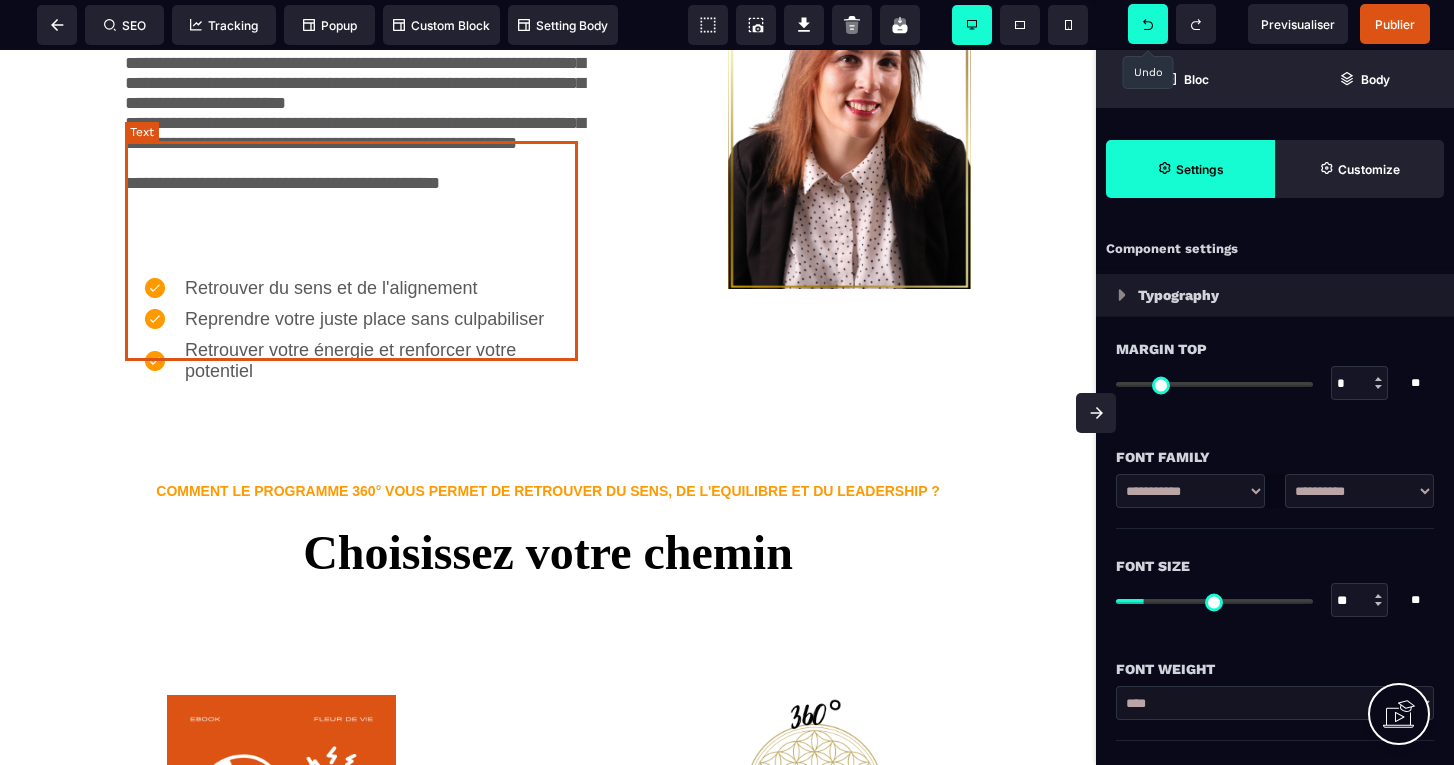 scroll, scrollTop: 2351, scrollLeft: 0, axis: vertical 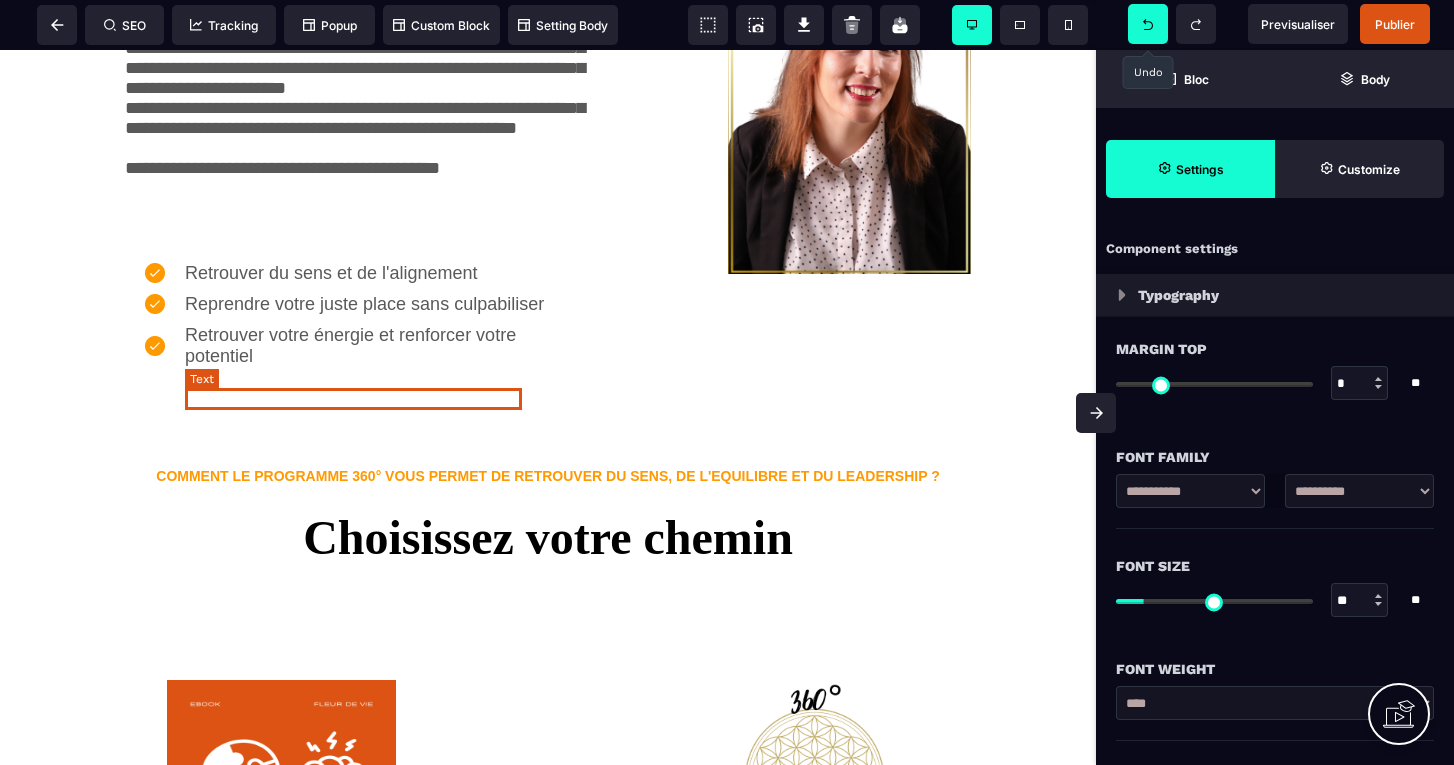 click on "Retrouver du sens et de l'alignement" at bounding box center [331, 273] 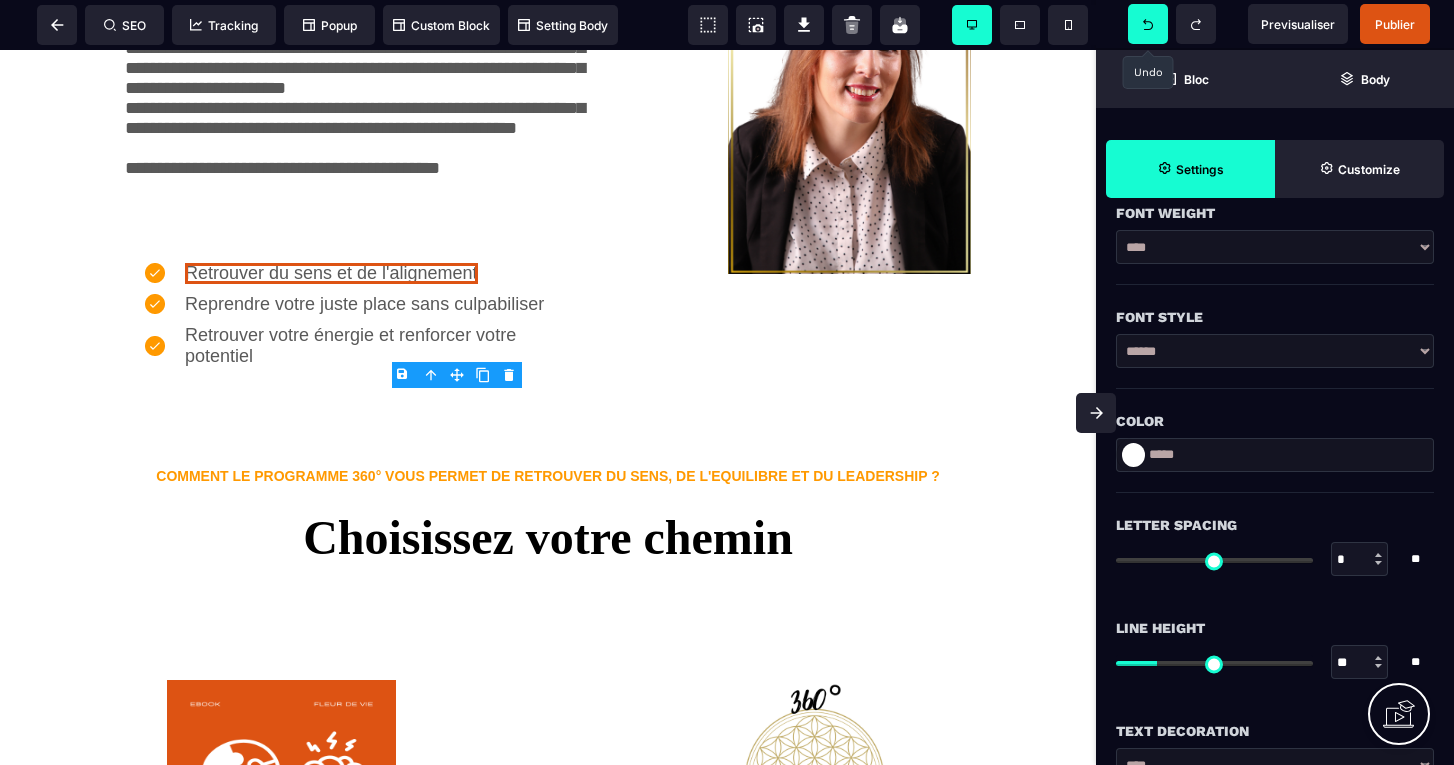 scroll, scrollTop: 458, scrollLeft: 0, axis: vertical 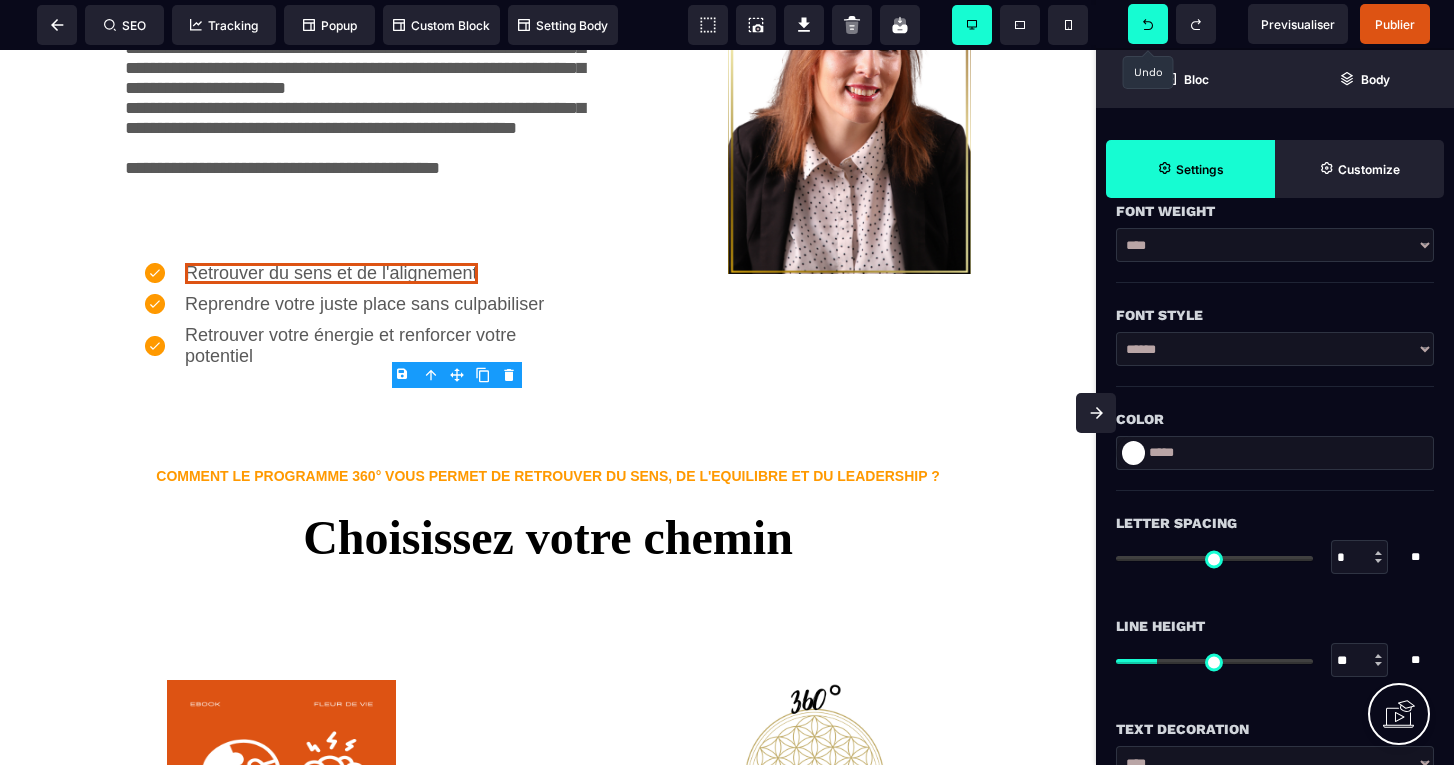click at bounding box center (1133, 453) 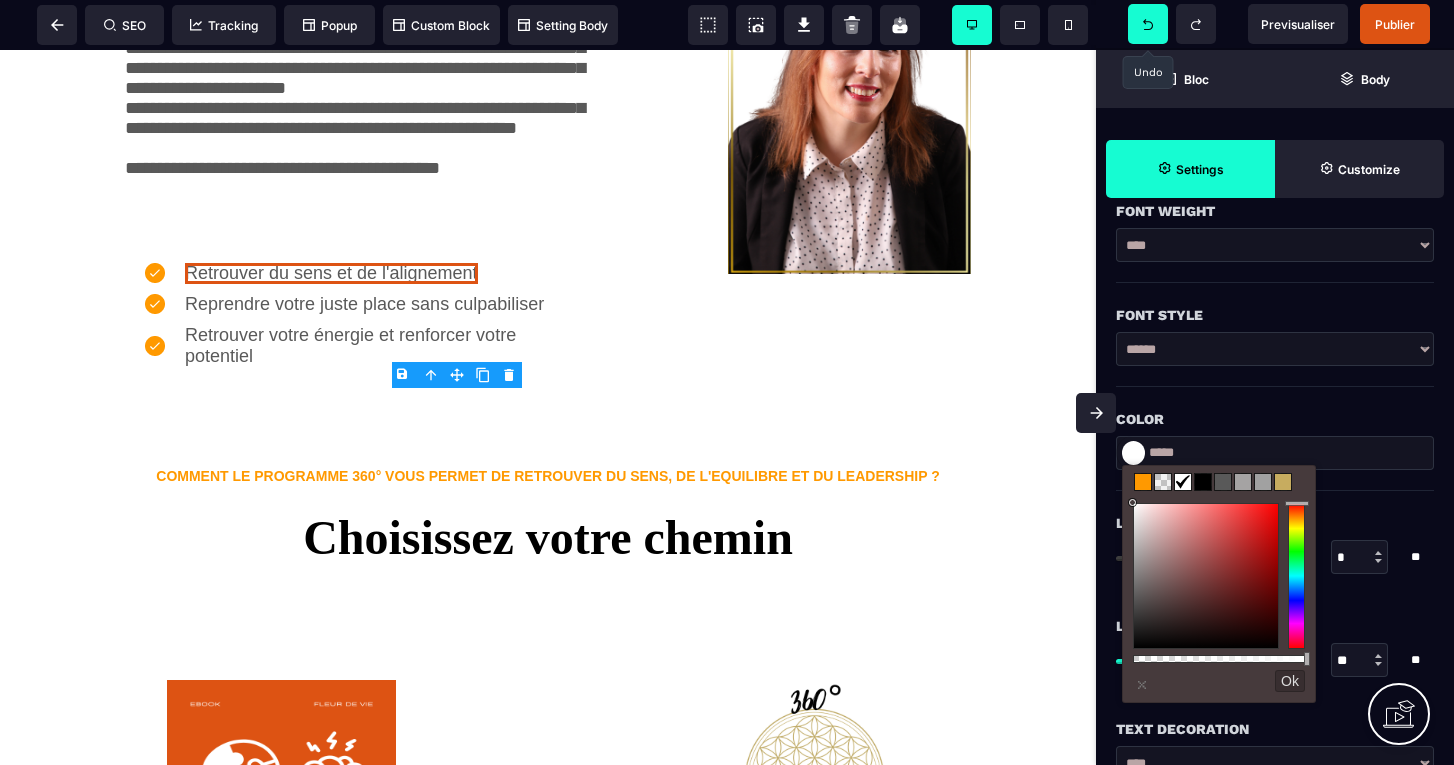 click at bounding box center [1143, 482] 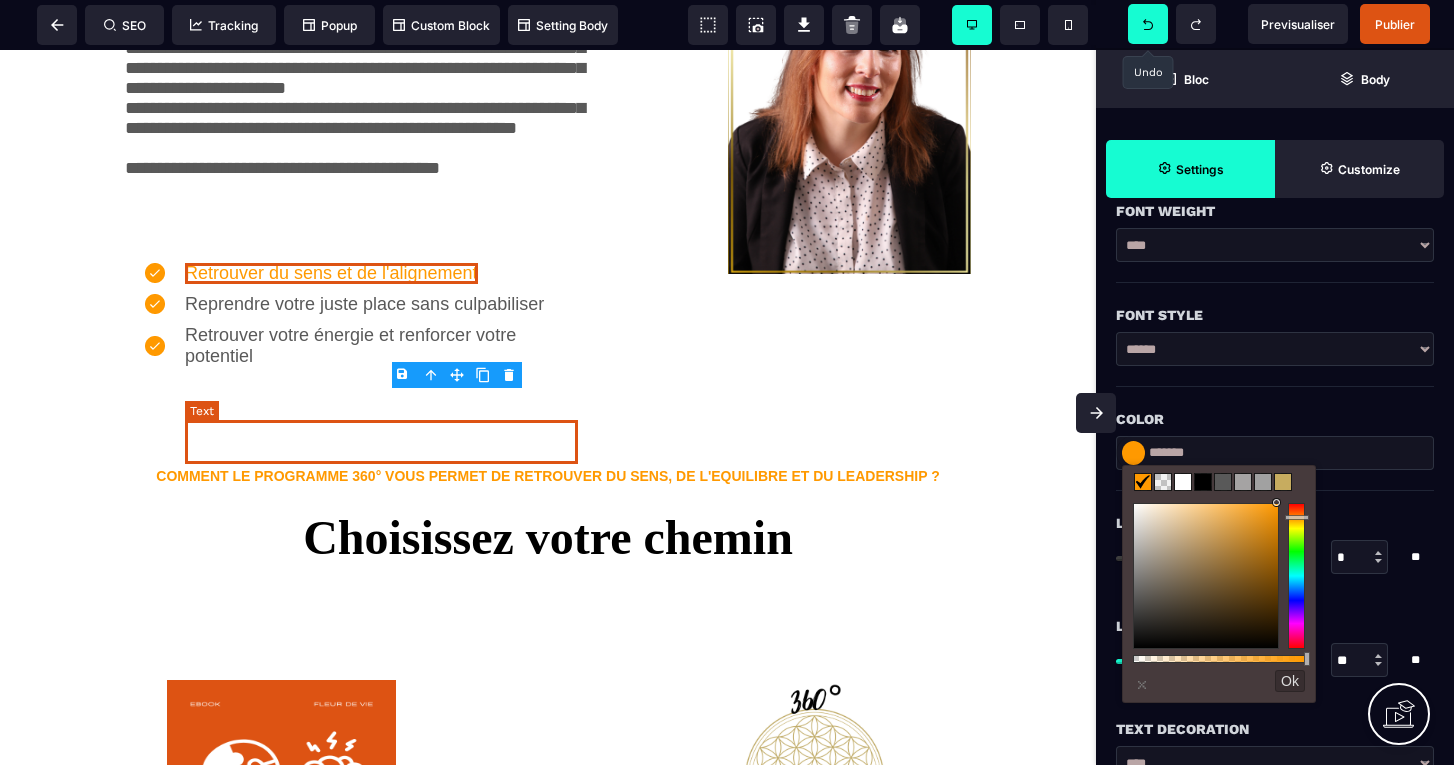 click on "Reprendre votre juste place sans culpabiliser" at bounding box center (364, 304) 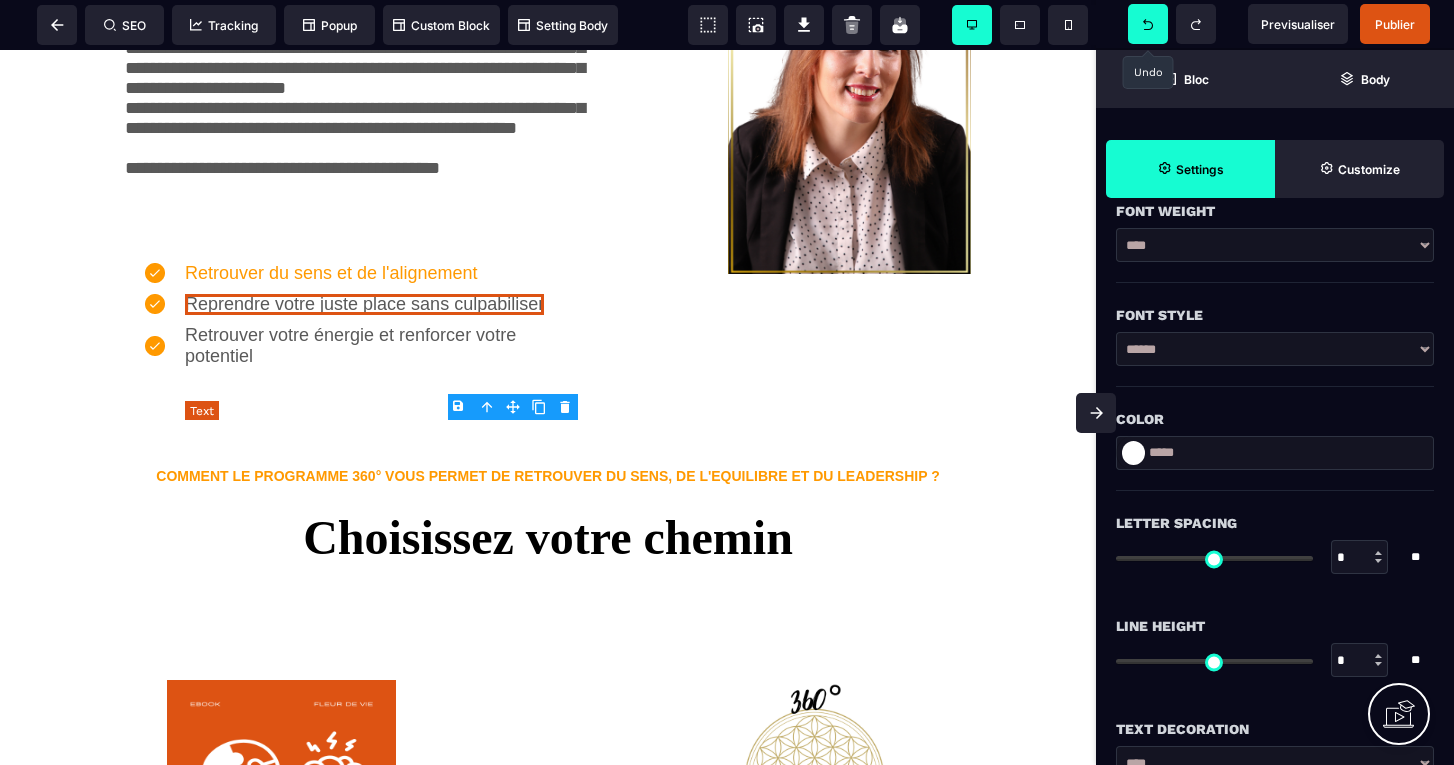 scroll, scrollTop: 0, scrollLeft: 0, axis: both 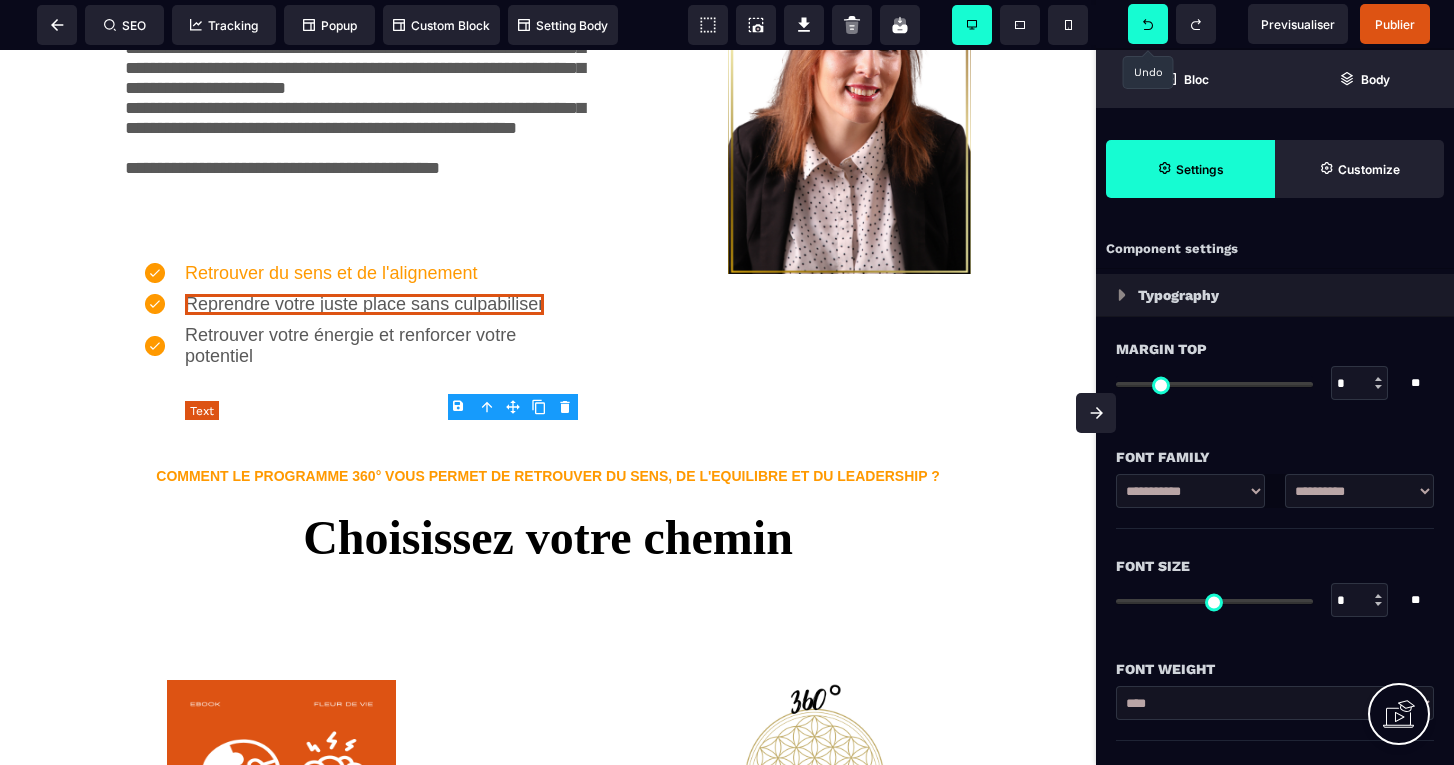 type on "*" 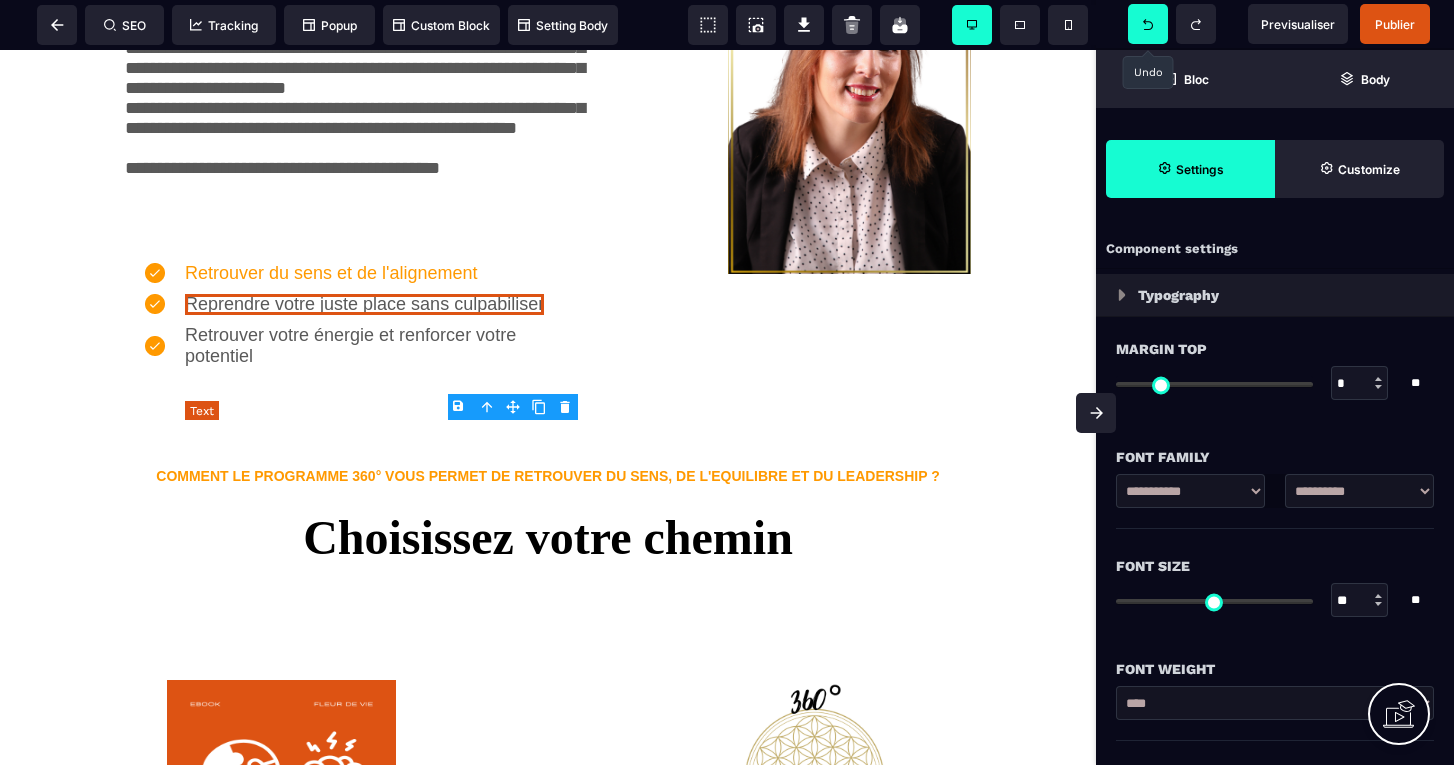 type on "*" 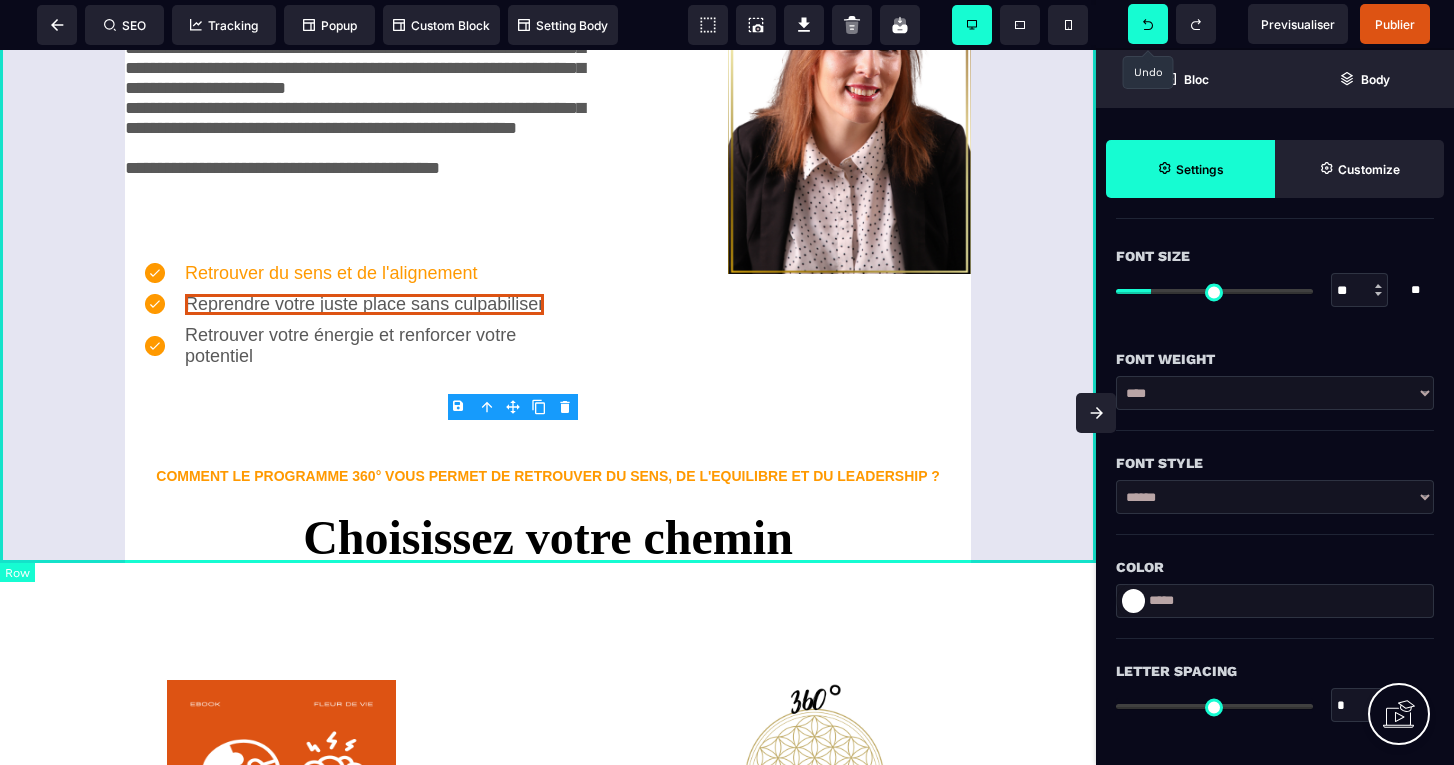 scroll, scrollTop: 331, scrollLeft: 0, axis: vertical 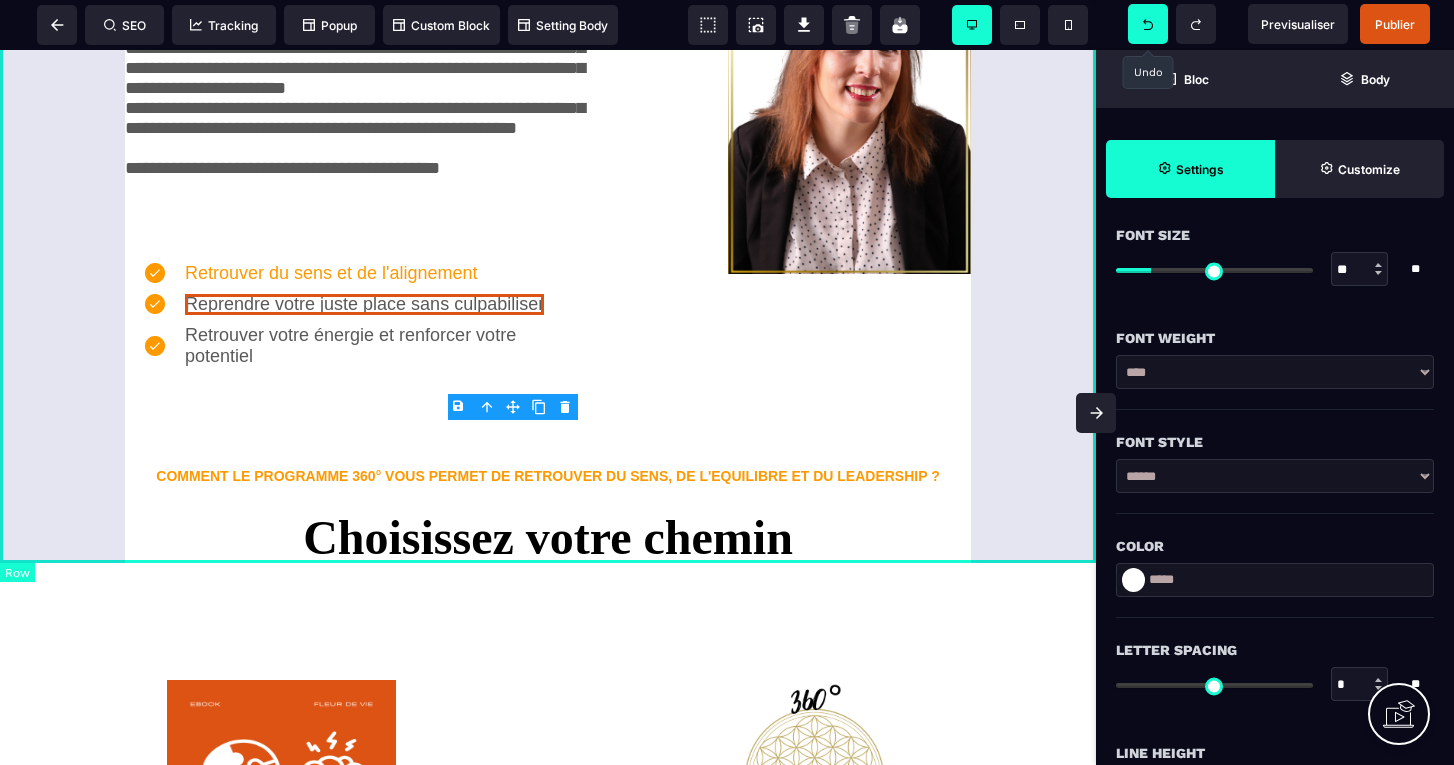 click at bounding box center [1133, 580] 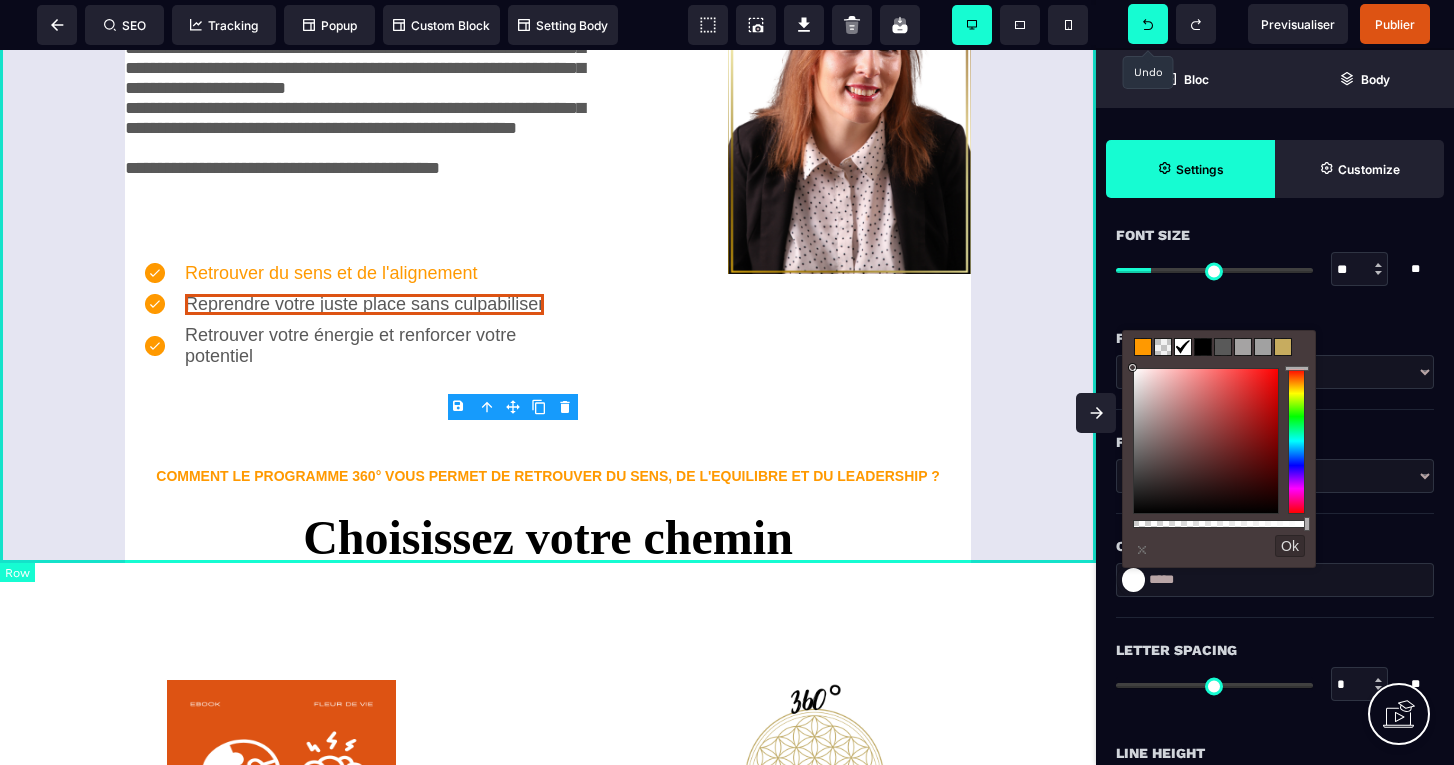 click at bounding box center (1143, 347) 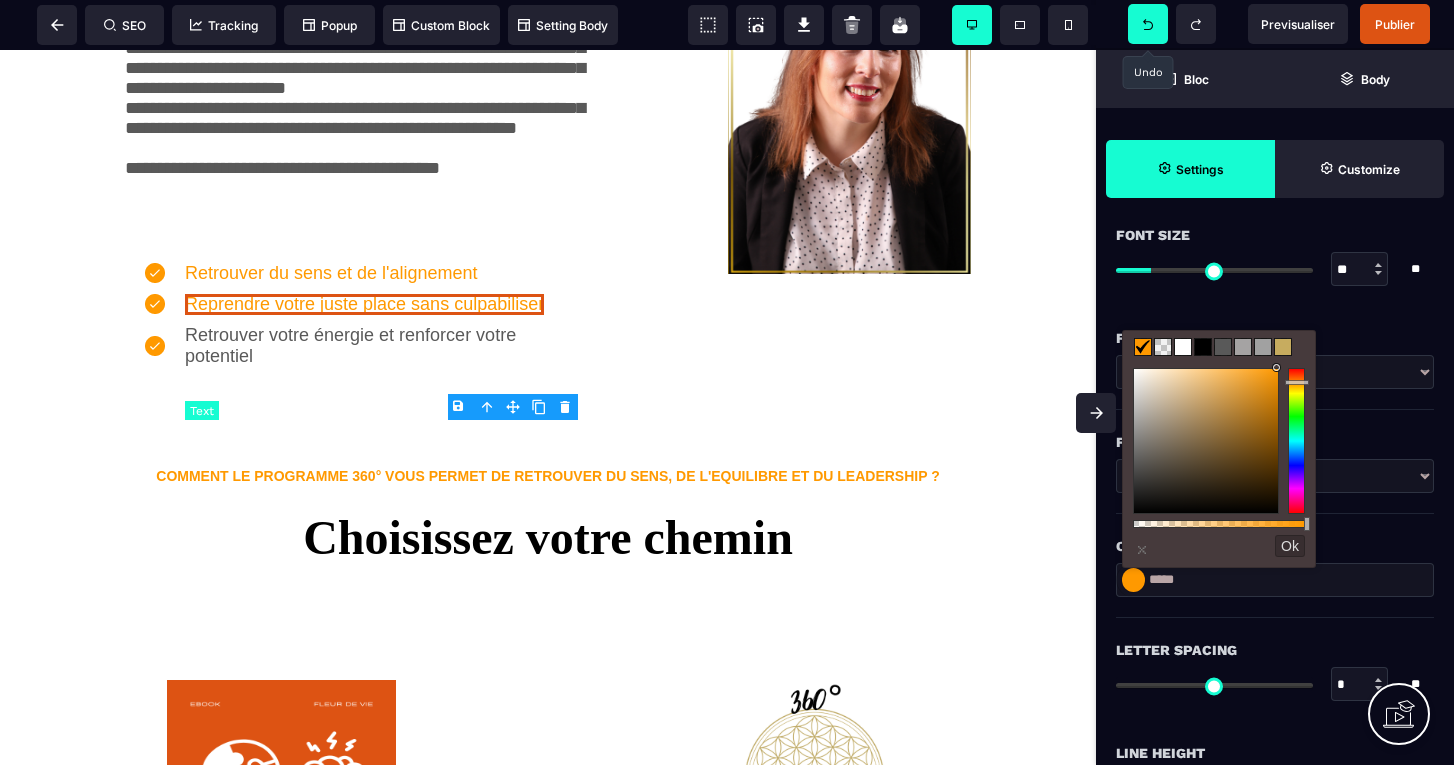 type on "*******" 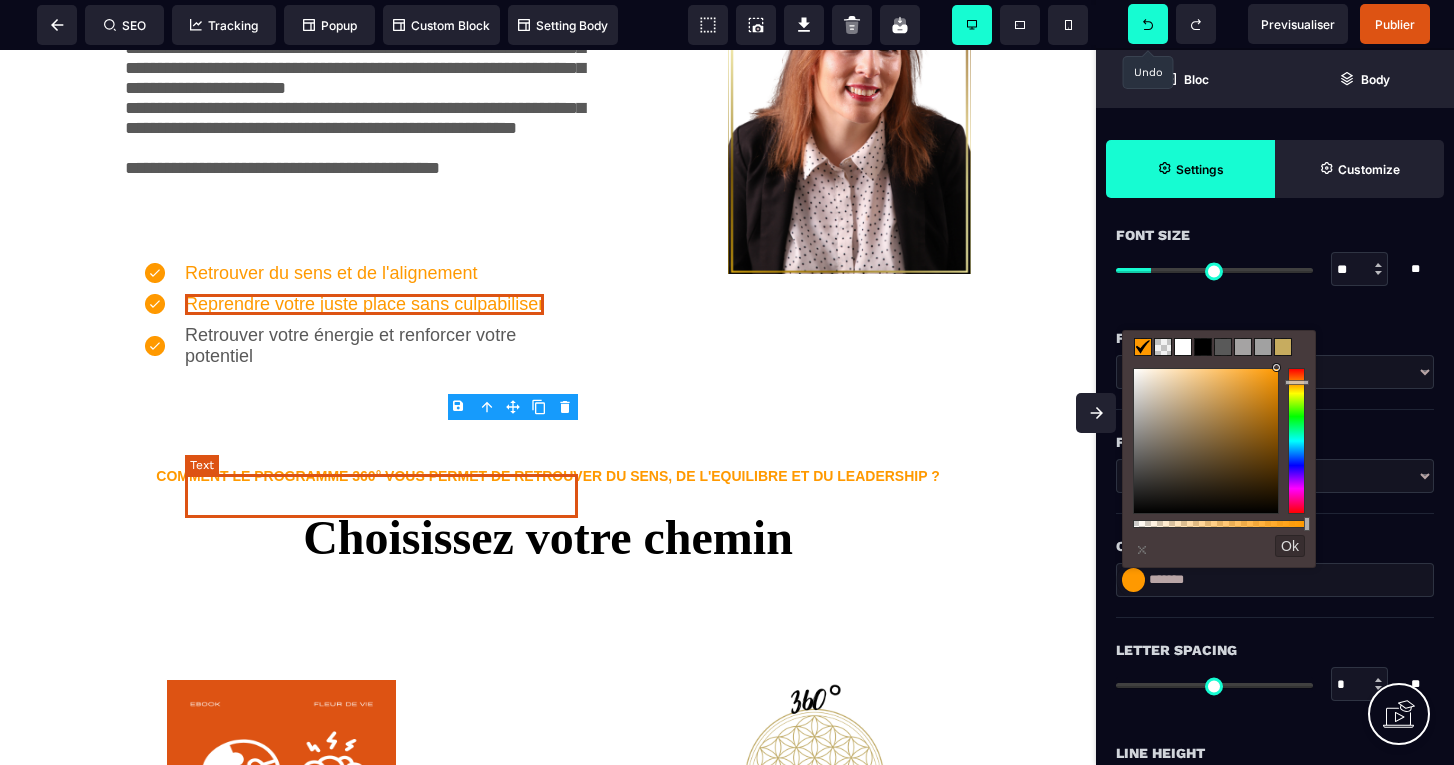 click on "Retrouver votre énergie et renforcer votre potentiel" at bounding box center (381, 346) 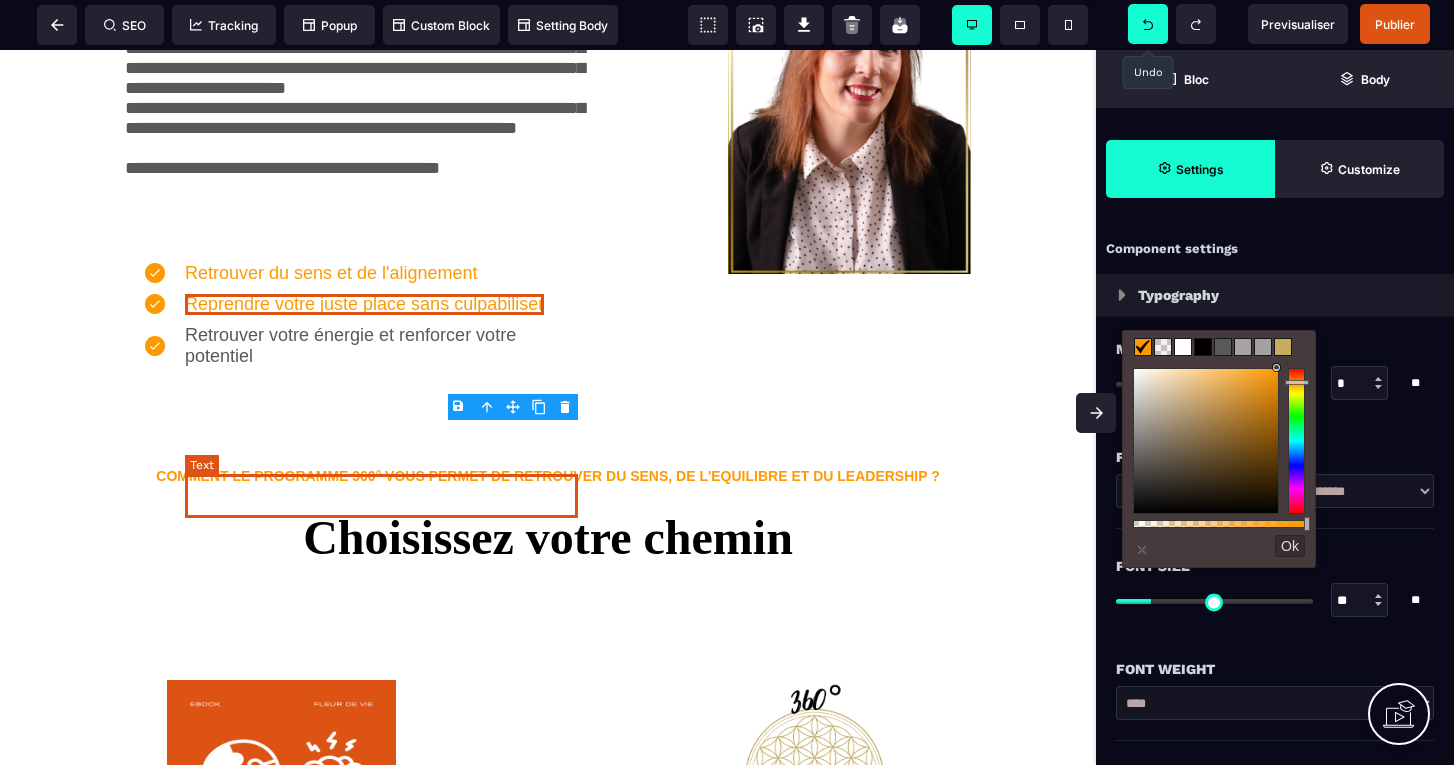 select on "***" 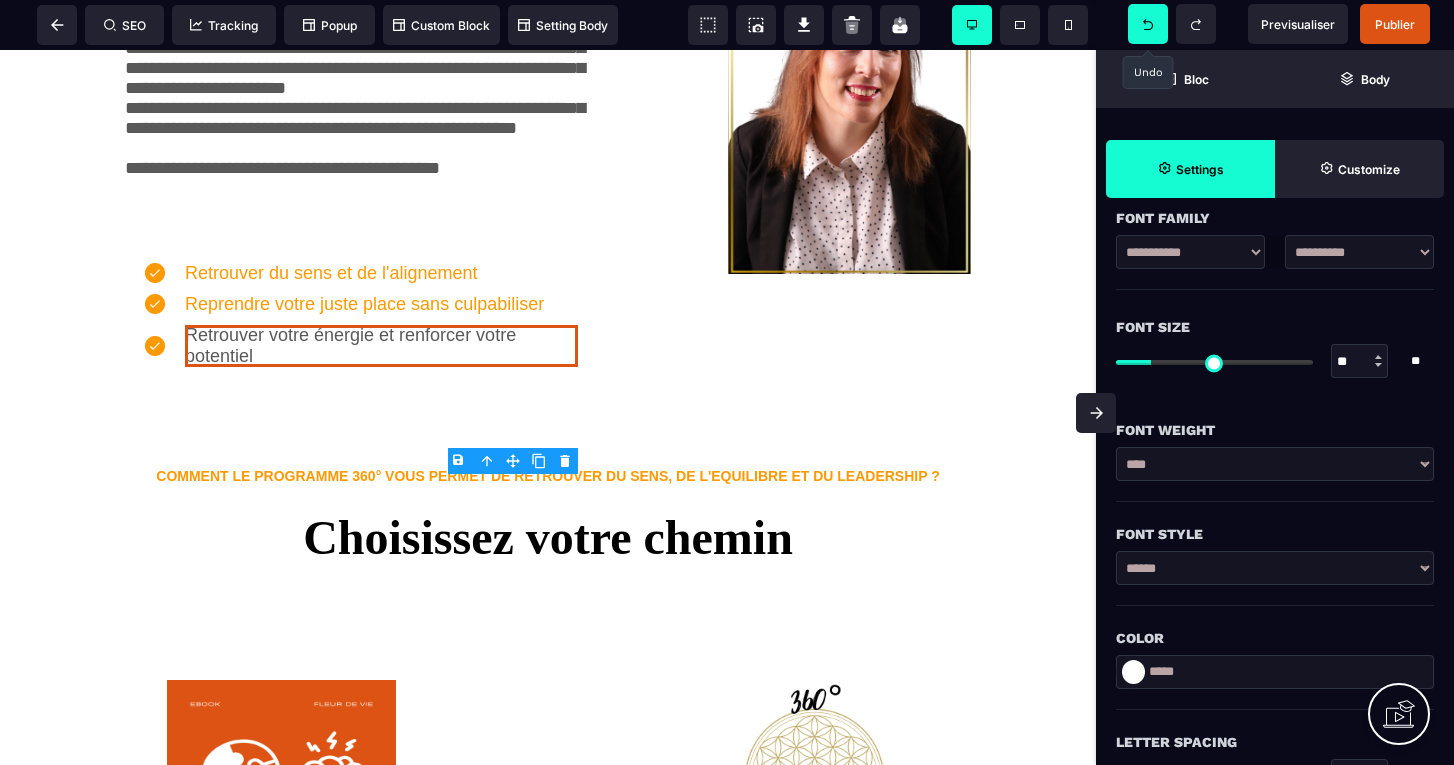 scroll, scrollTop: 249, scrollLeft: 0, axis: vertical 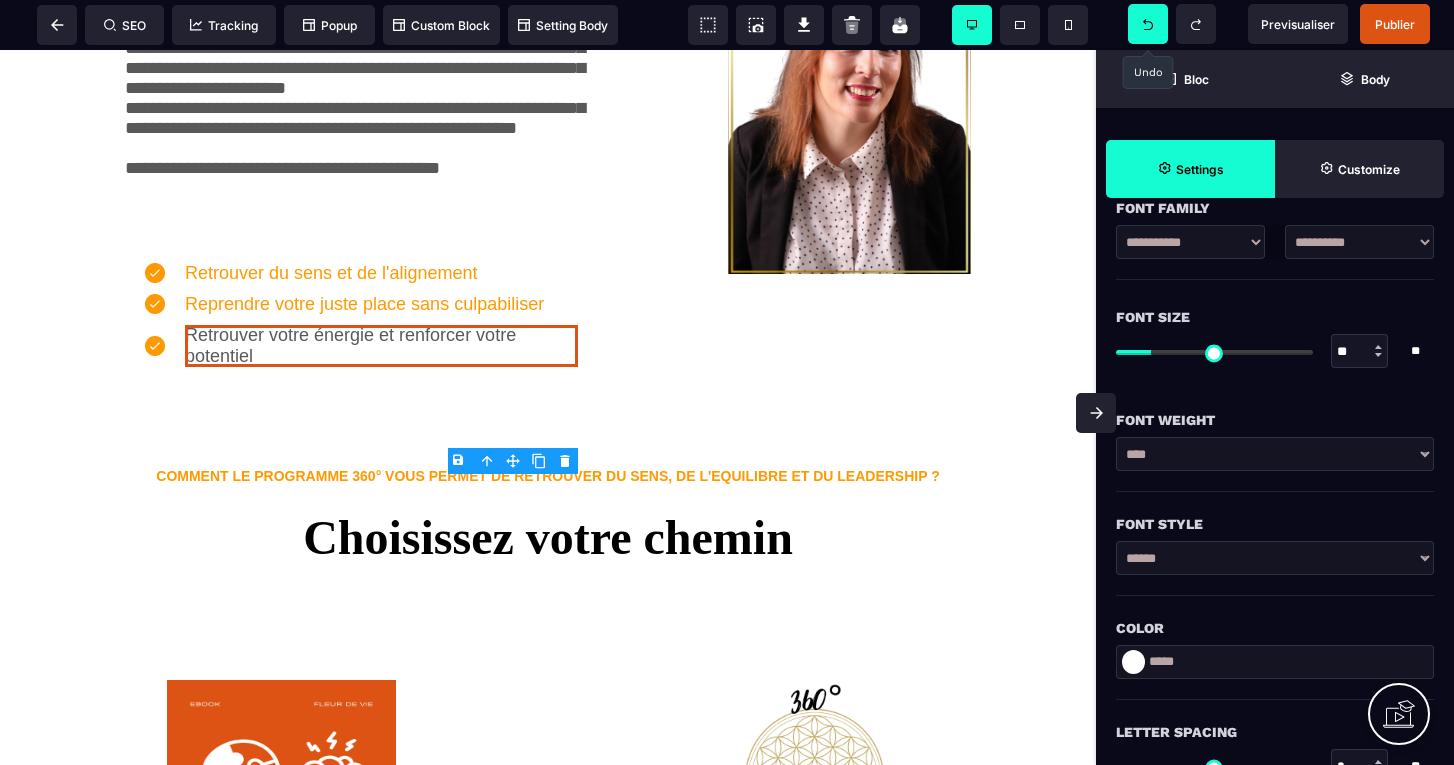 click at bounding box center (1133, 662) 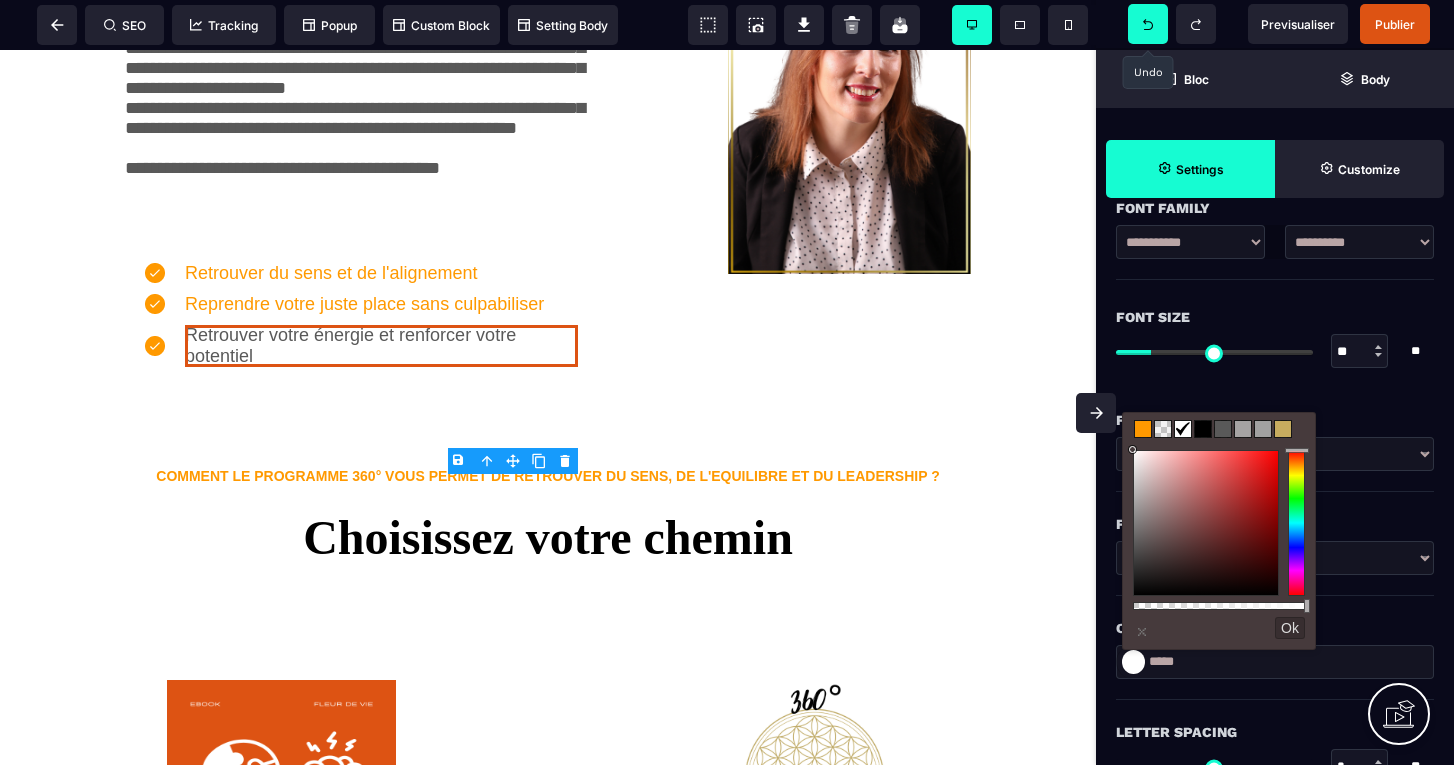 click at bounding box center [1143, 429] 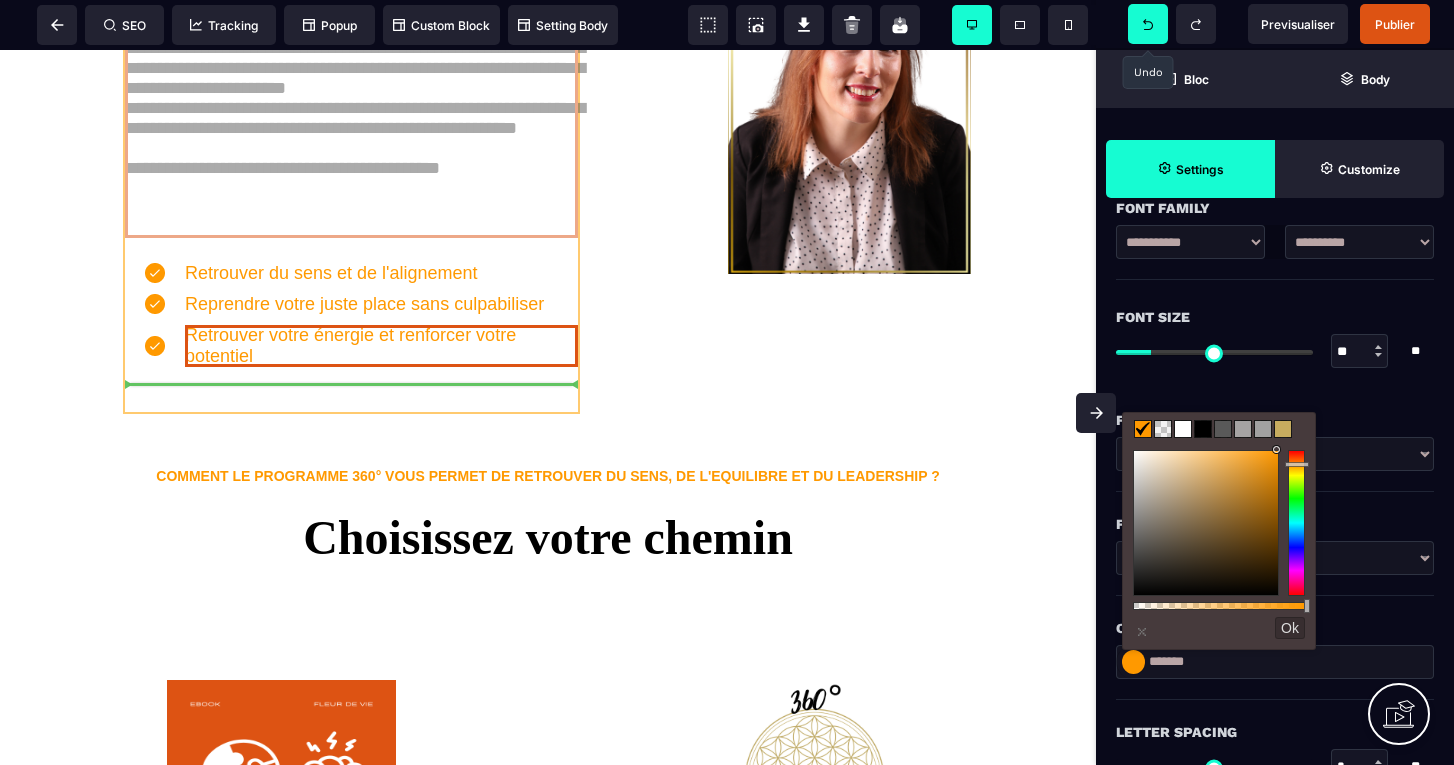 select on "***" 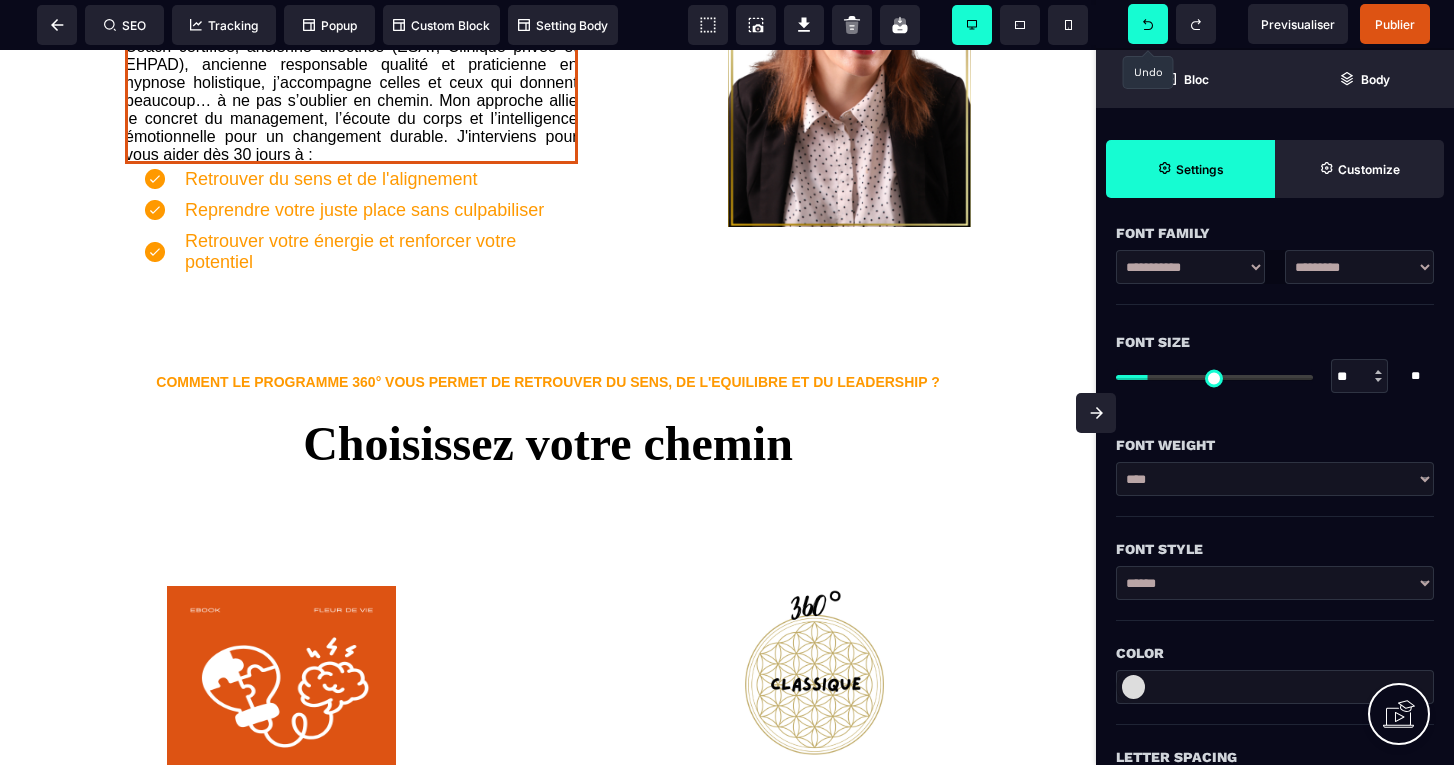 scroll, scrollTop: 0, scrollLeft: 0, axis: both 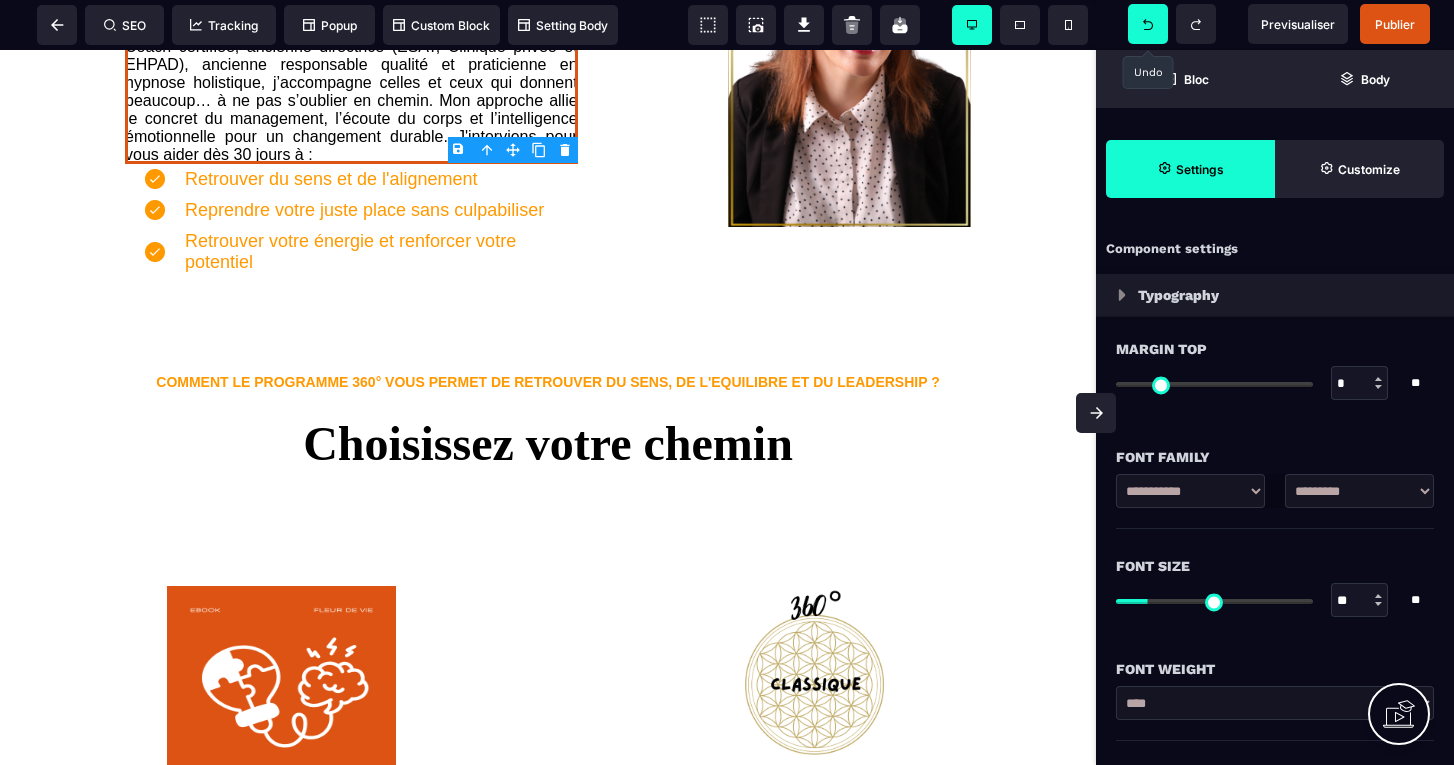click at bounding box center (1148, 24) 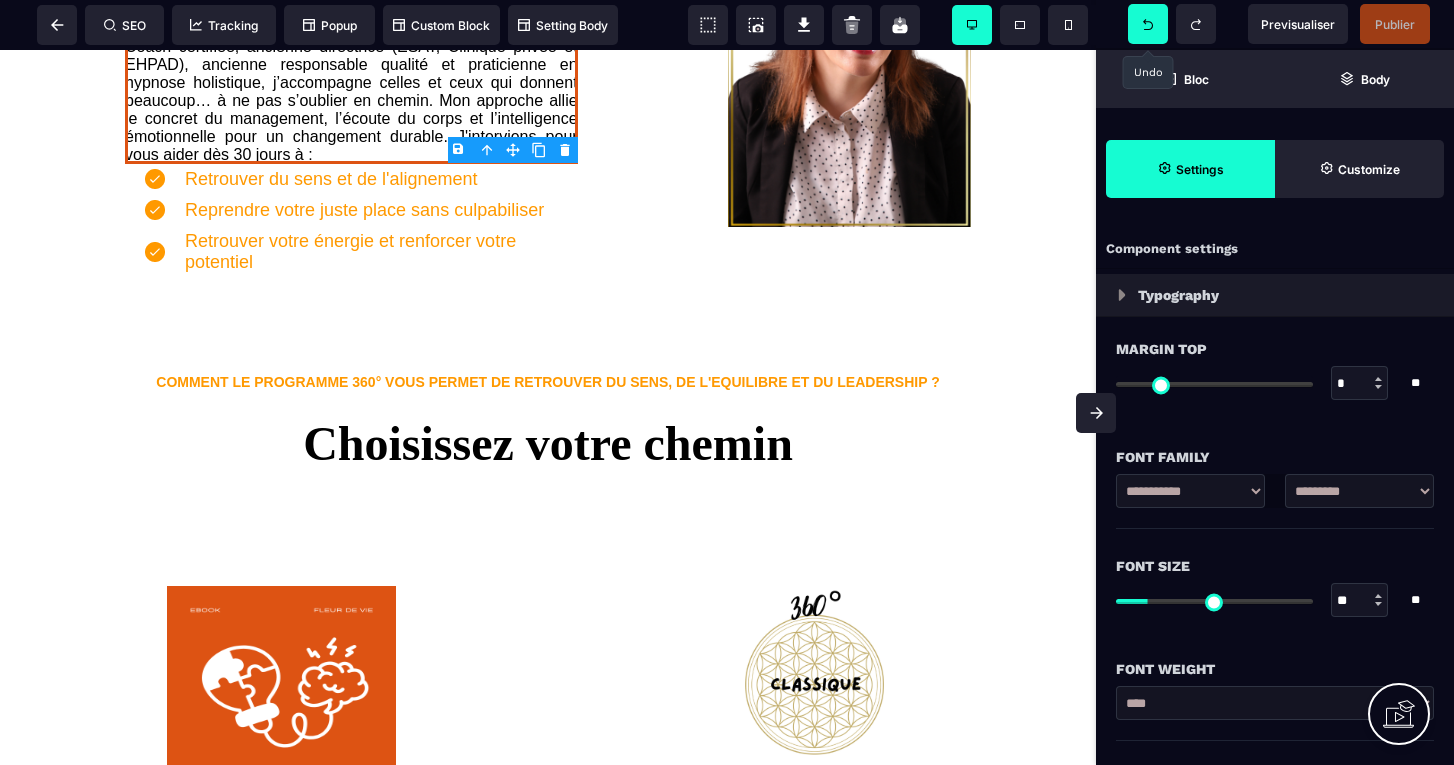 click at bounding box center (1148, 24) 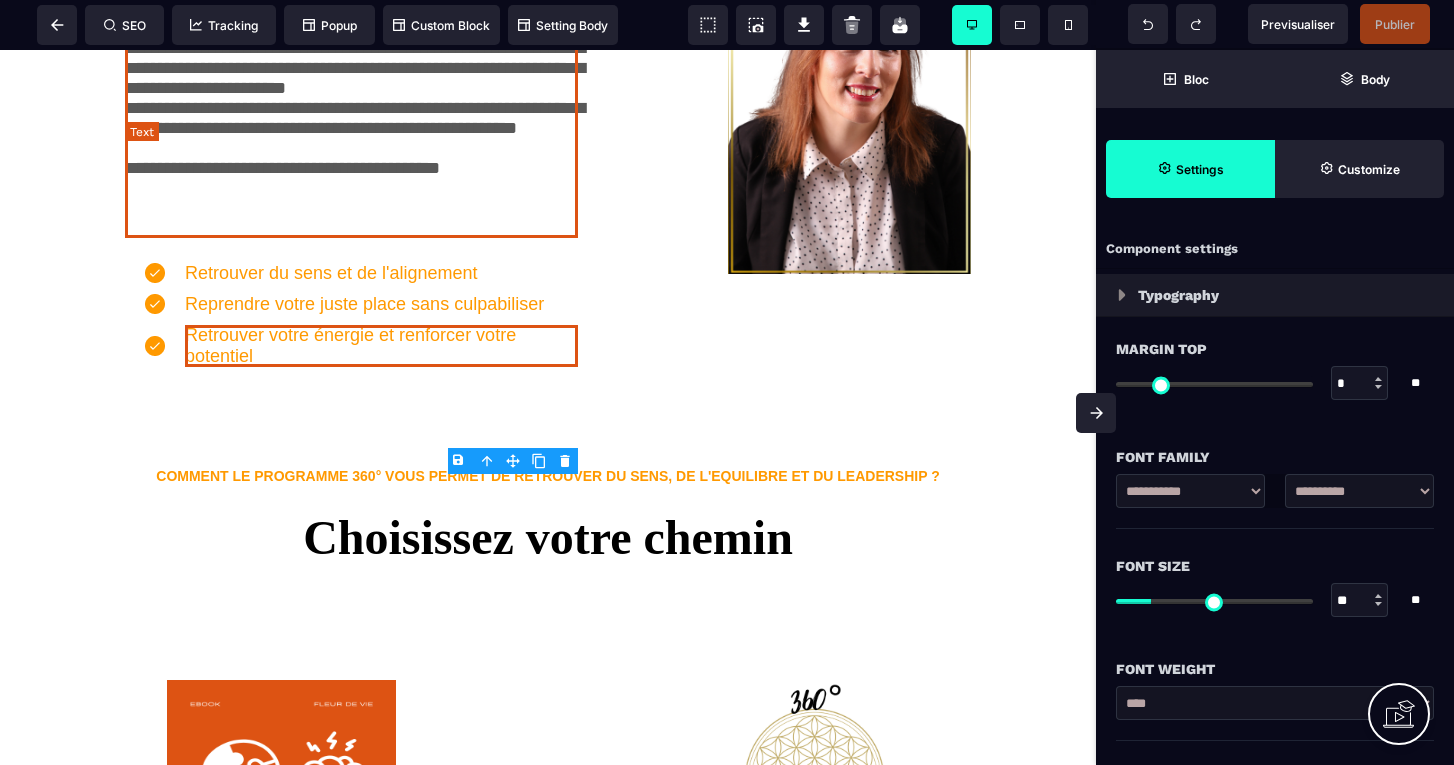 click on "**********" at bounding box center (351, 128) 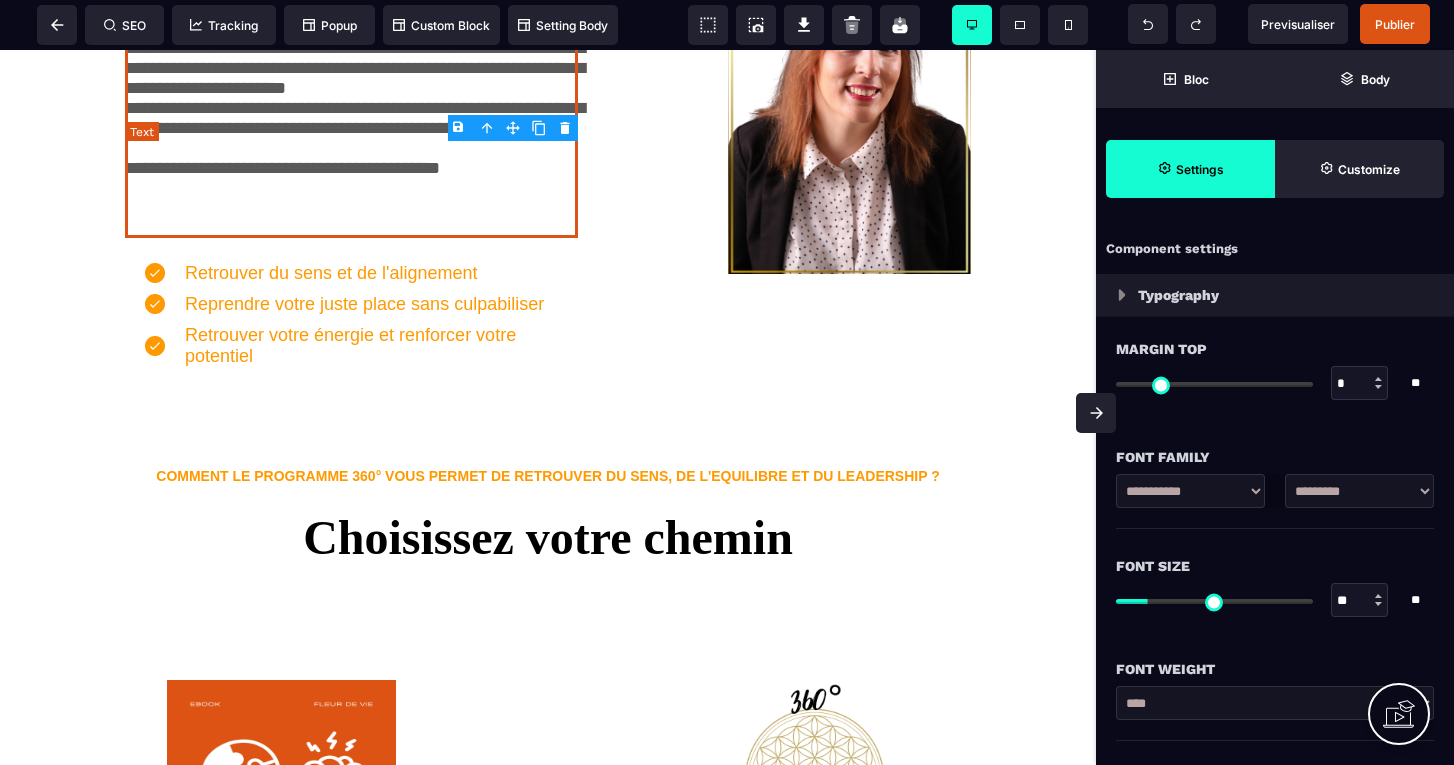 click on "**********" at bounding box center (351, 128) 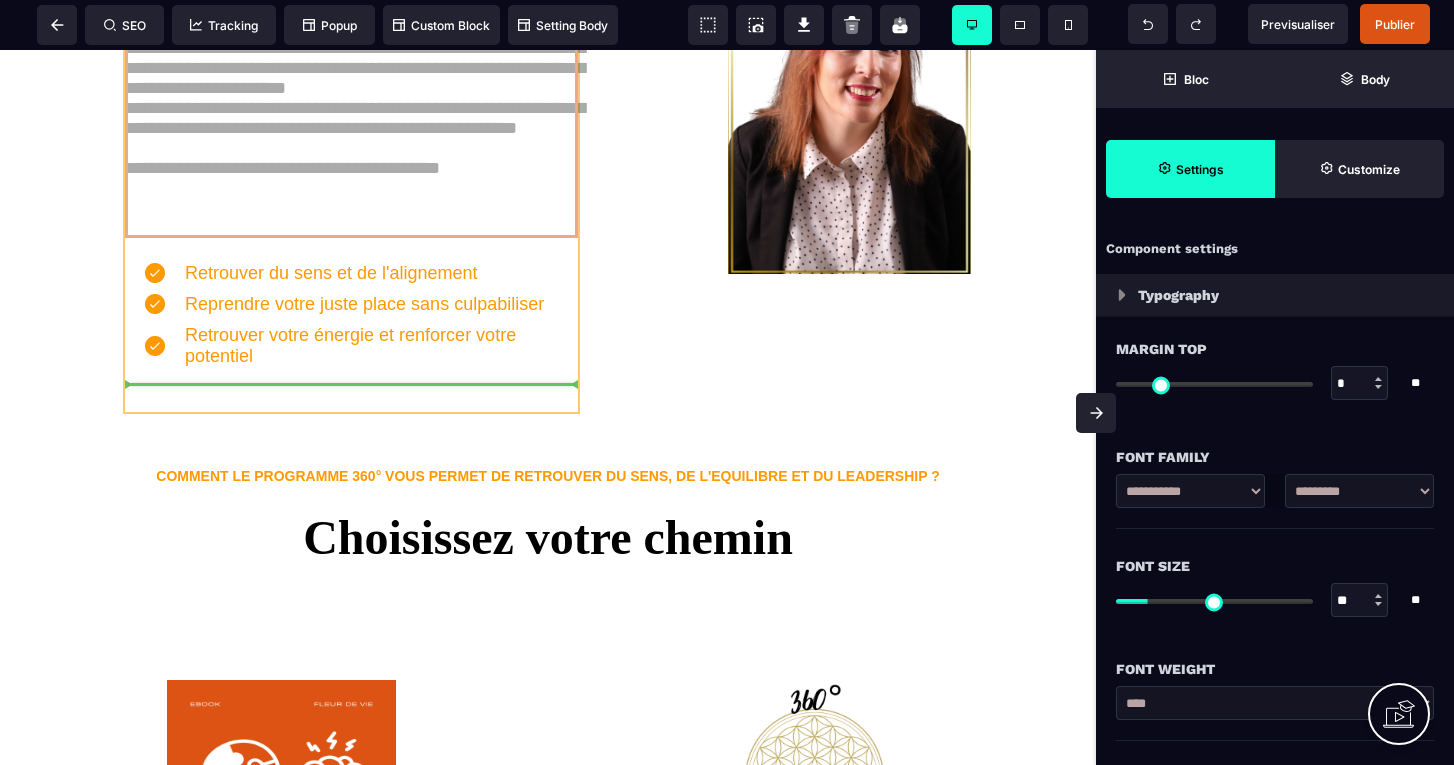 drag, startPoint x: 419, startPoint y: 350, endPoint x: 493, endPoint y: 355, distance: 74.168724 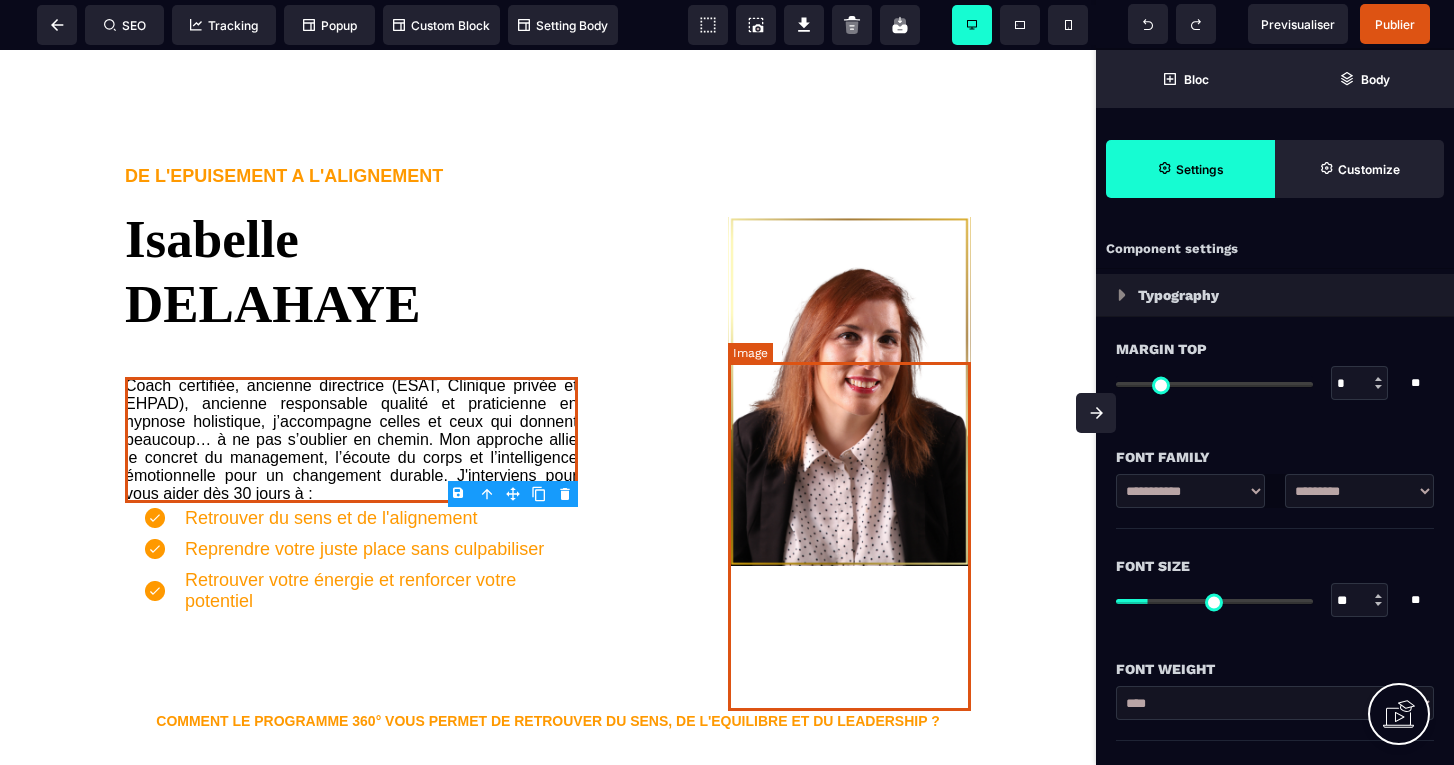 scroll, scrollTop: 2050, scrollLeft: 0, axis: vertical 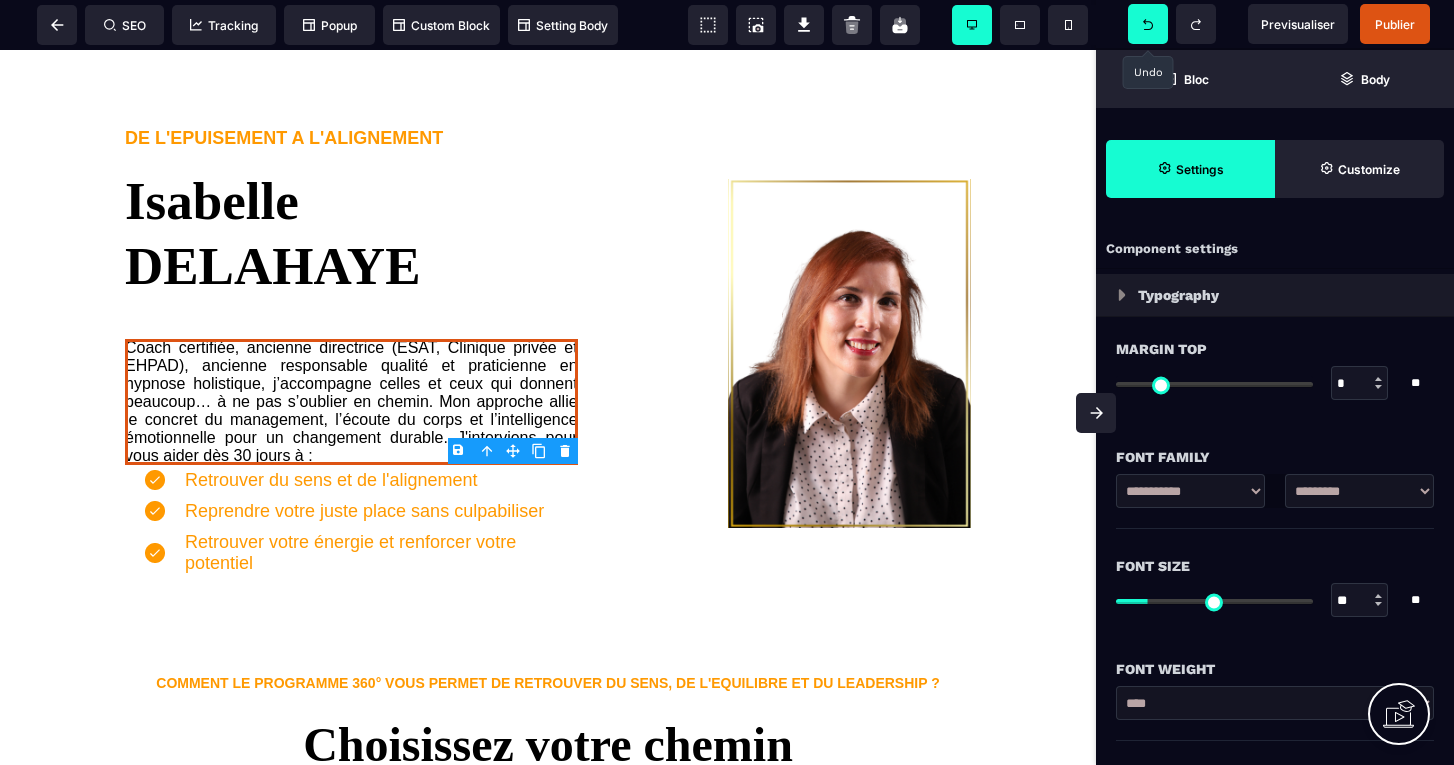 click 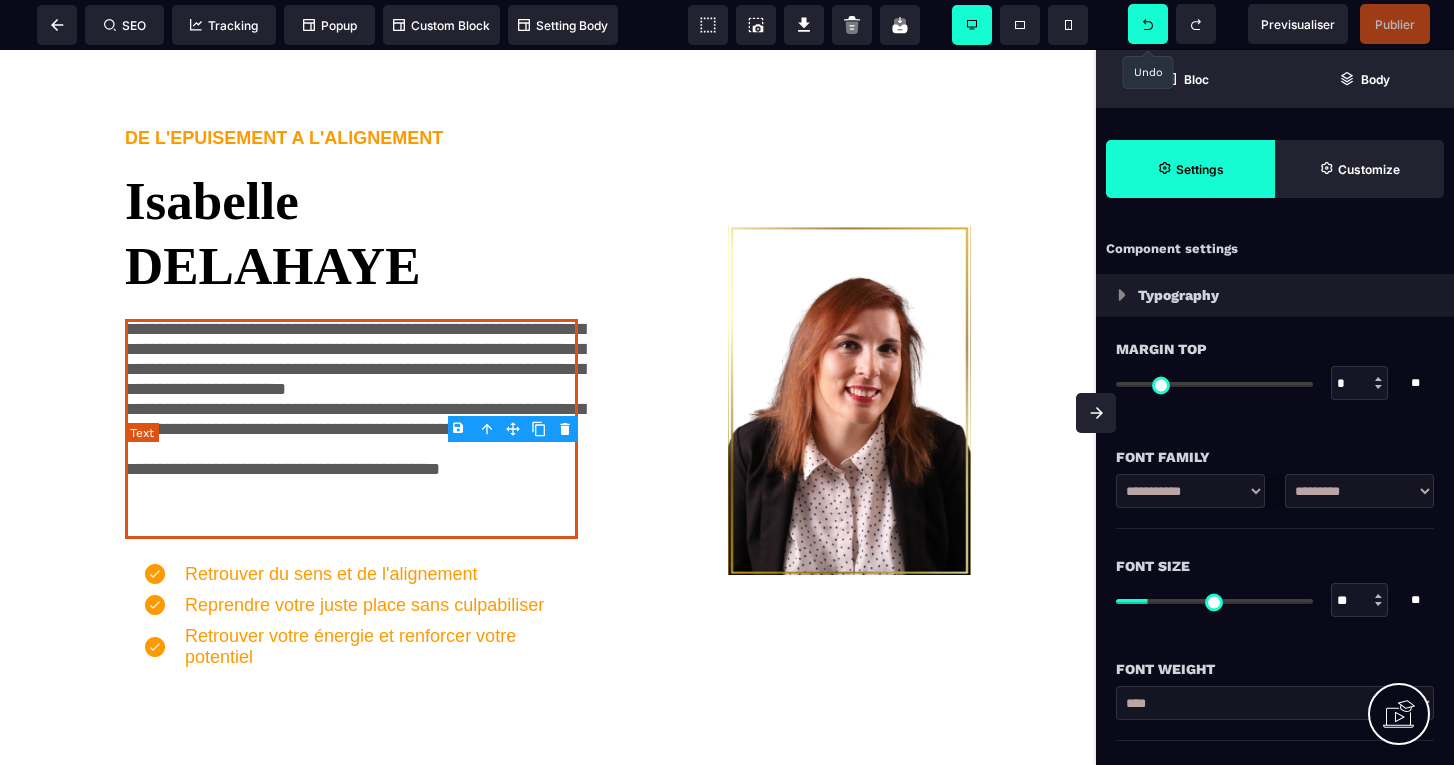 click on "**********" at bounding box center [351, 429] 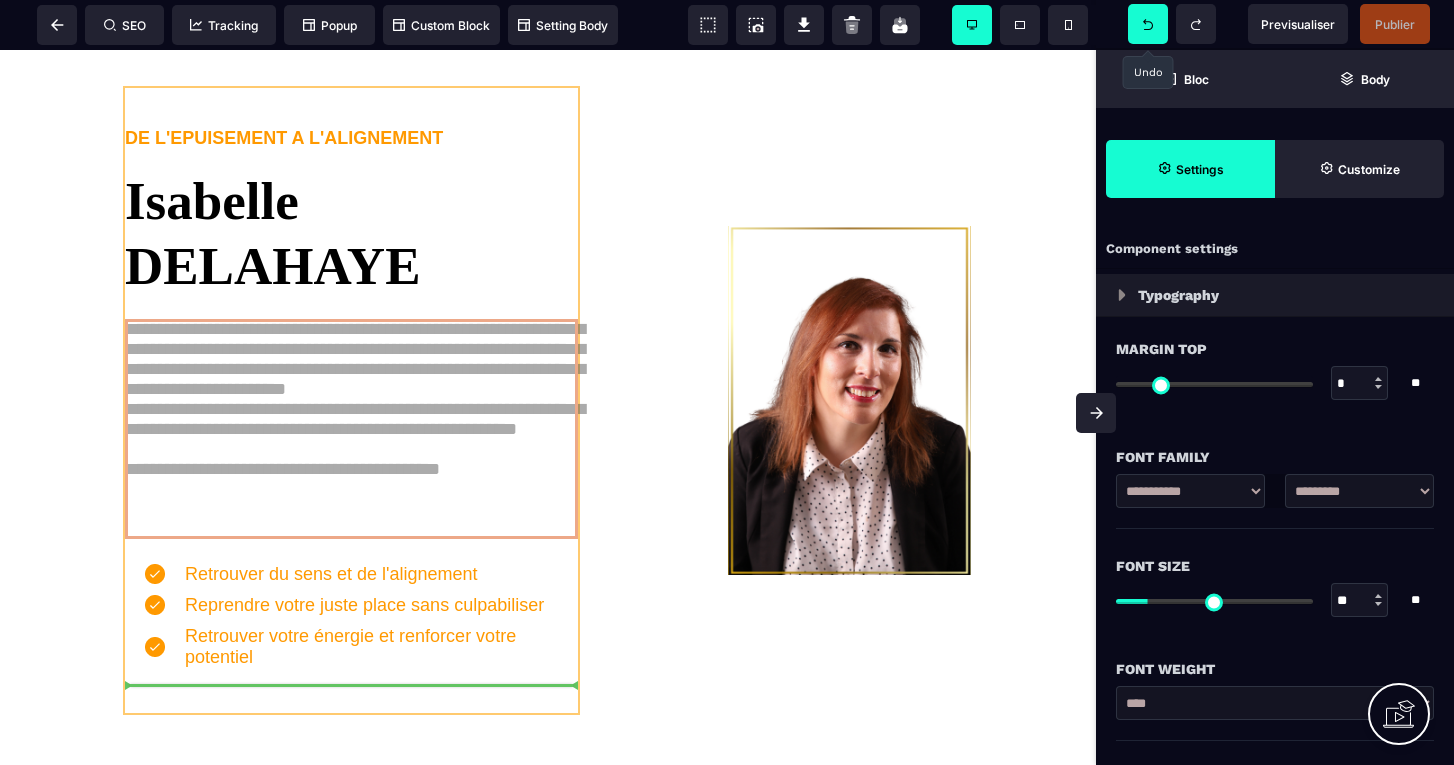 drag, startPoint x: 420, startPoint y: 653, endPoint x: 429, endPoint y: 640, distance: 15.811388 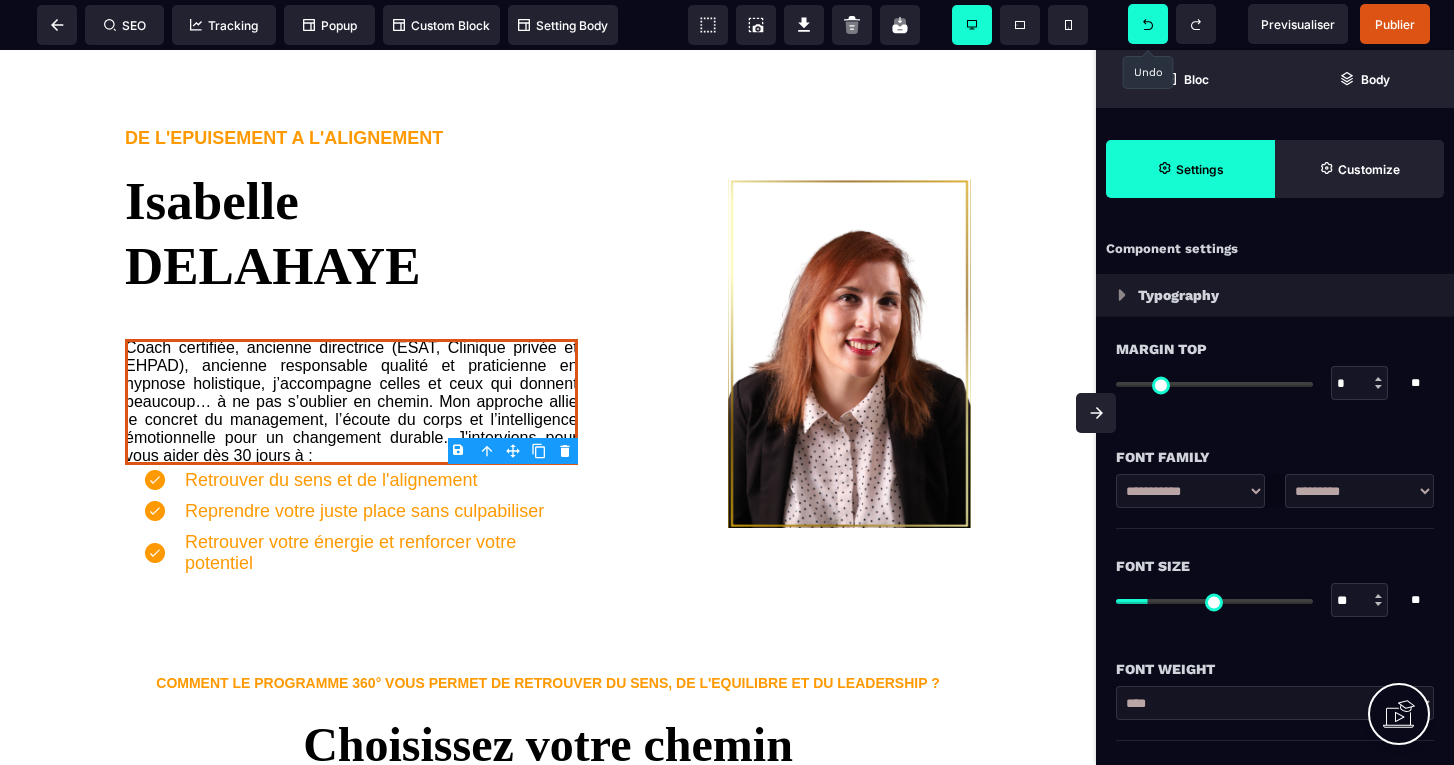click 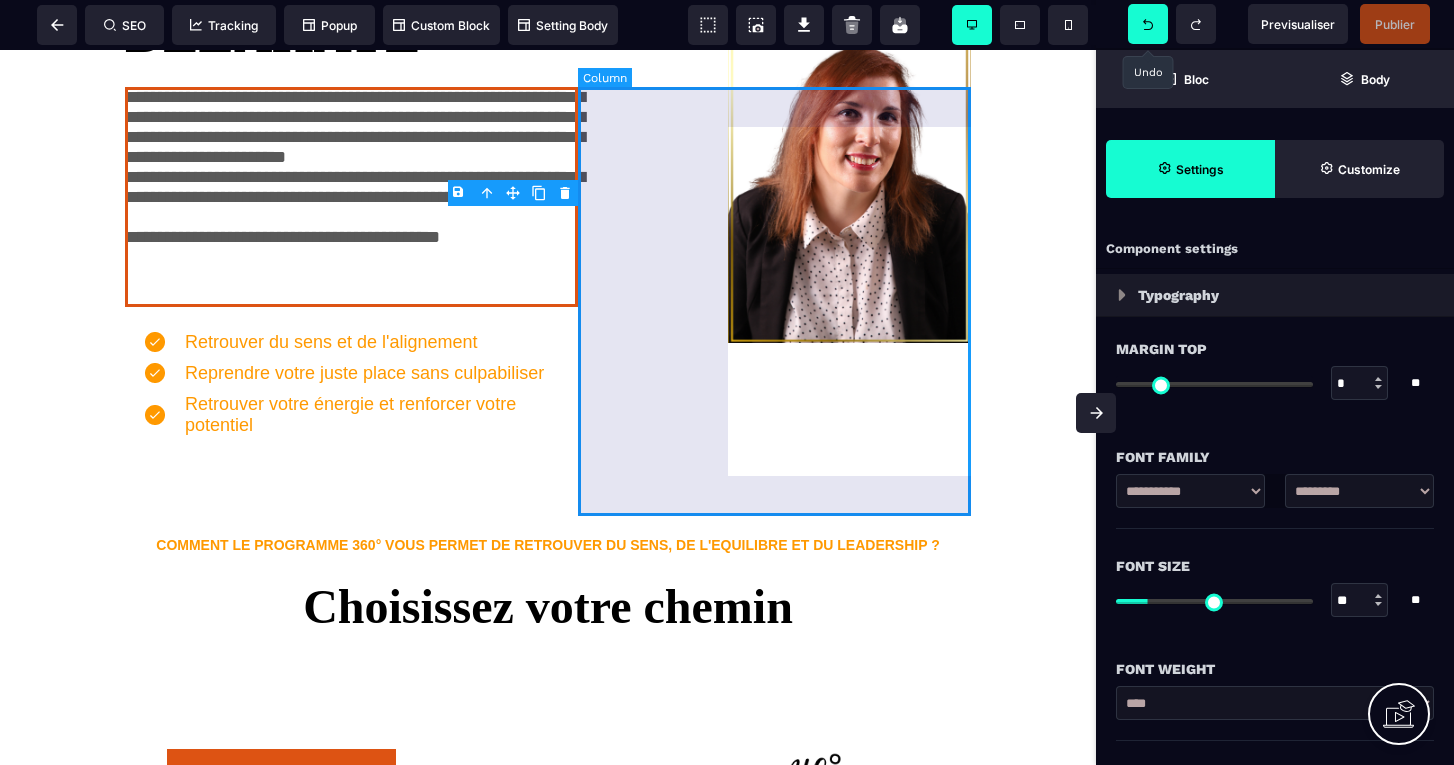 scroll, scrollTop: 2286, scrollLeft: 0, axis: vertical 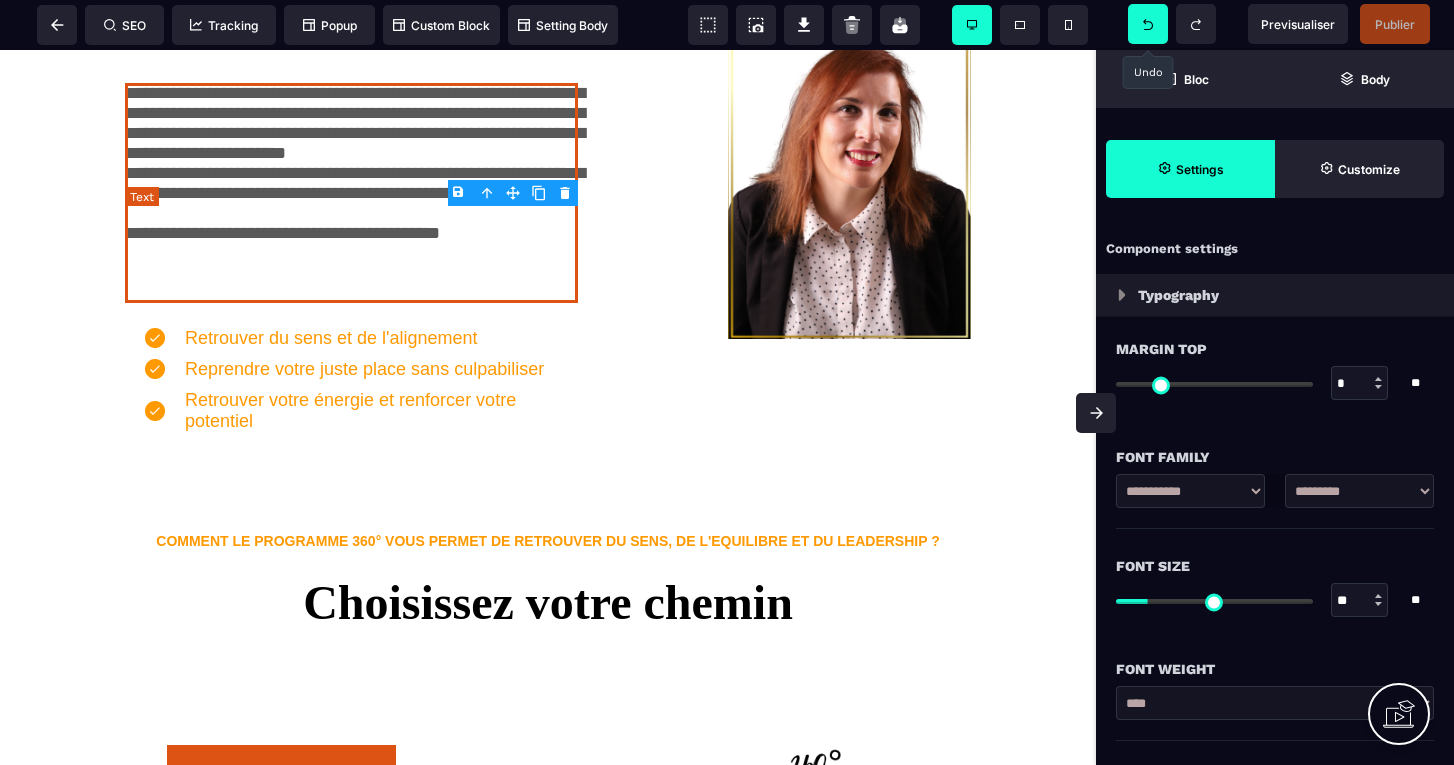 click on "**********" at bounding box center (351, 193) 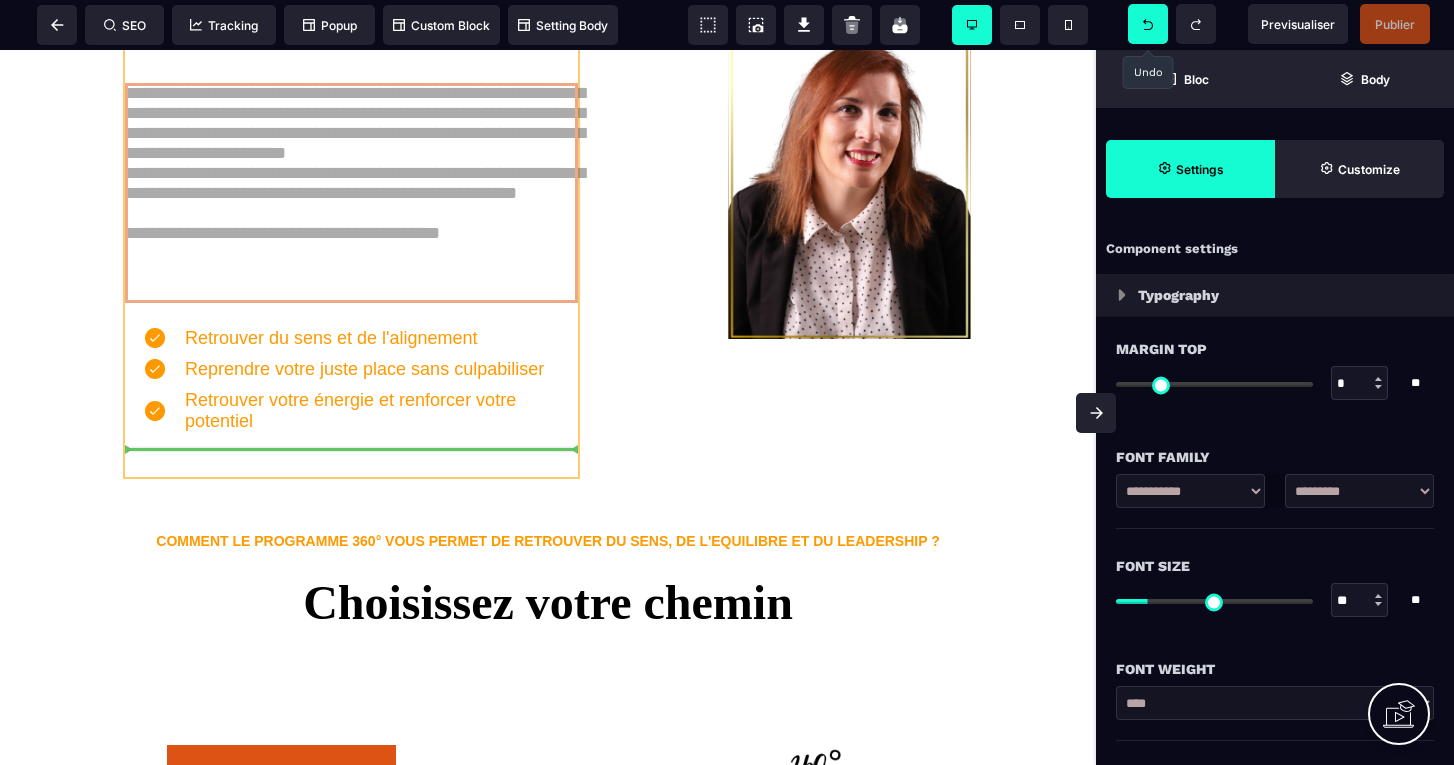 drag, startPoint x: 487, startPoint y: 416, endPoint x: 424, endPoint y: 439, distance: 67.06713 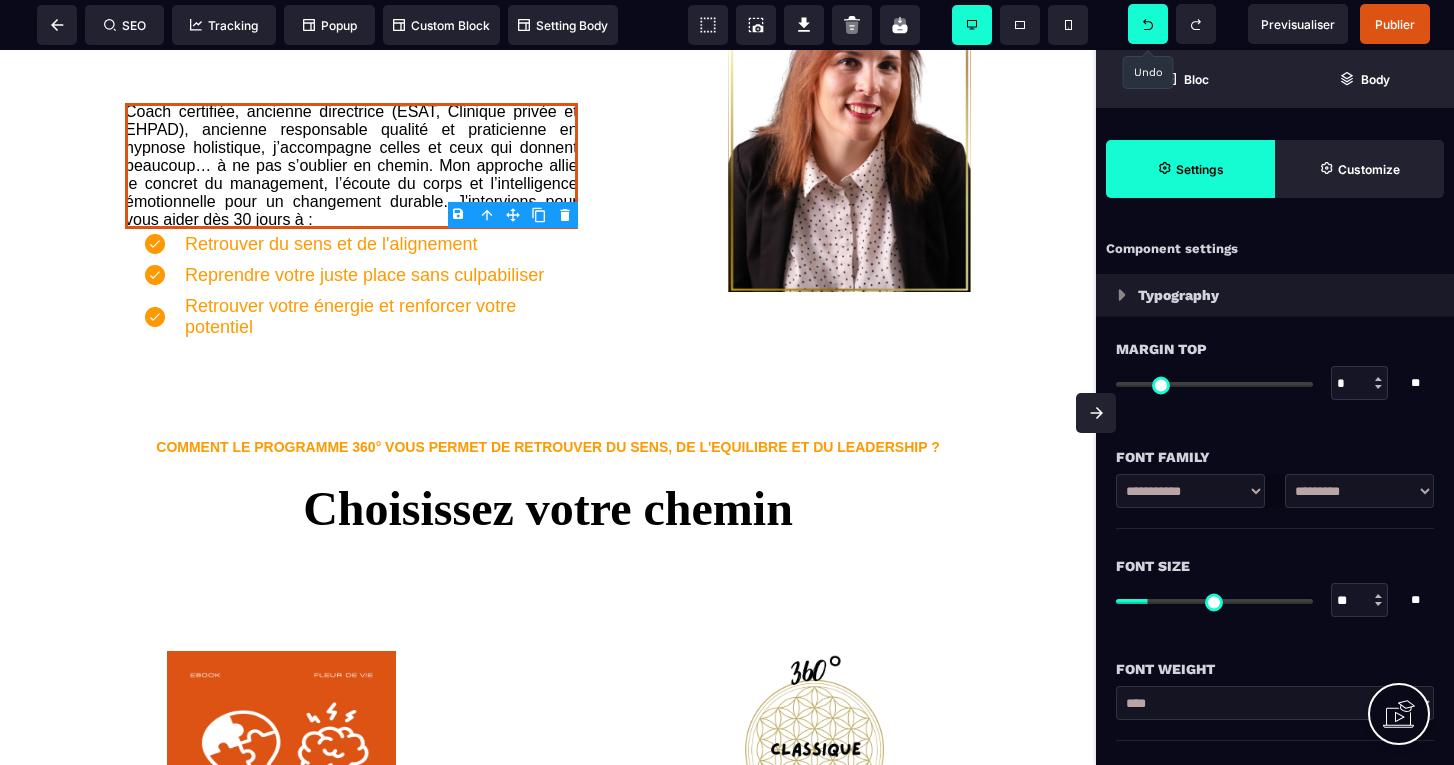 click at bounding box center (1148, 24) 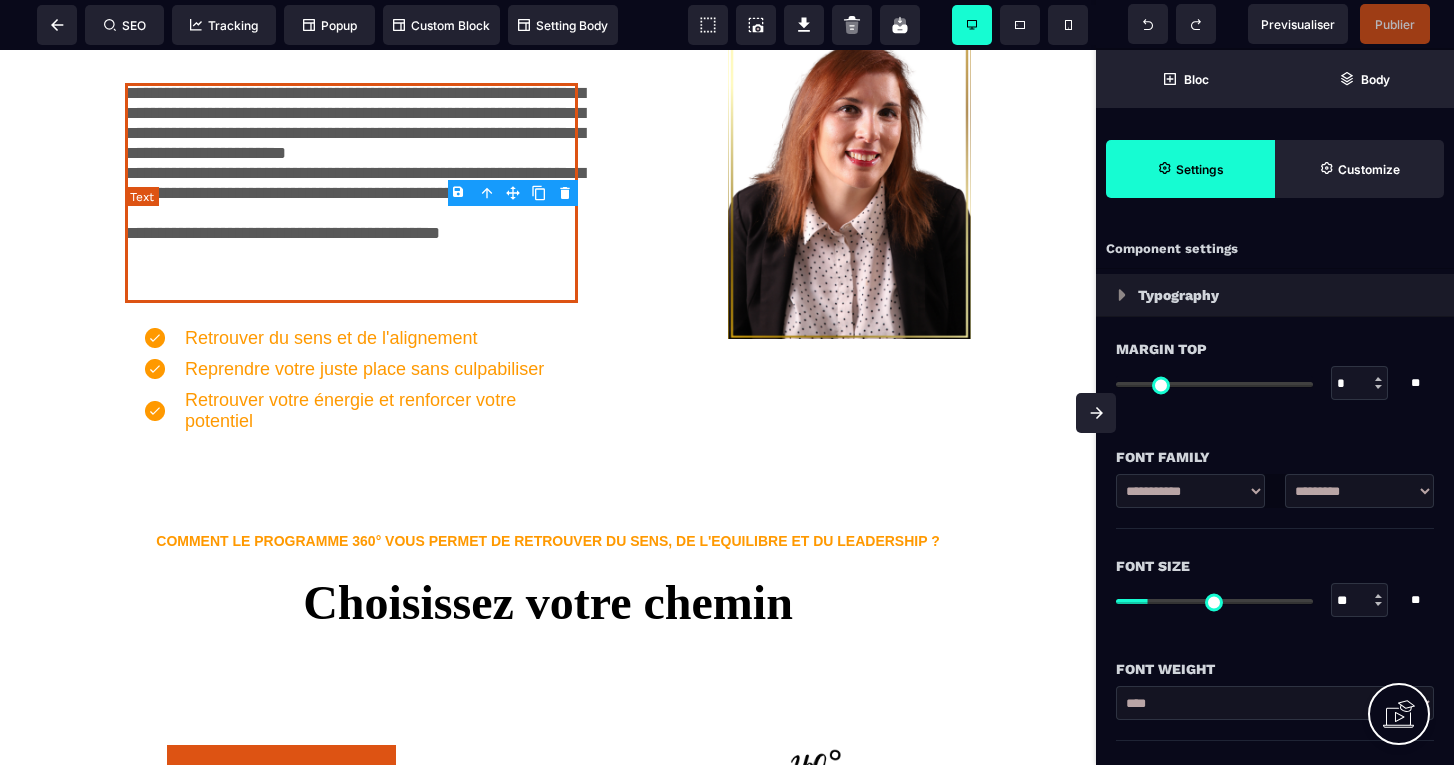 click on "**********" at bounding box center [351, 193] 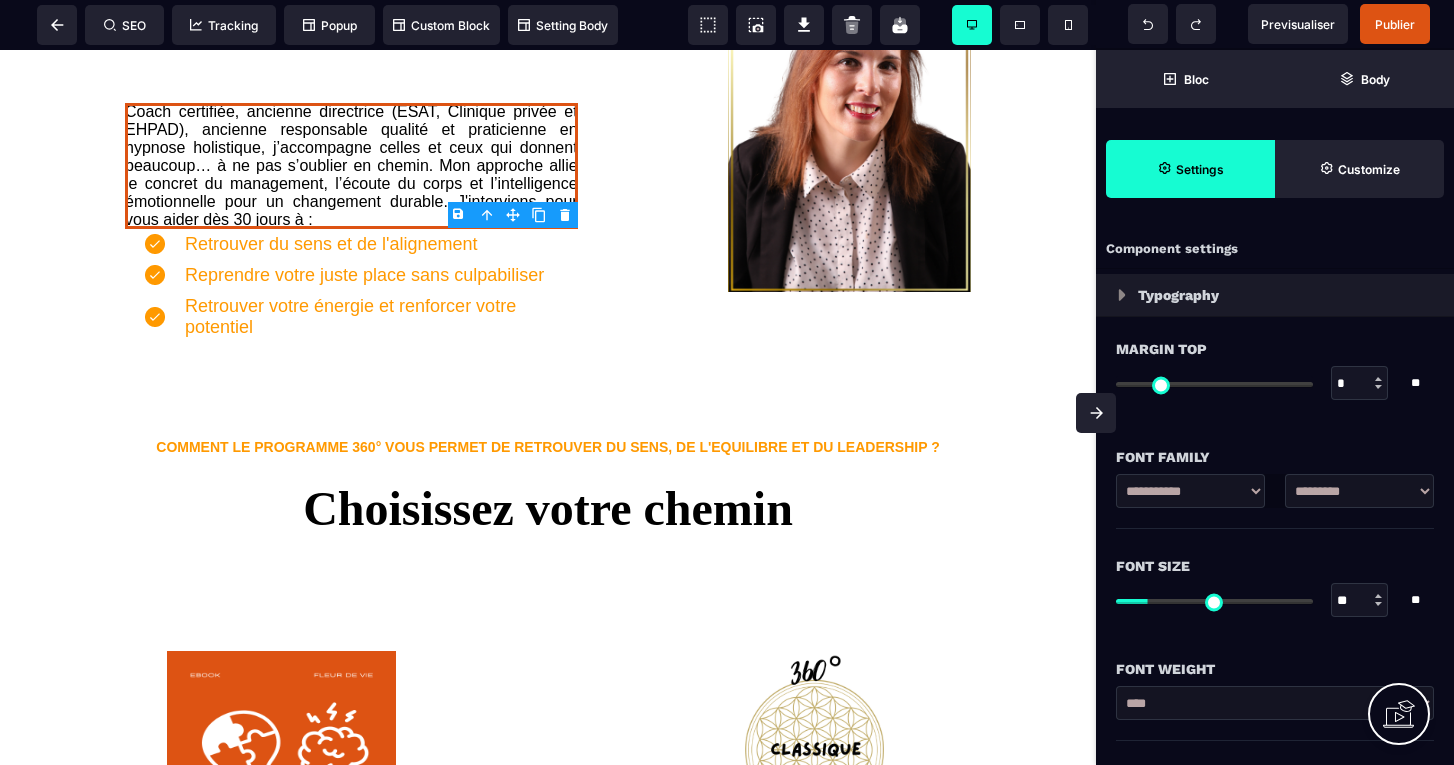 click 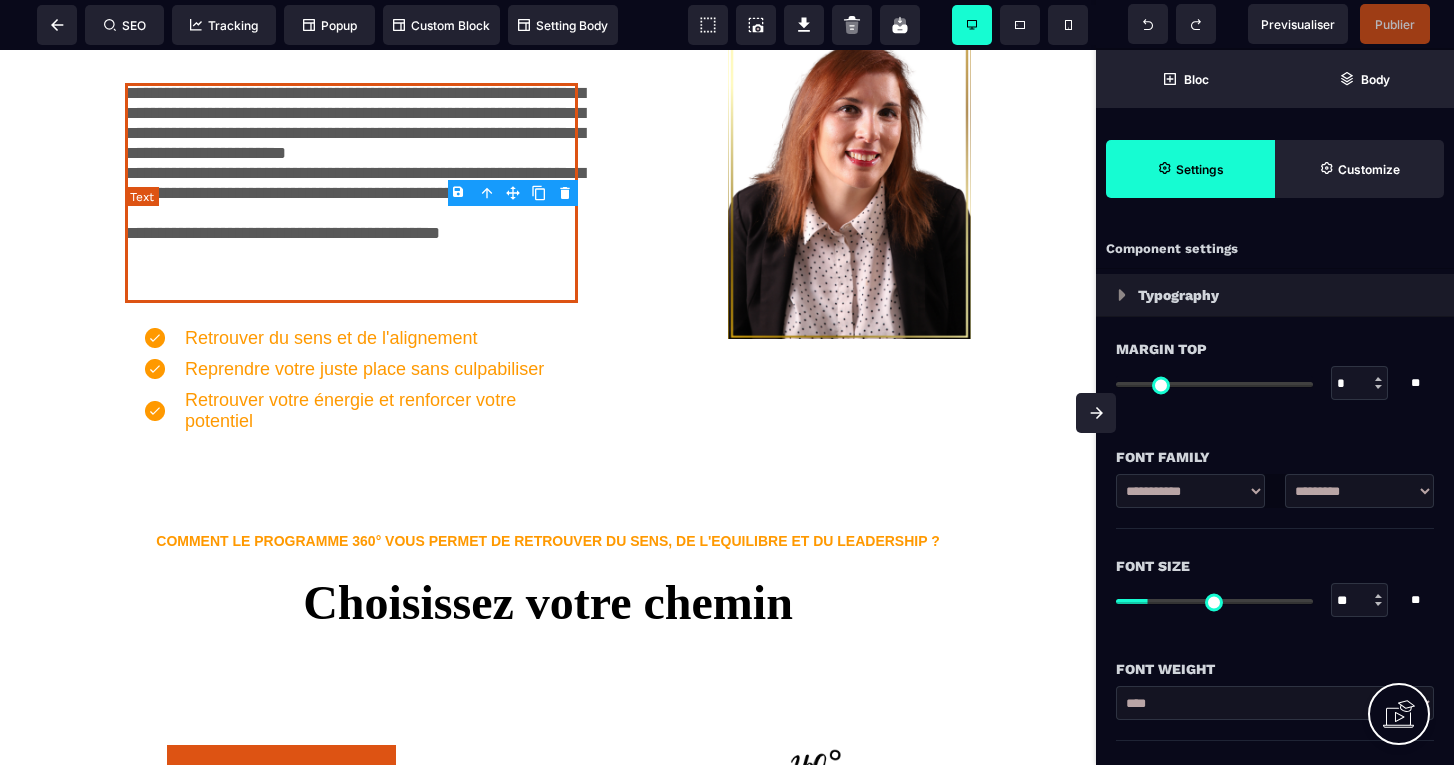 click on "**********" at bounding box center (351, 193) 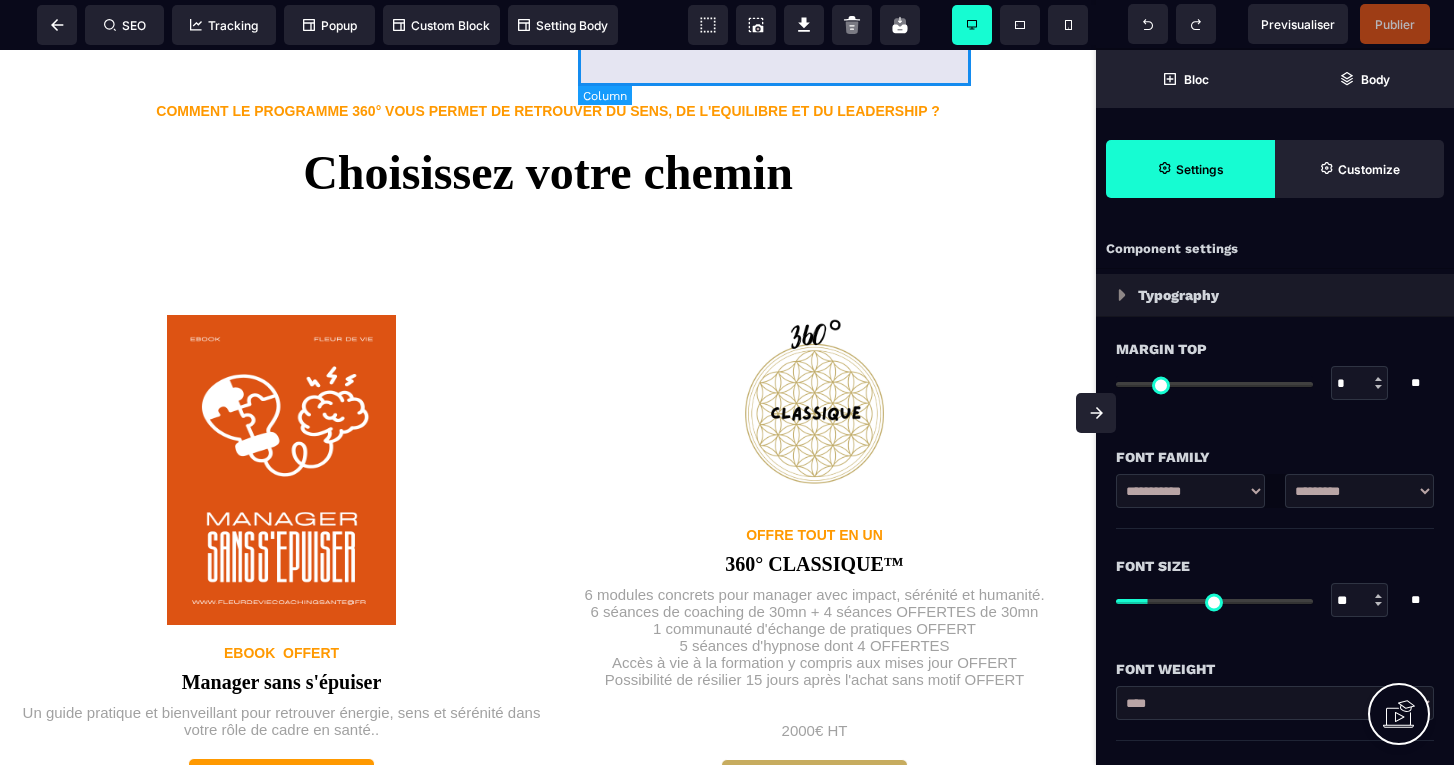 scroll, scrollTop: 2720, scrollLeft: 0, axis: vertical 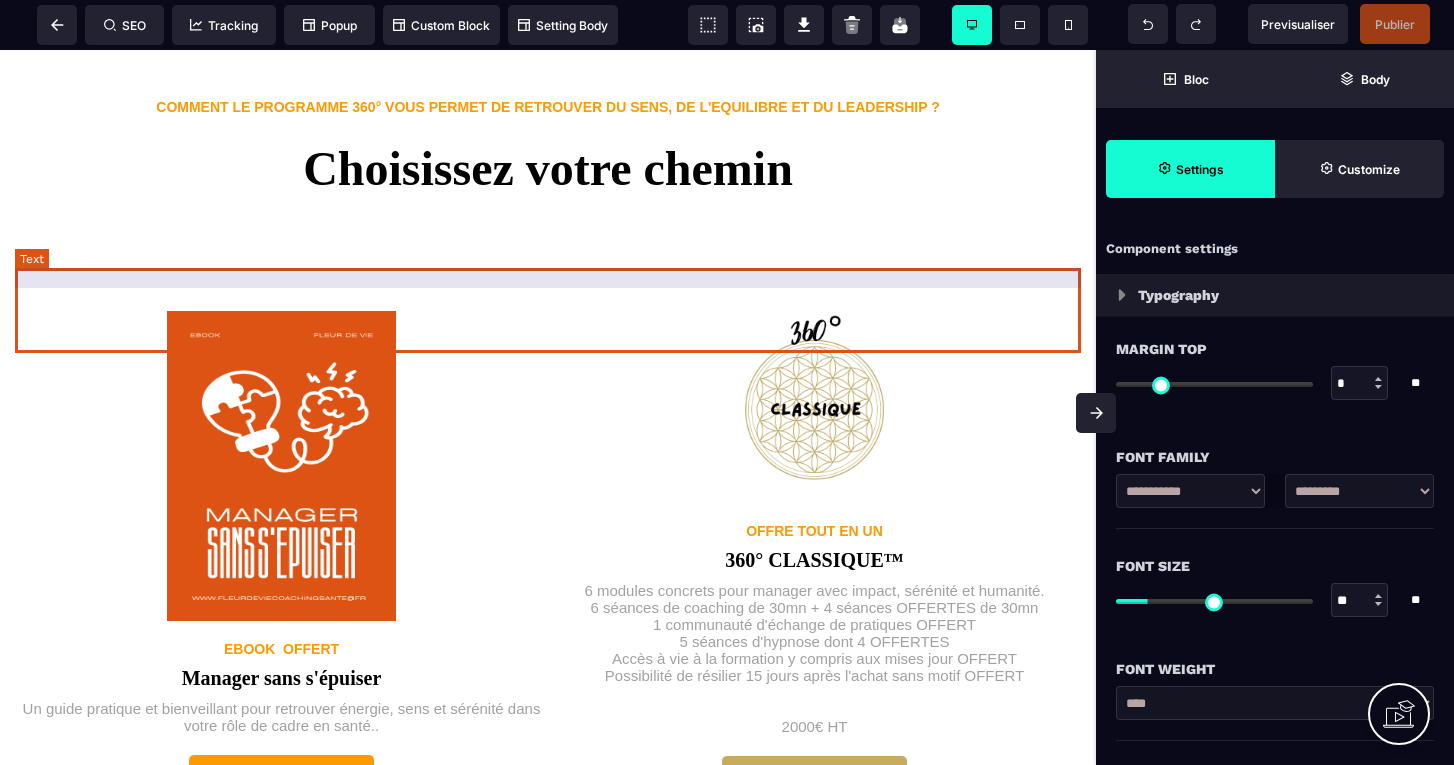 click on "Choisissez votre chemin" at bounding box center [548, 158] 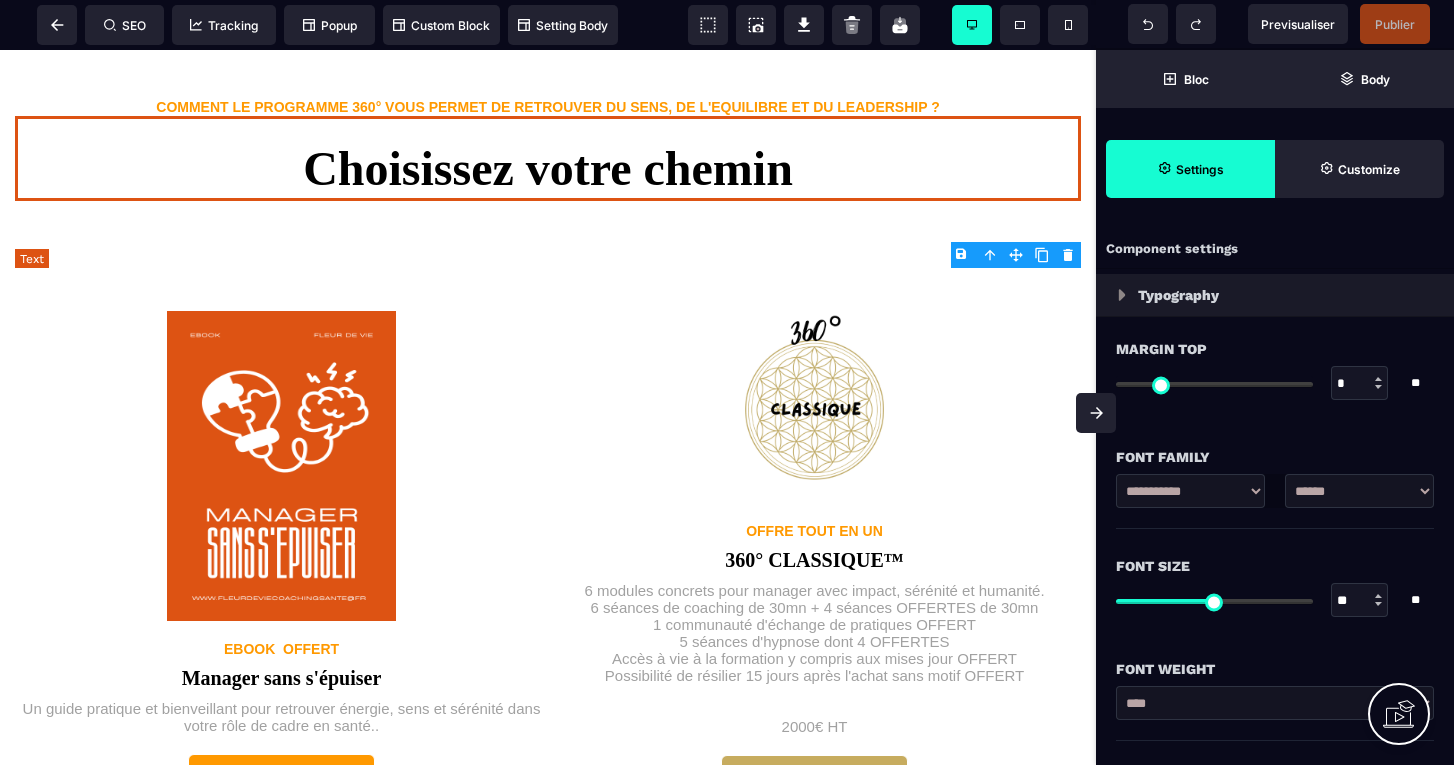 click on "Choisissez votre chemin" at bounding box center [548, 158] 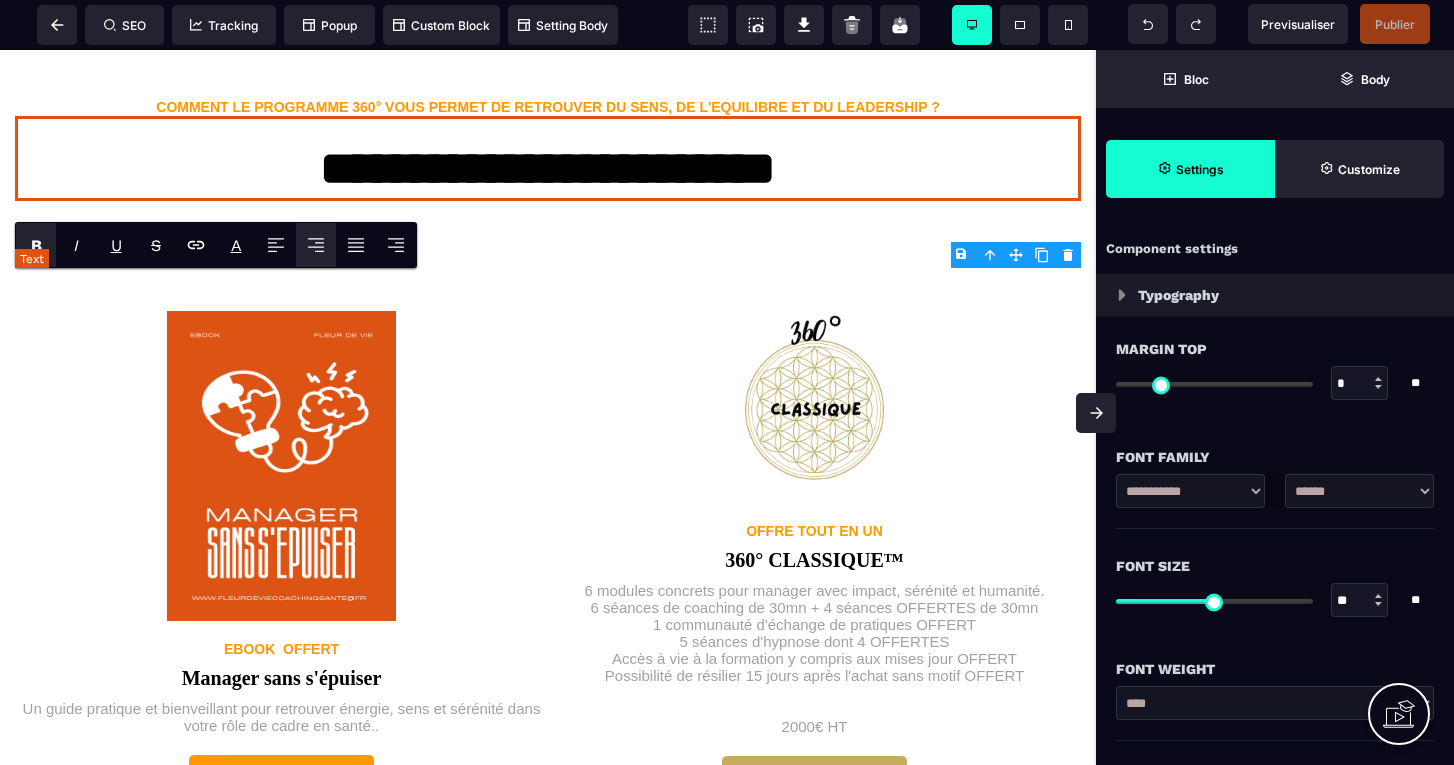 click on "**********" at bounding box center (548, 158) 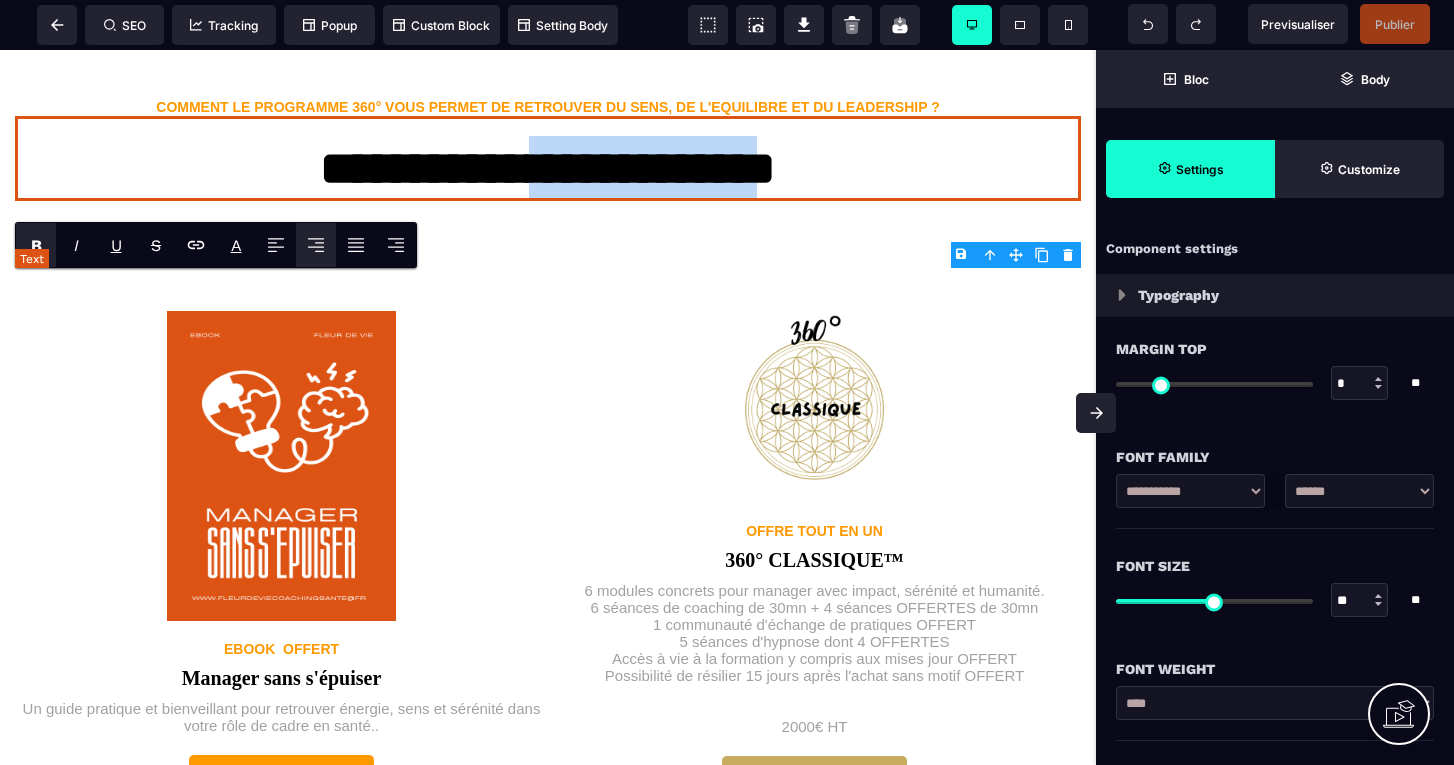 drag, startPoint x: 514, startPoint y: 313, endPoint x: 908, endPoint y: 313, distance: 394 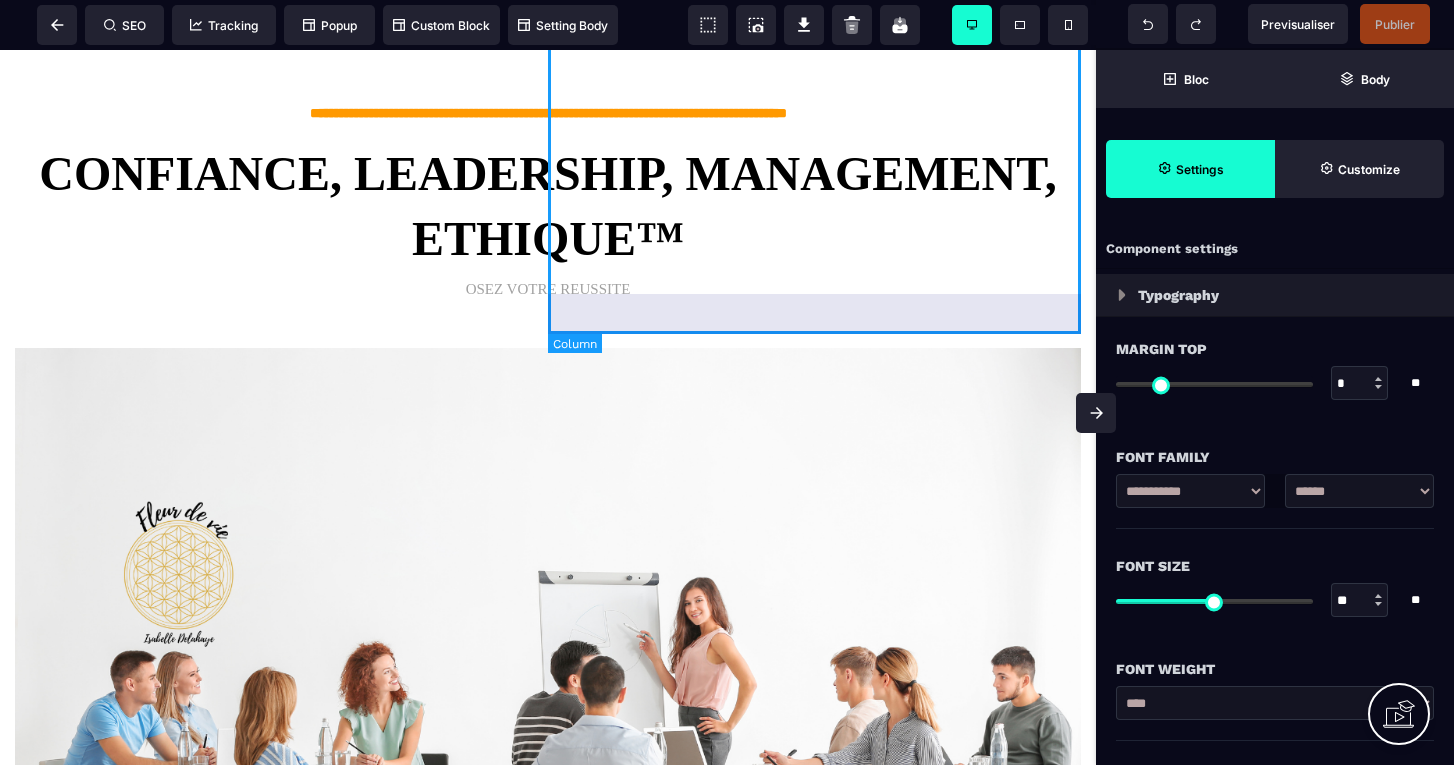 scroll, scrollTop: 4217, scrollLeft: 0, axis: vertical 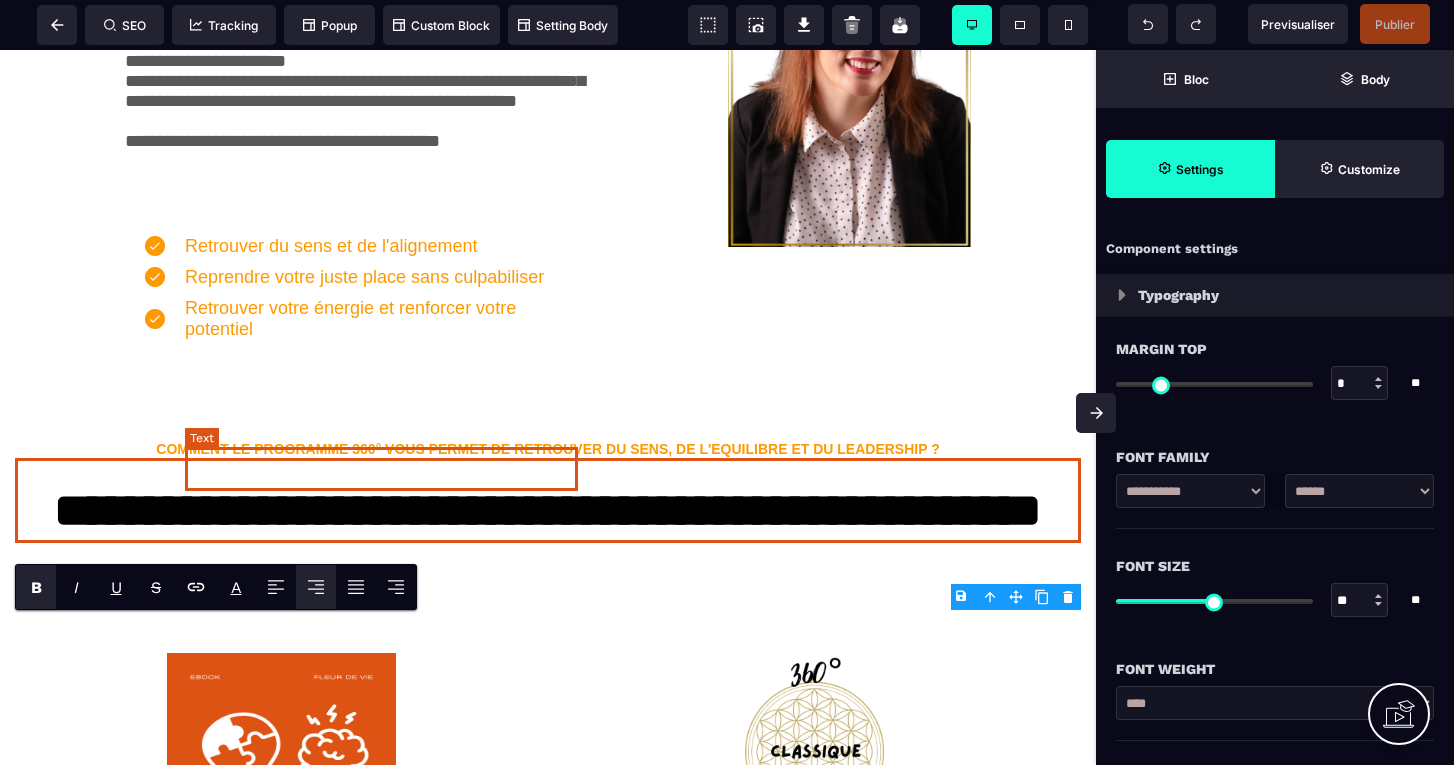 click on "Retrouver votre énergie et renforcer votre potentiel" at bounding box center (381, 319) 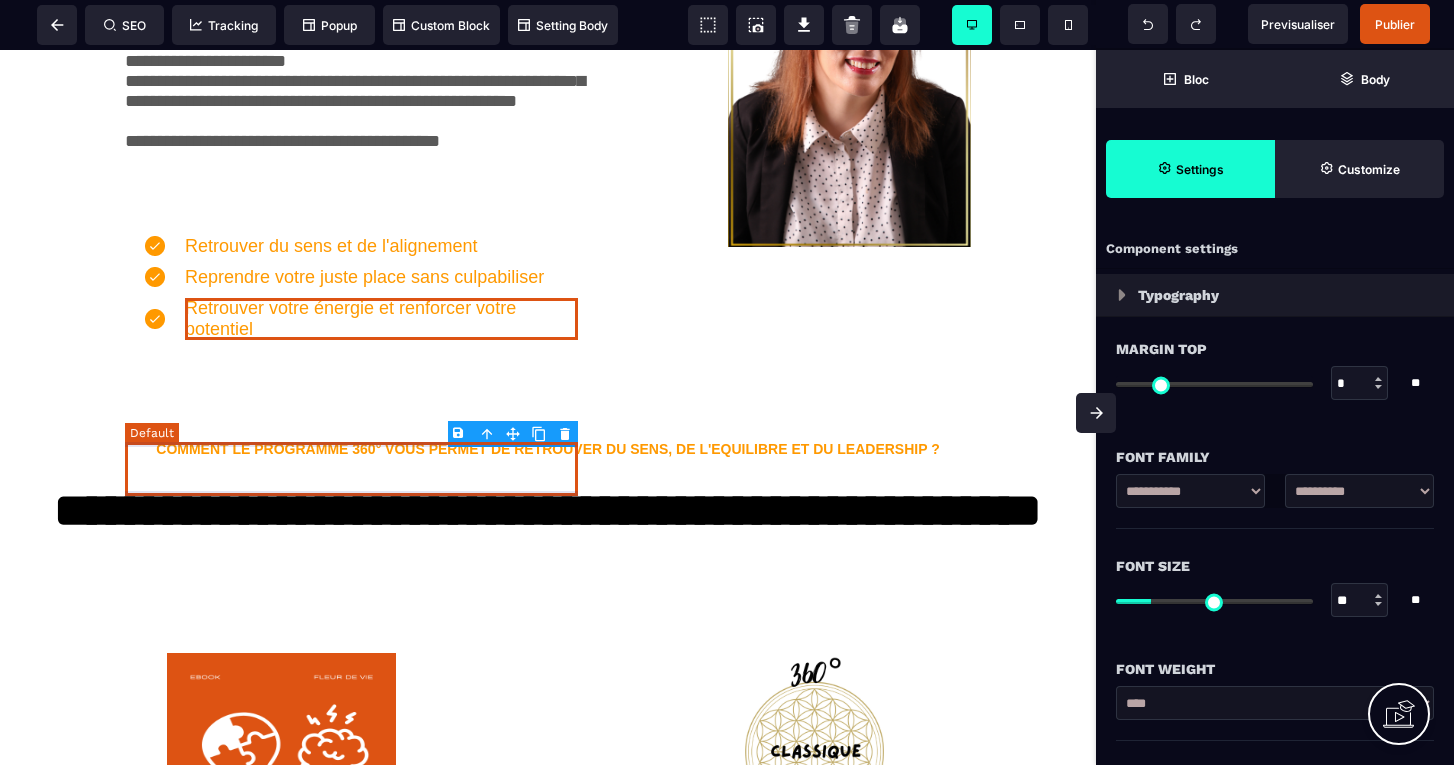 click on "Retrouver votre énergie et renforcer votre potentiel" at bounding box center [351, 319] 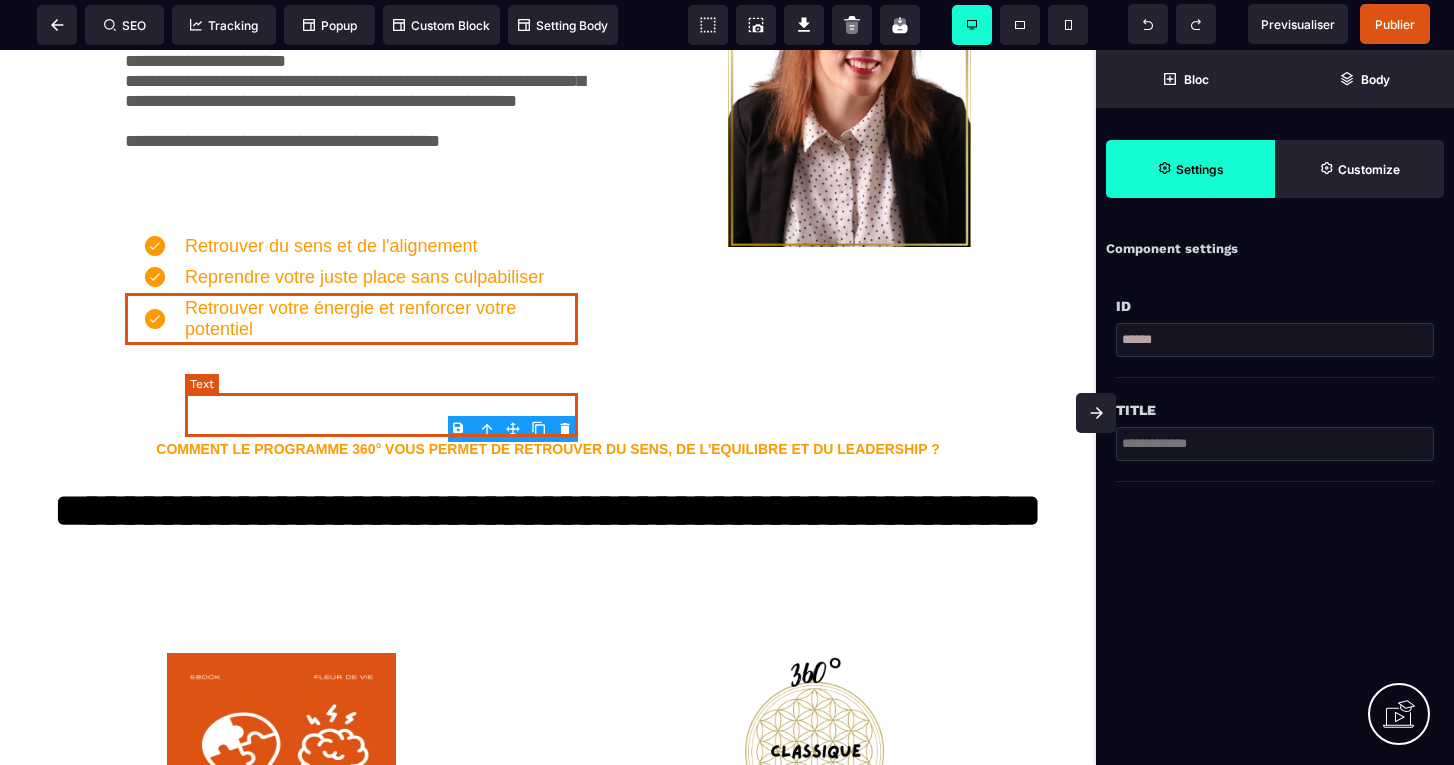 click 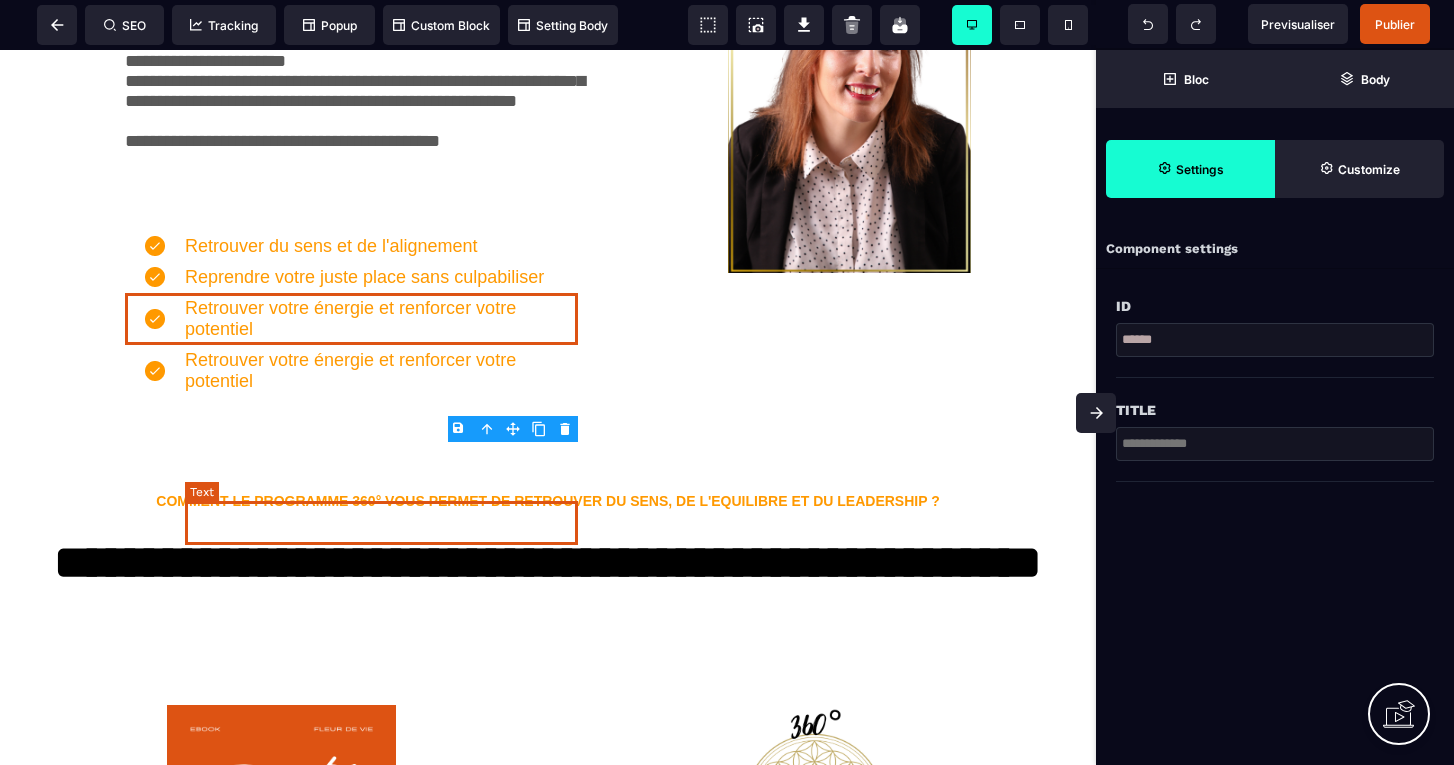 click on "Retrouver votre énergie et renforcer votre potentiel" at bounding box center (381, 371) 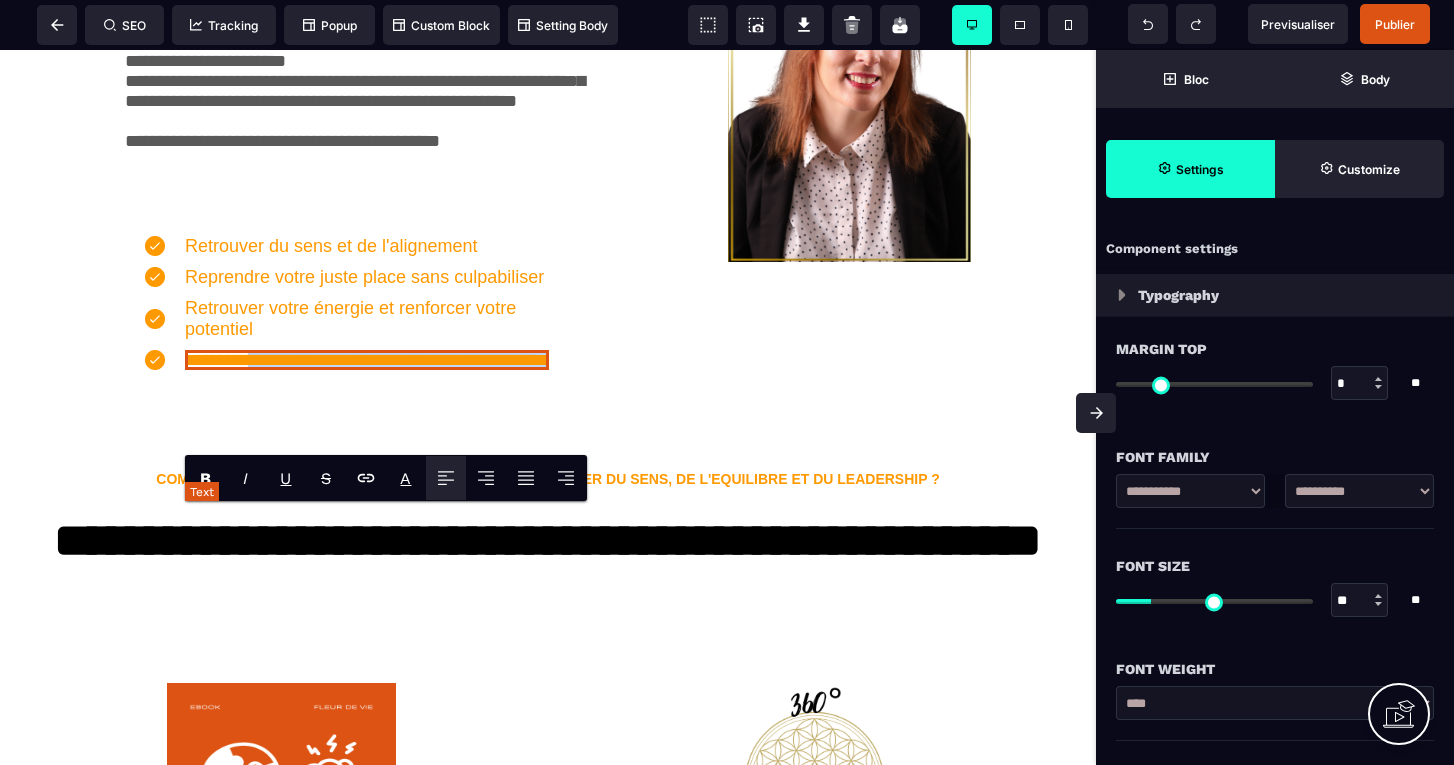drag, startPoint x: 280, startPoint y: 527, endPoint x: 274, endPoint y: 518, distance: 10.816654 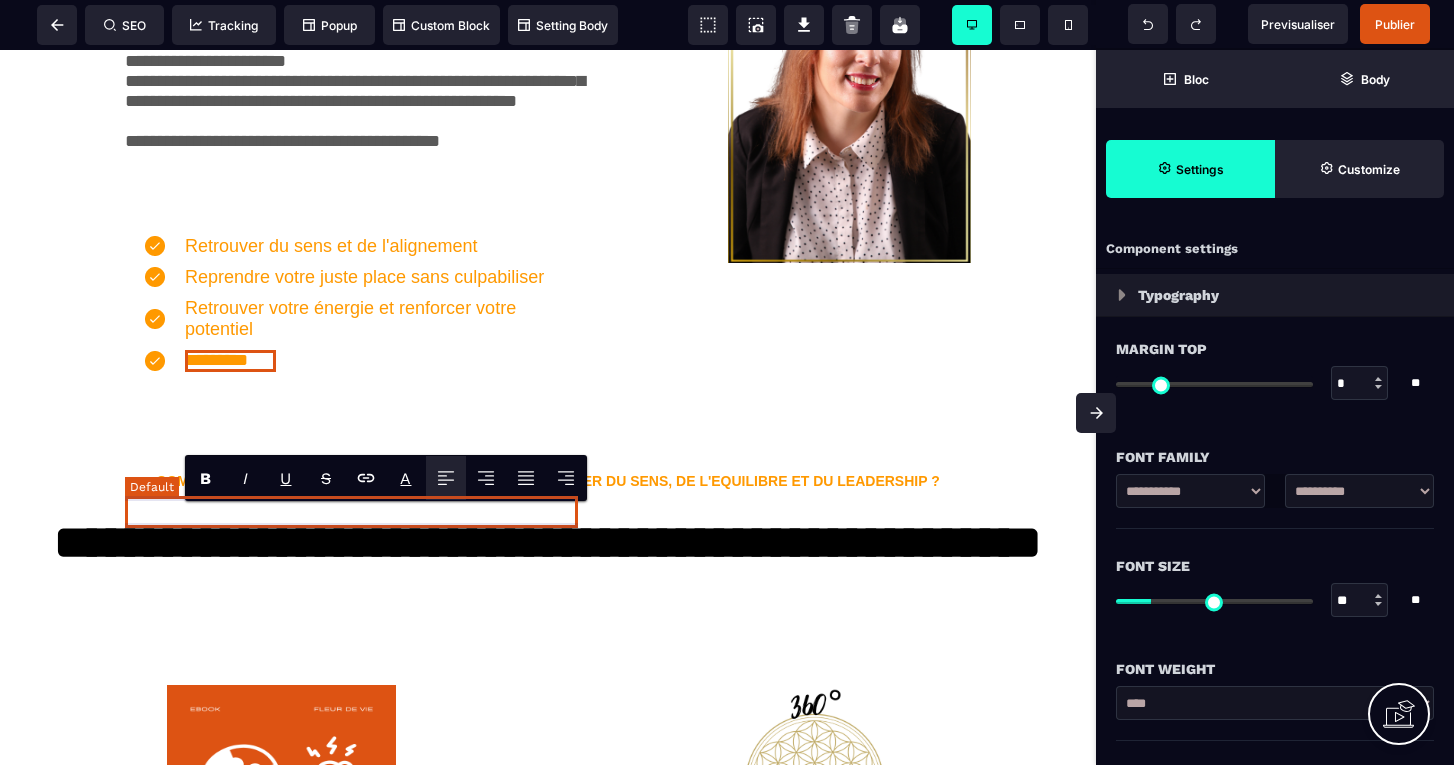 click on "*********" at bounding box center (351, 361) 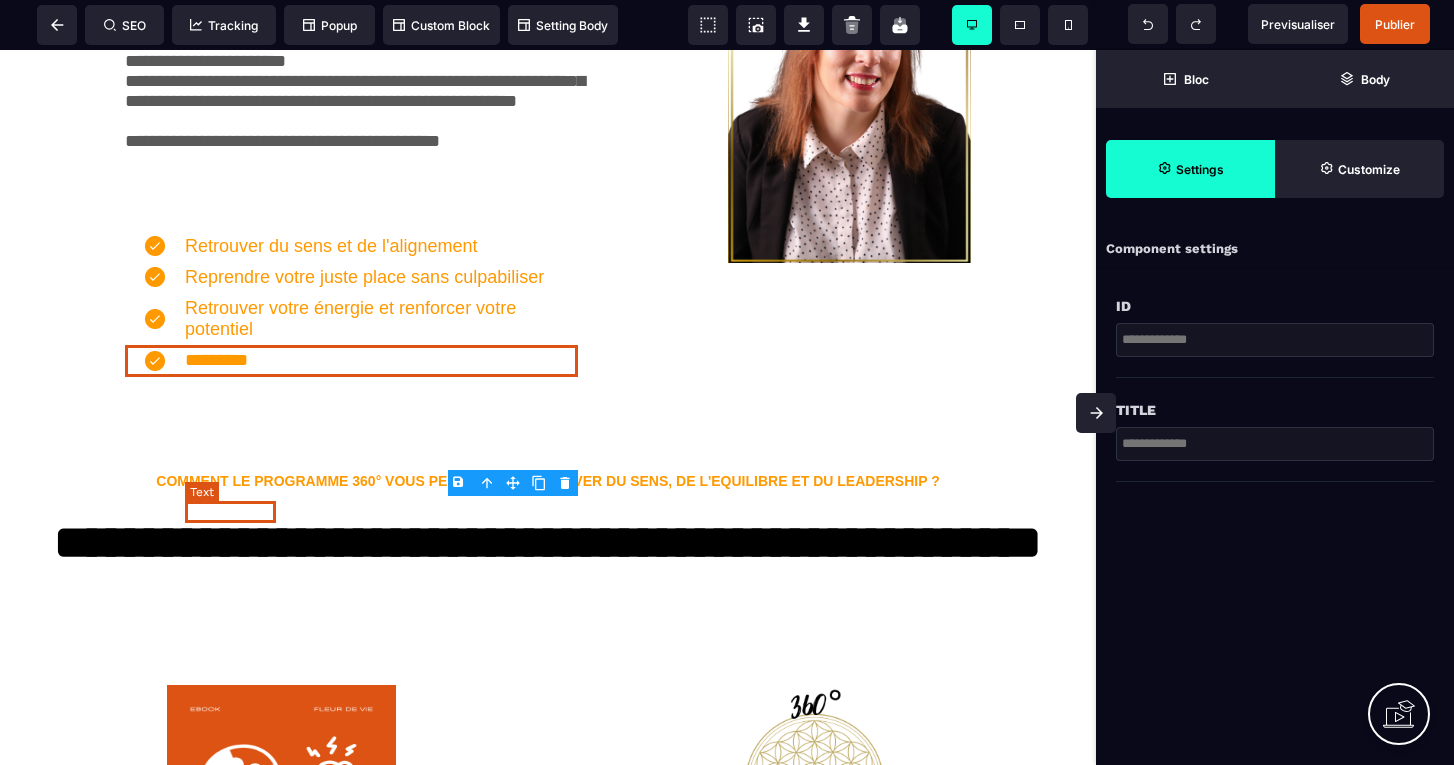 click on "*********" at bounding box center (230, 361) 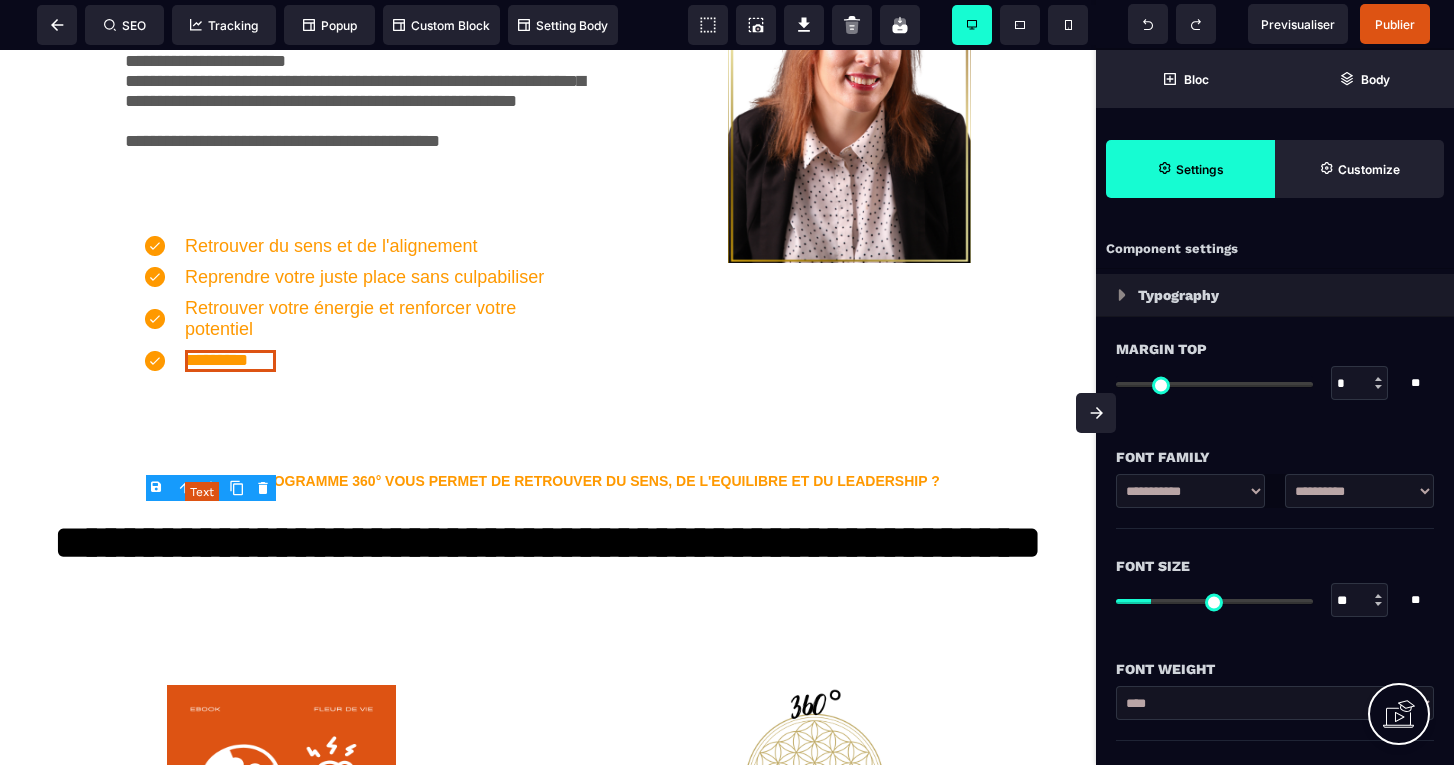 click on "*********" at bounding box center [230, 361] 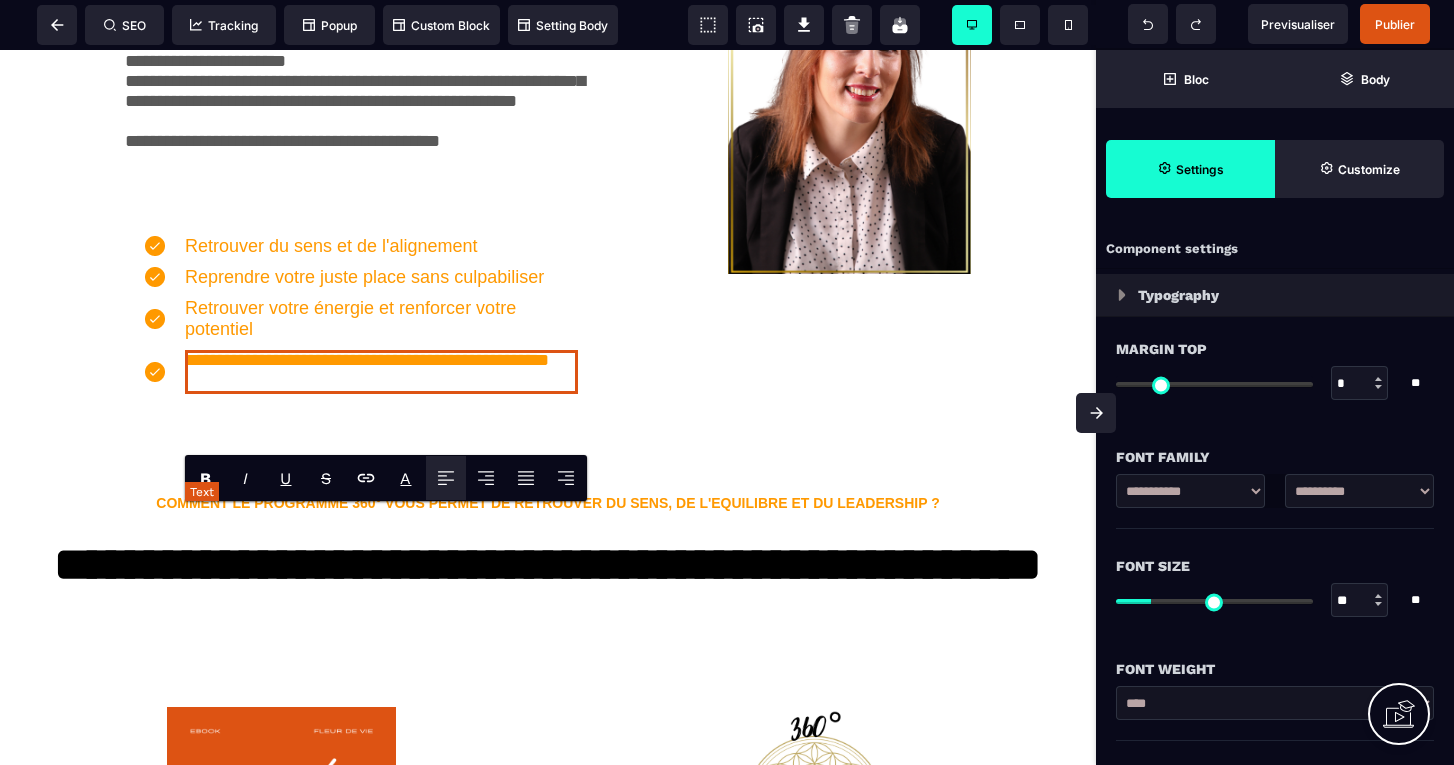 click on "**********" at bounding box center [381, 372] 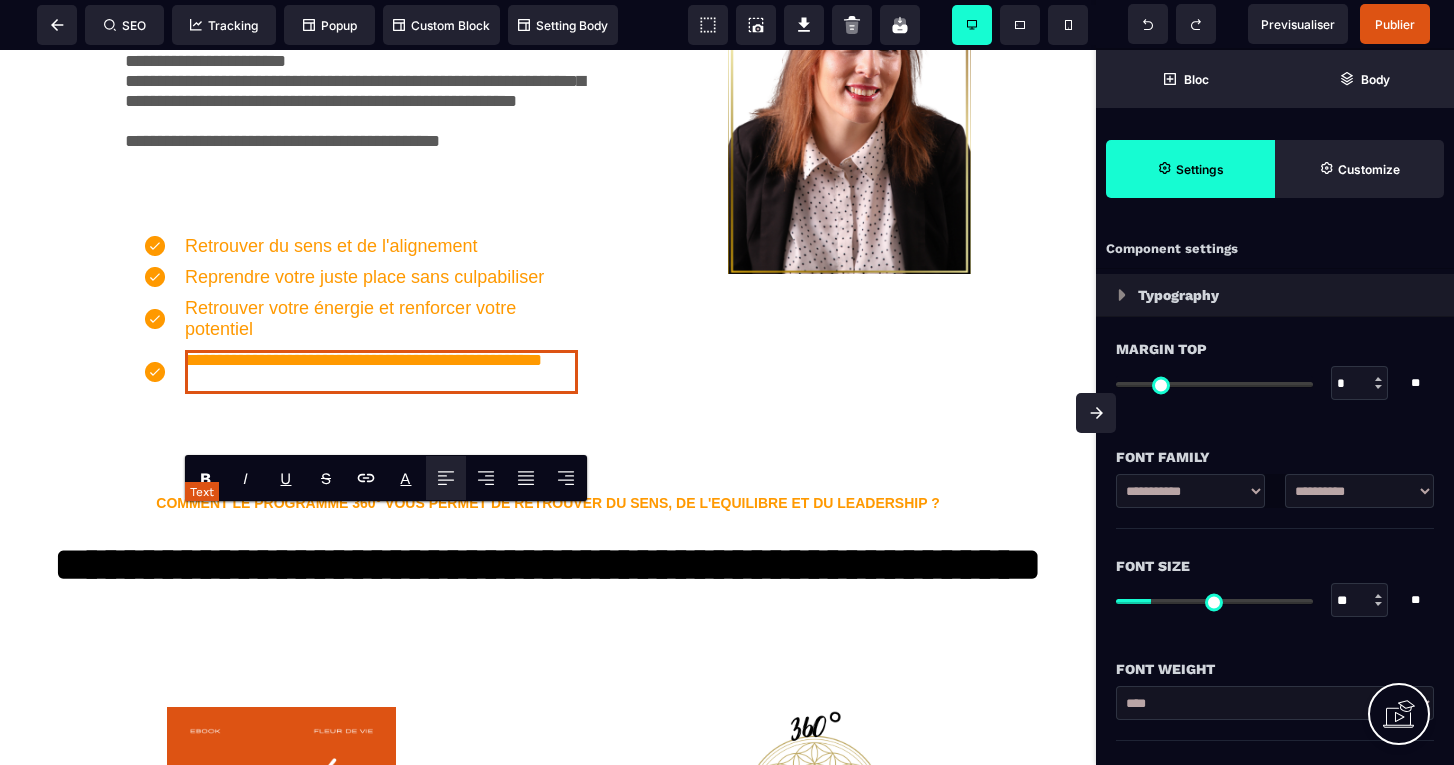 click on "**********" at bounding box center (381, 372) 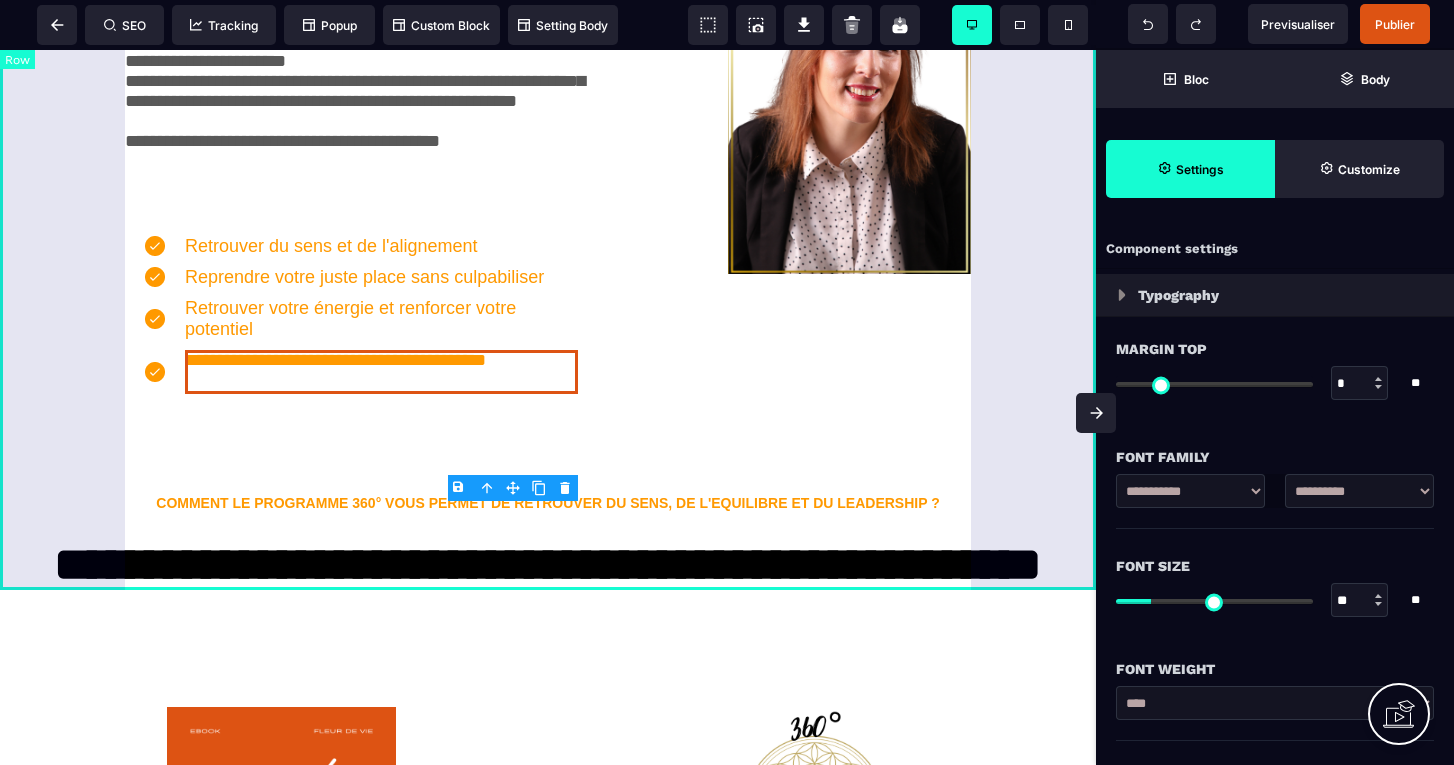 click on "**********" at bounding box center (548, 99) 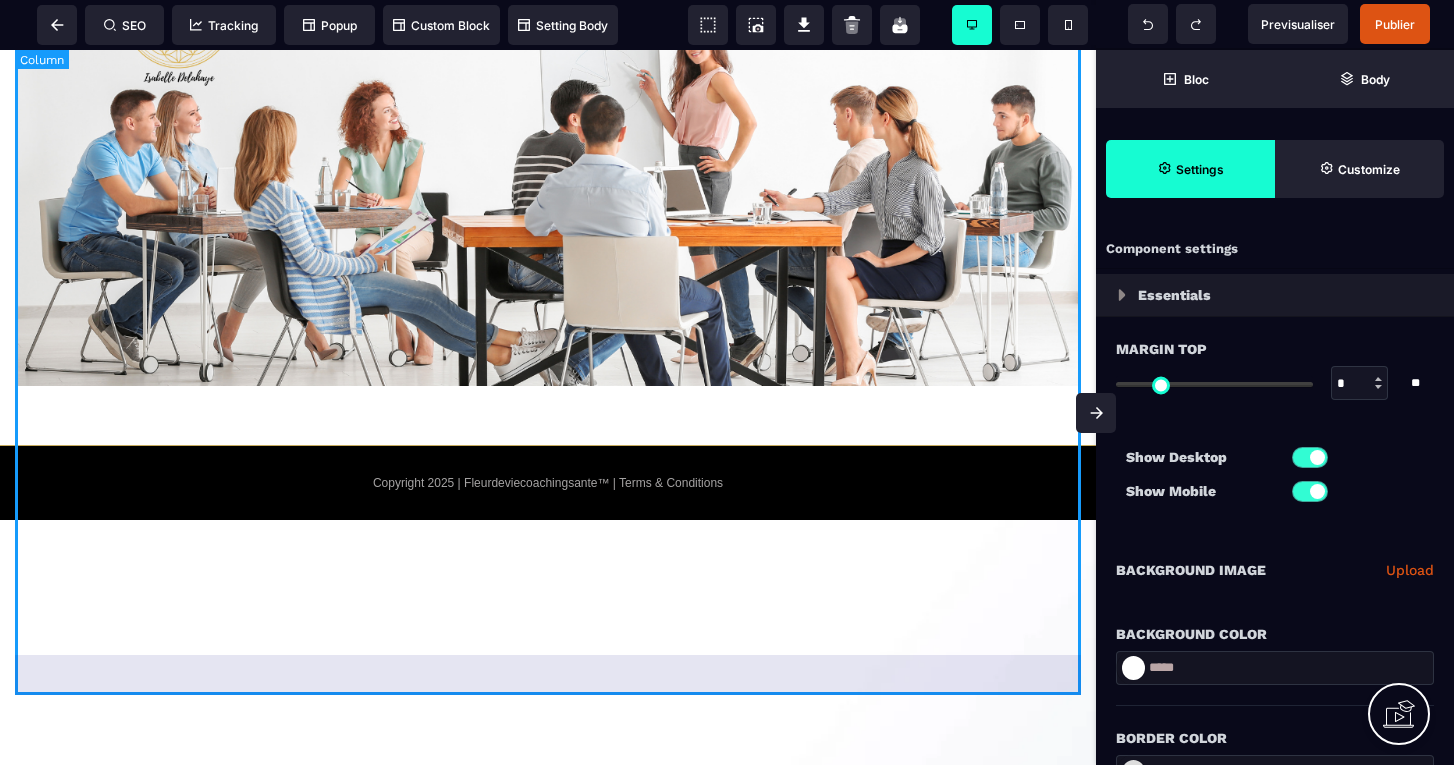 scroll, scrollTop: 4835, scrollLeft: 0, axis: vertical 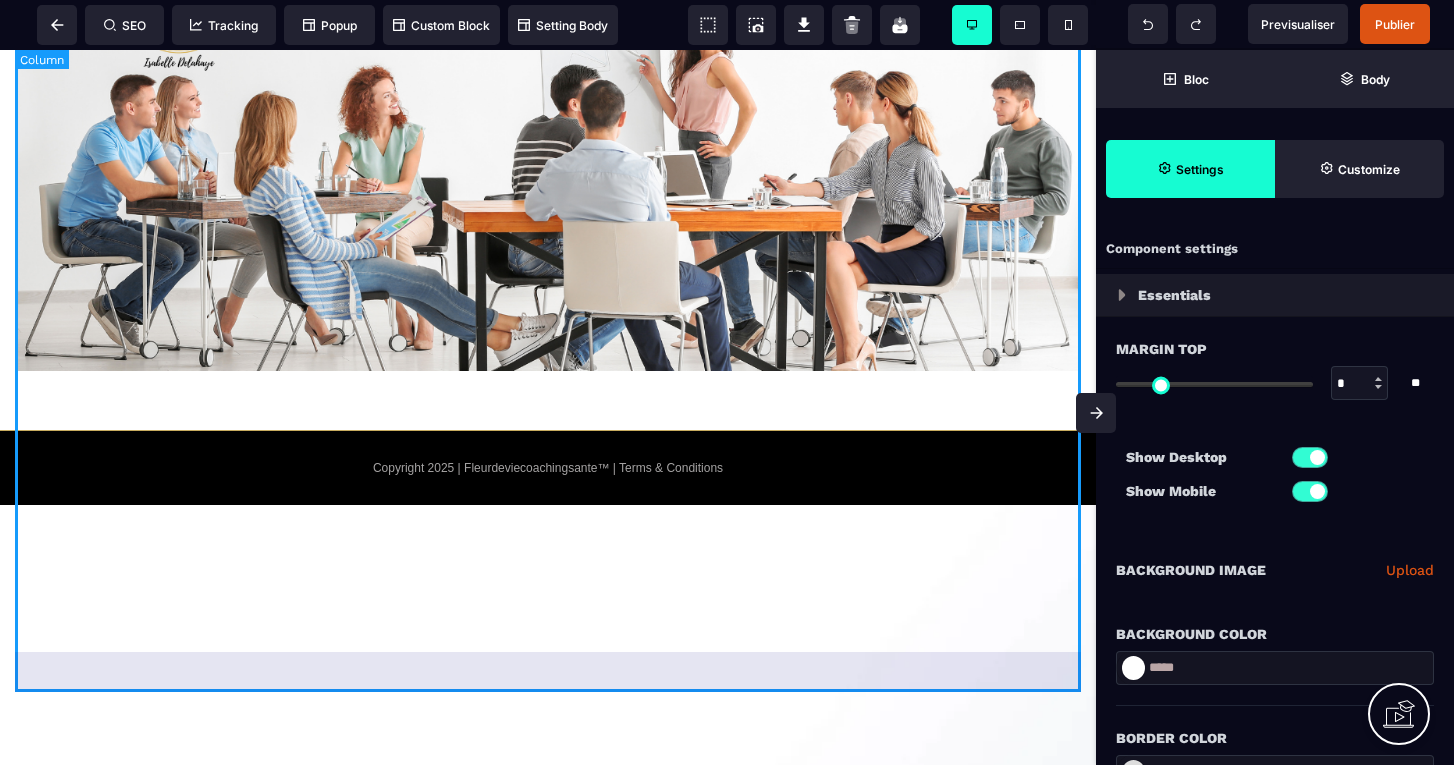 click on "**********" at bounding box center (548, -29) 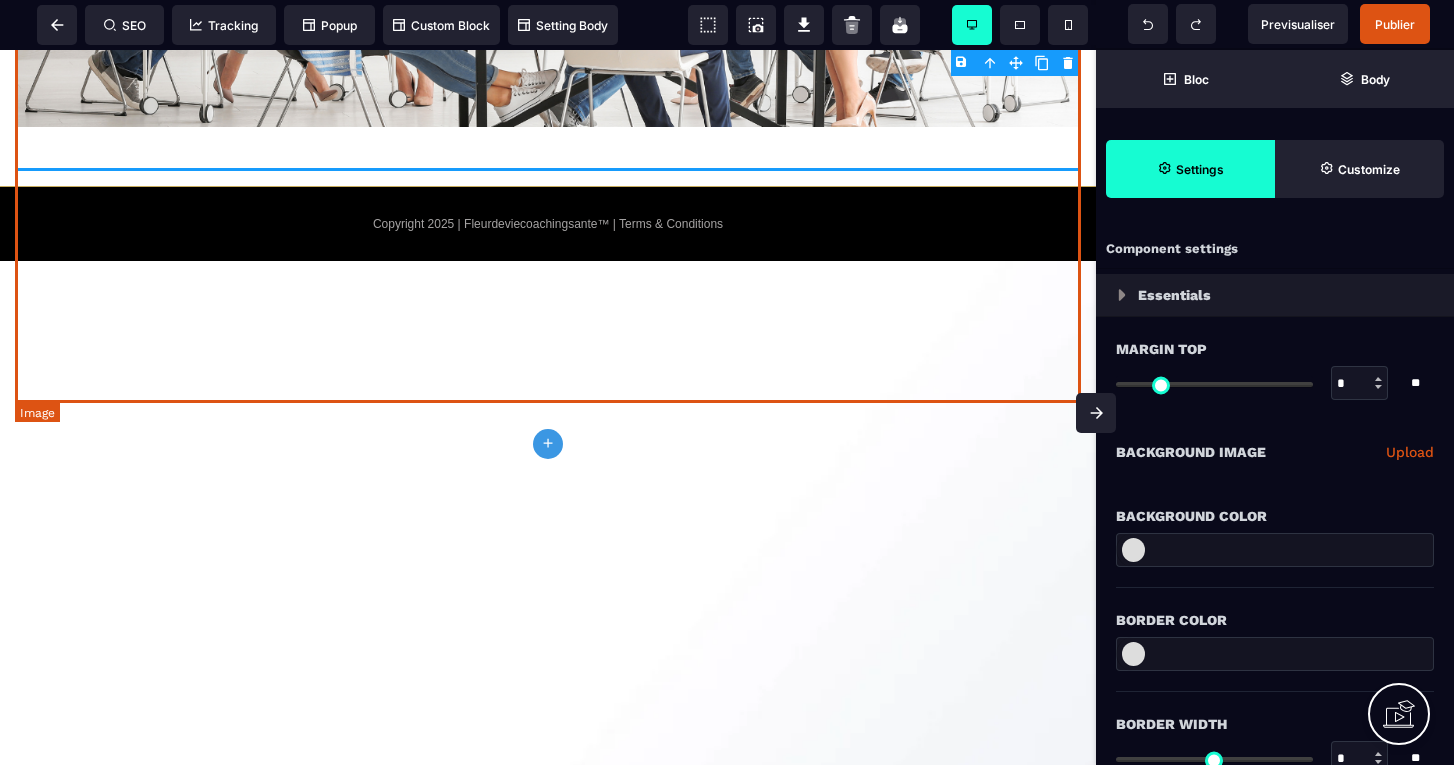 scroll, scrollTop: 5080, scrollLeft: 0, axis: vertical 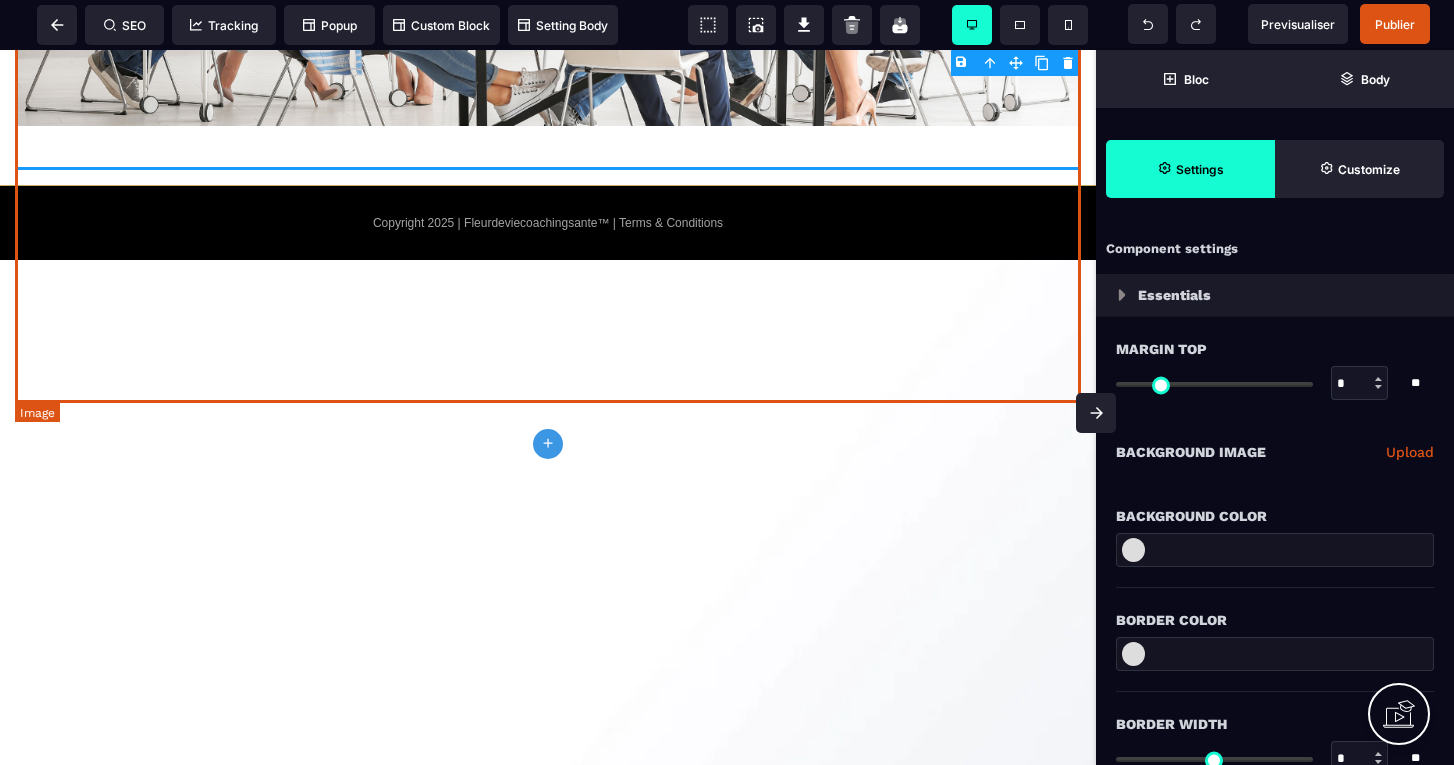 click at bounding box center [548, -174] 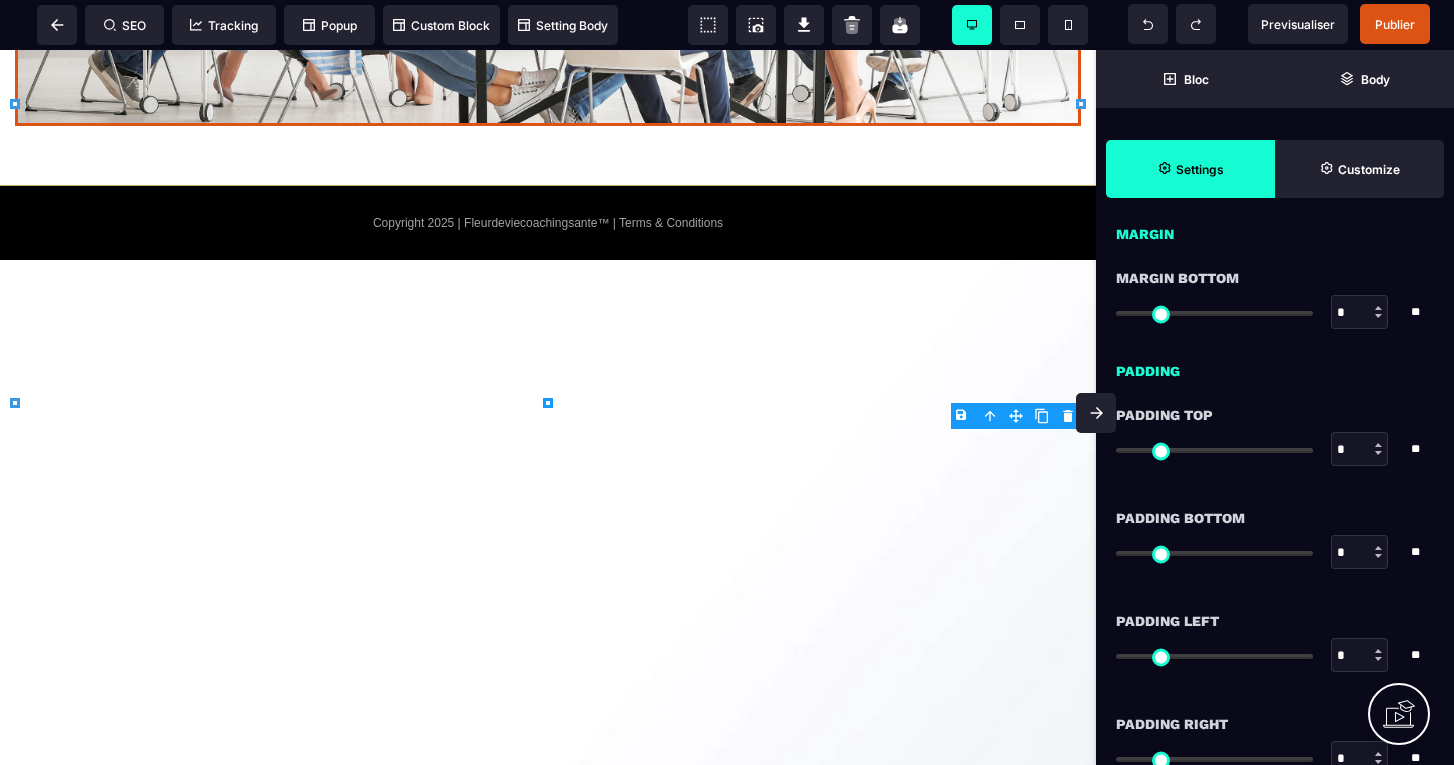 scroll, scrollTop: 995, scrollLeft: 0, axis: vertical 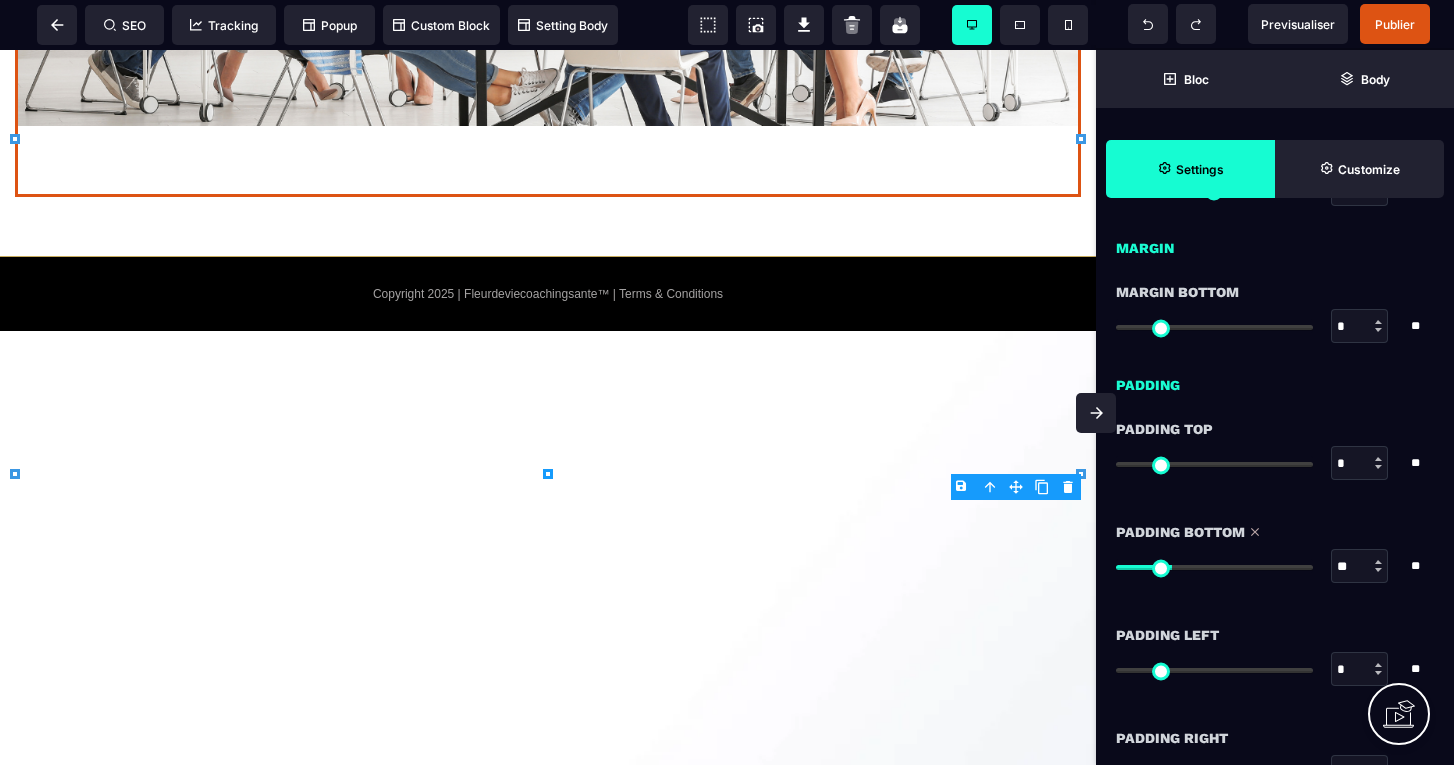 click at bounding box center (1214, 567) 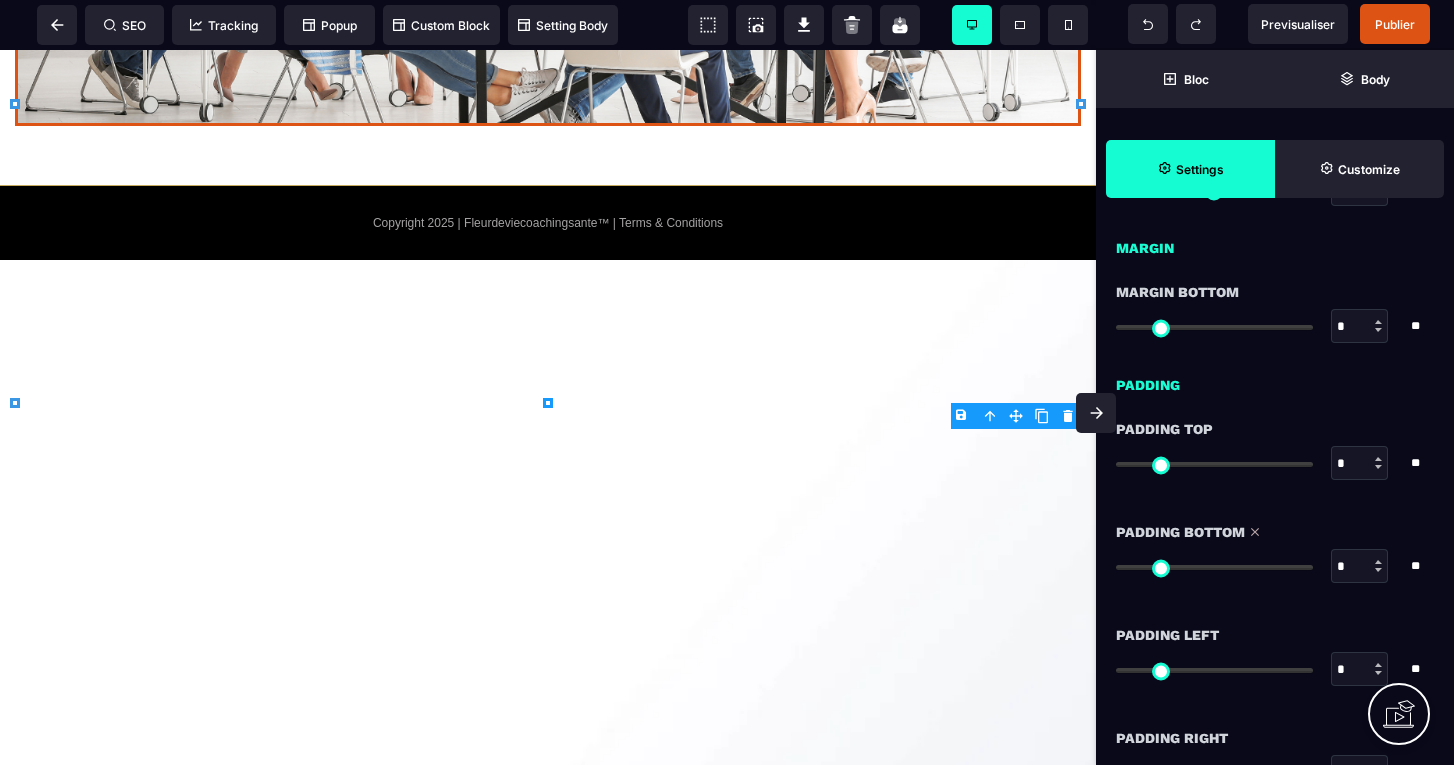 click at bounding box center (1214, 567) 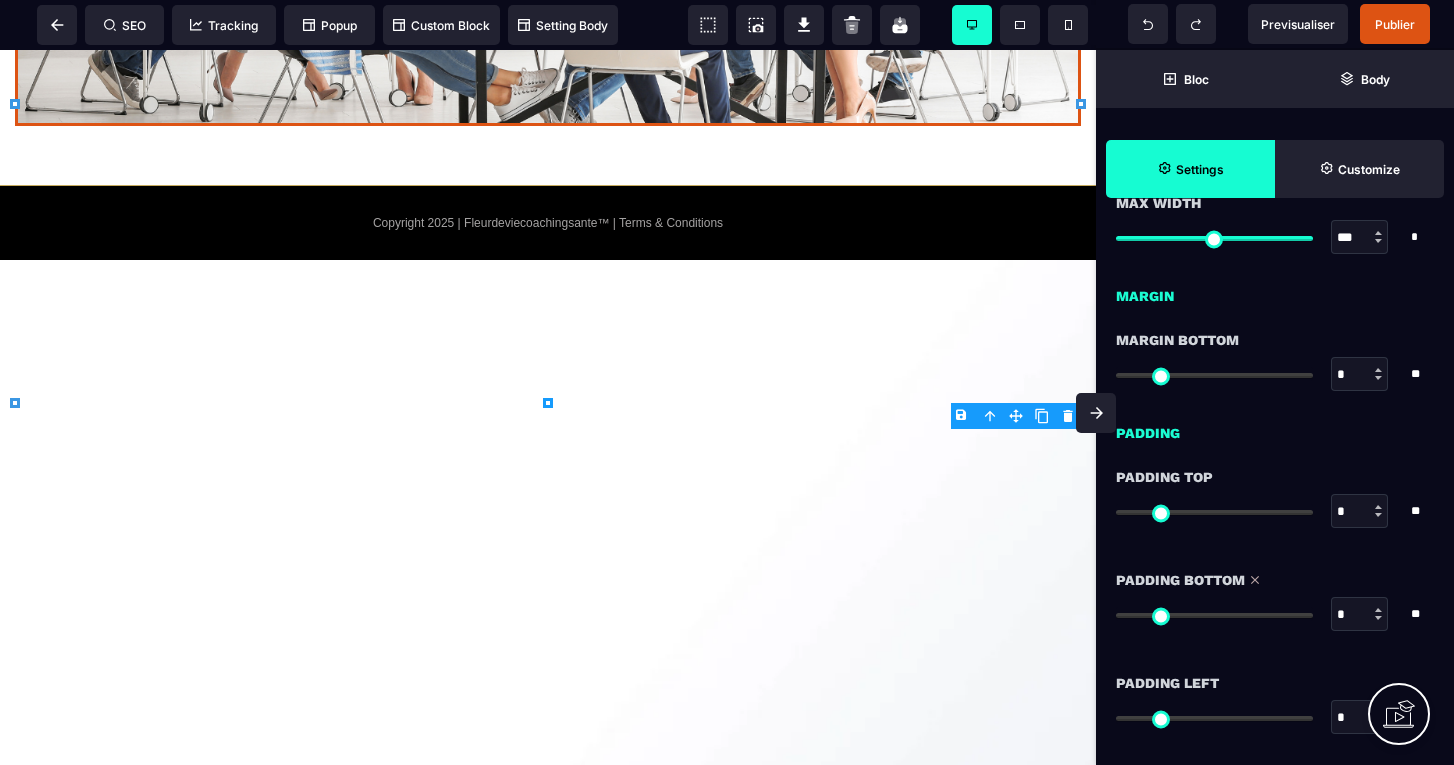scroll, scrollTop: 923, scrollLeft: 0, axis: vertical 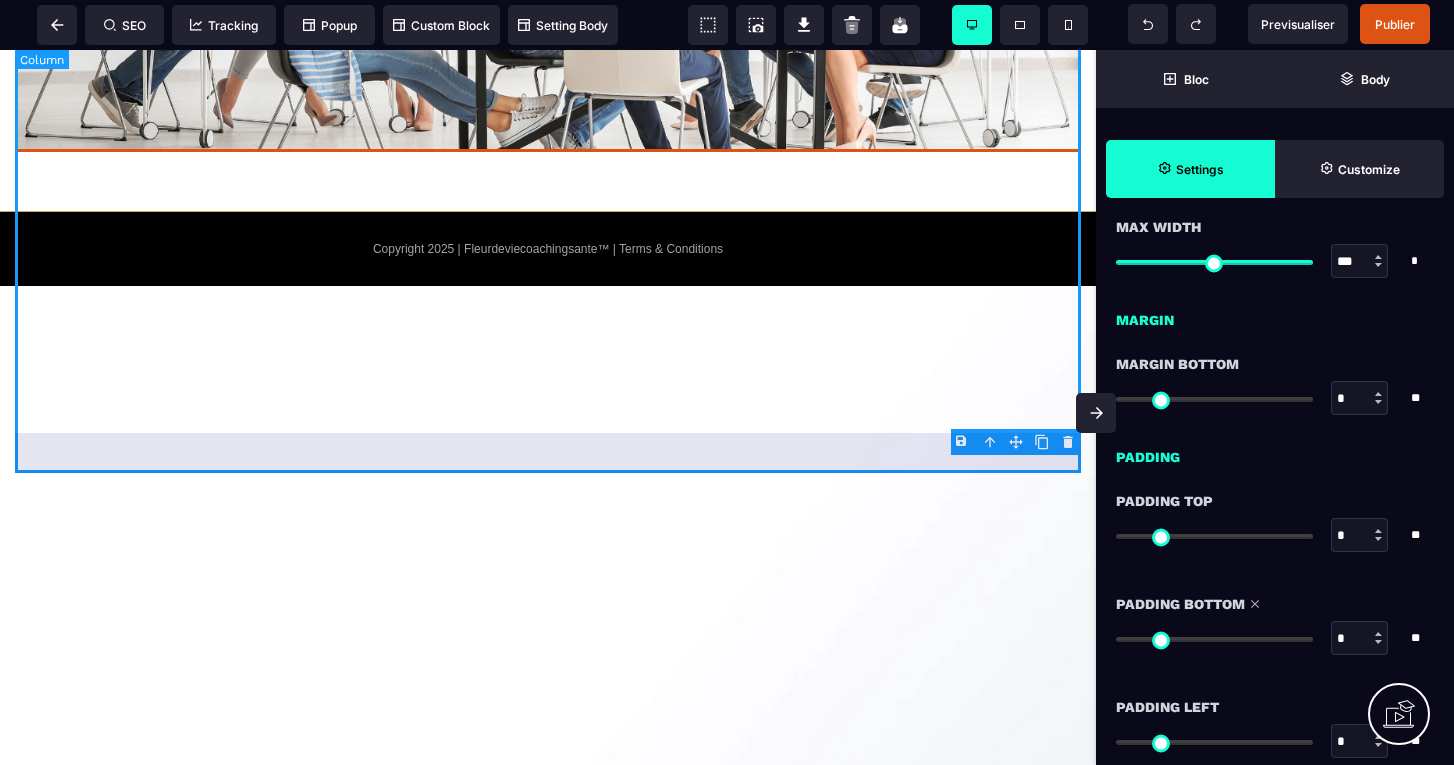 click on "**********" at bounding box center (548, -248) 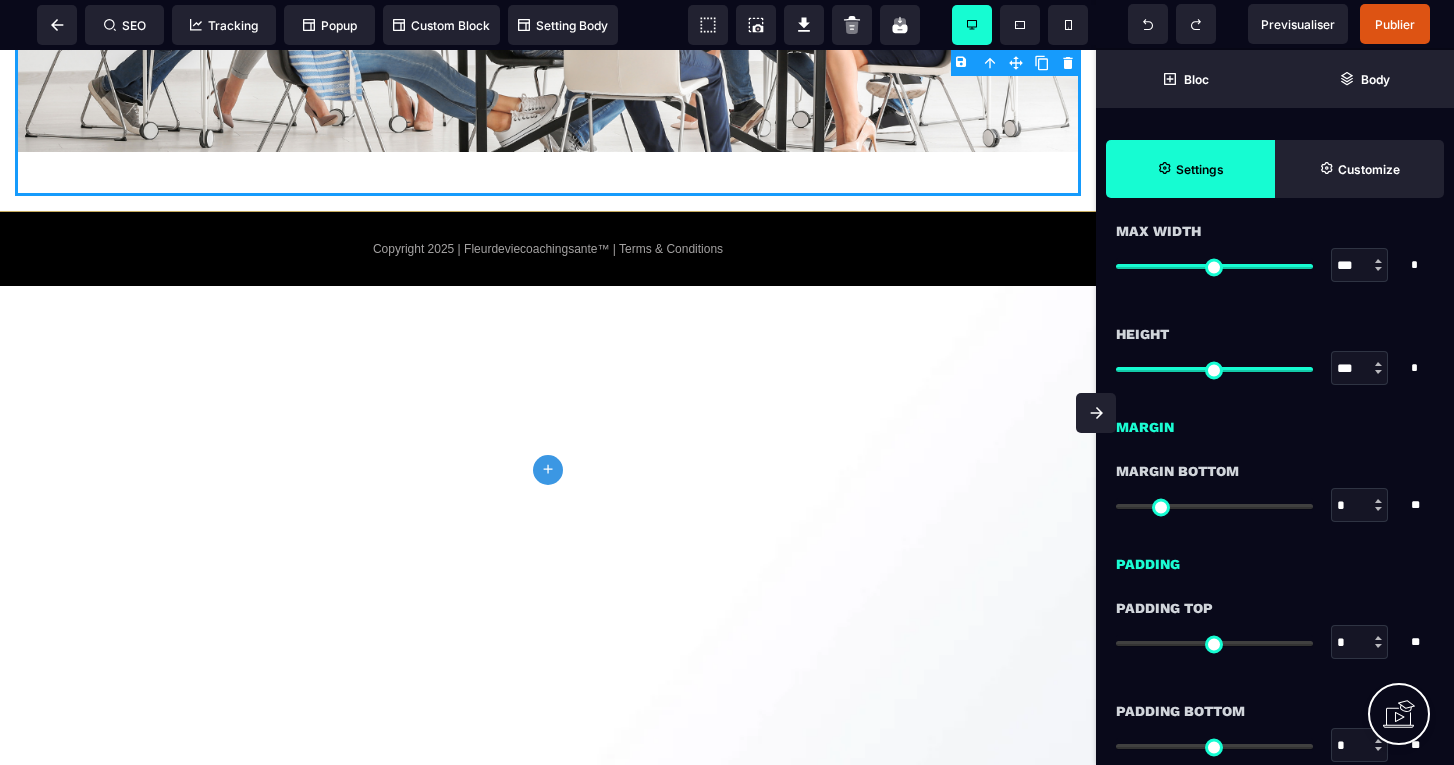 scroll, scrollTop: 1258, scrollLeft: 0, axis: vertical 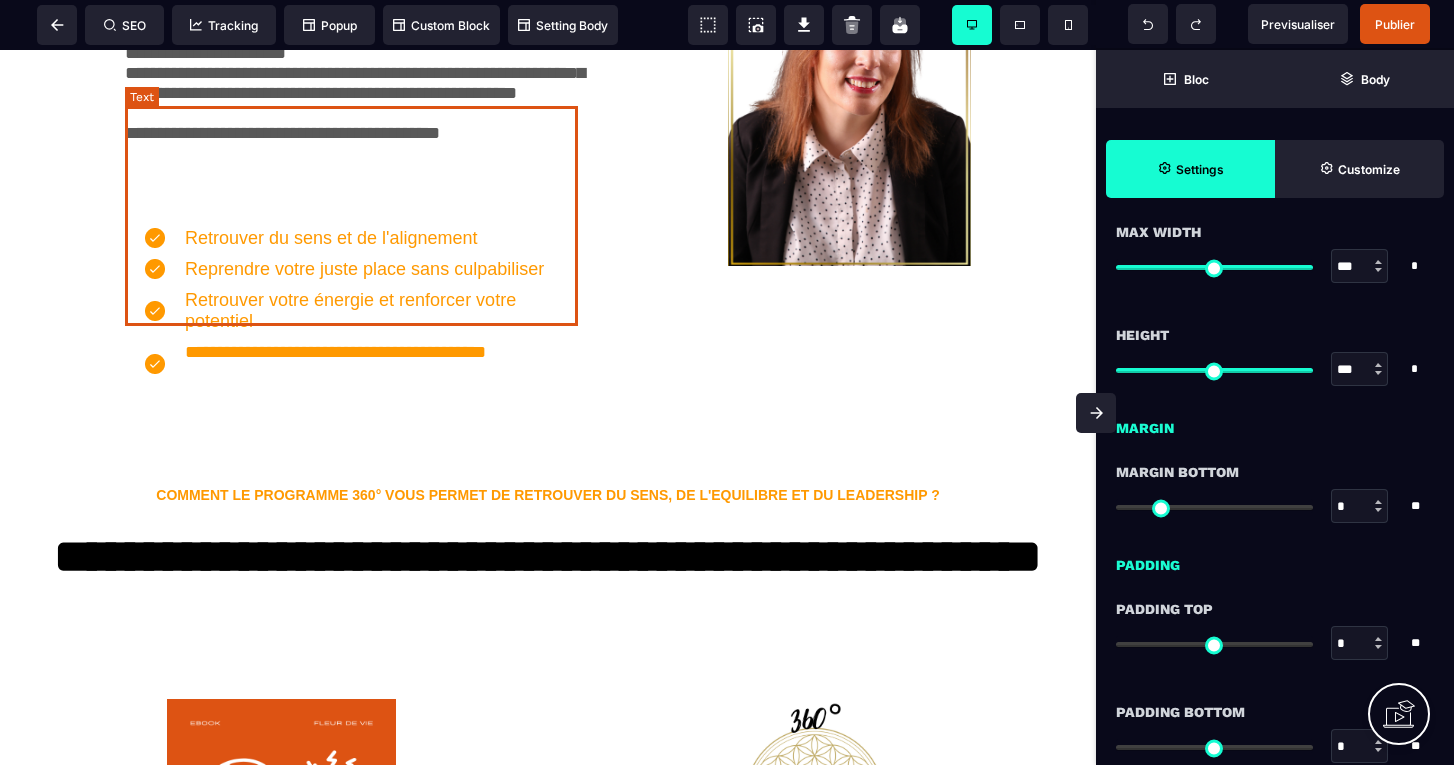 click on "**********" at bounding box center [351, 93] 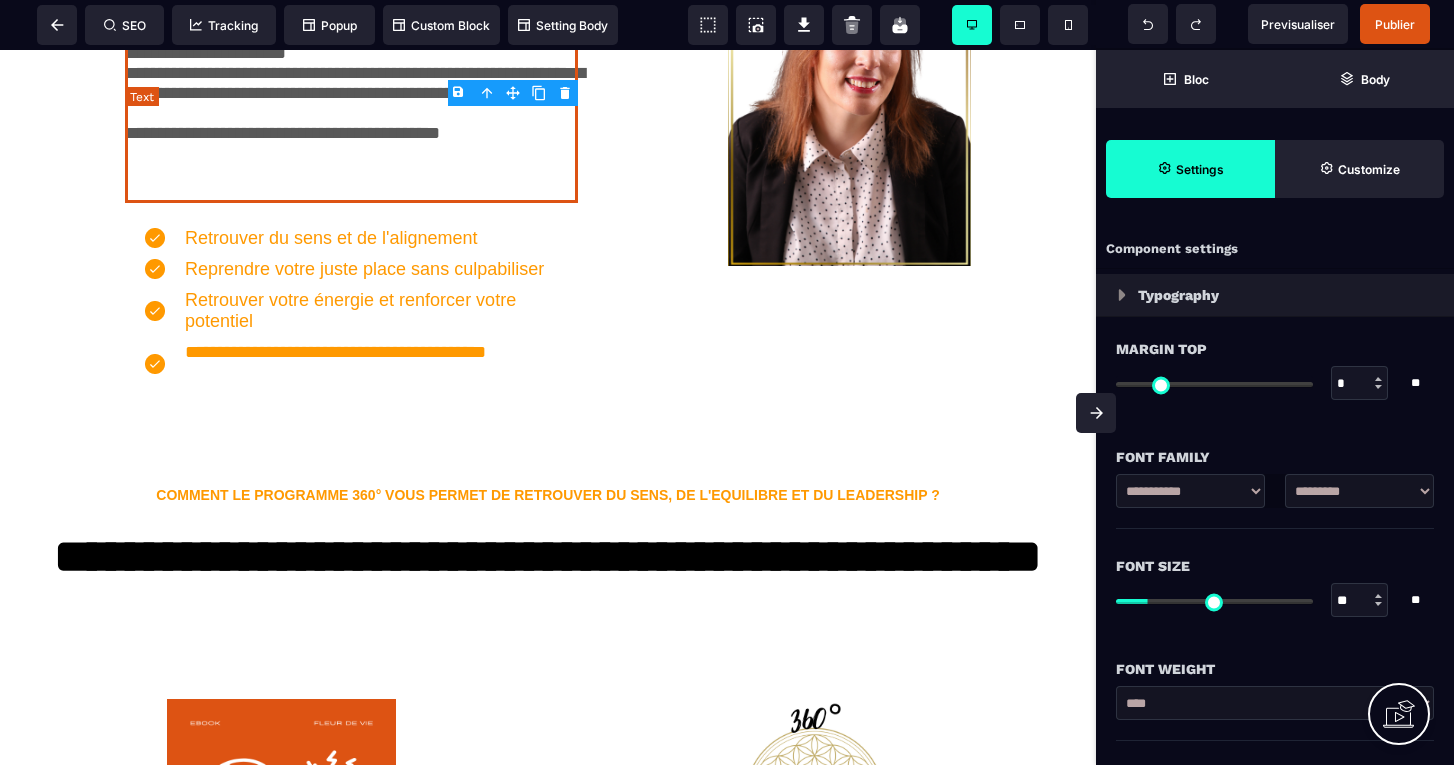 click on "**********" at bounding box center (351, 93) 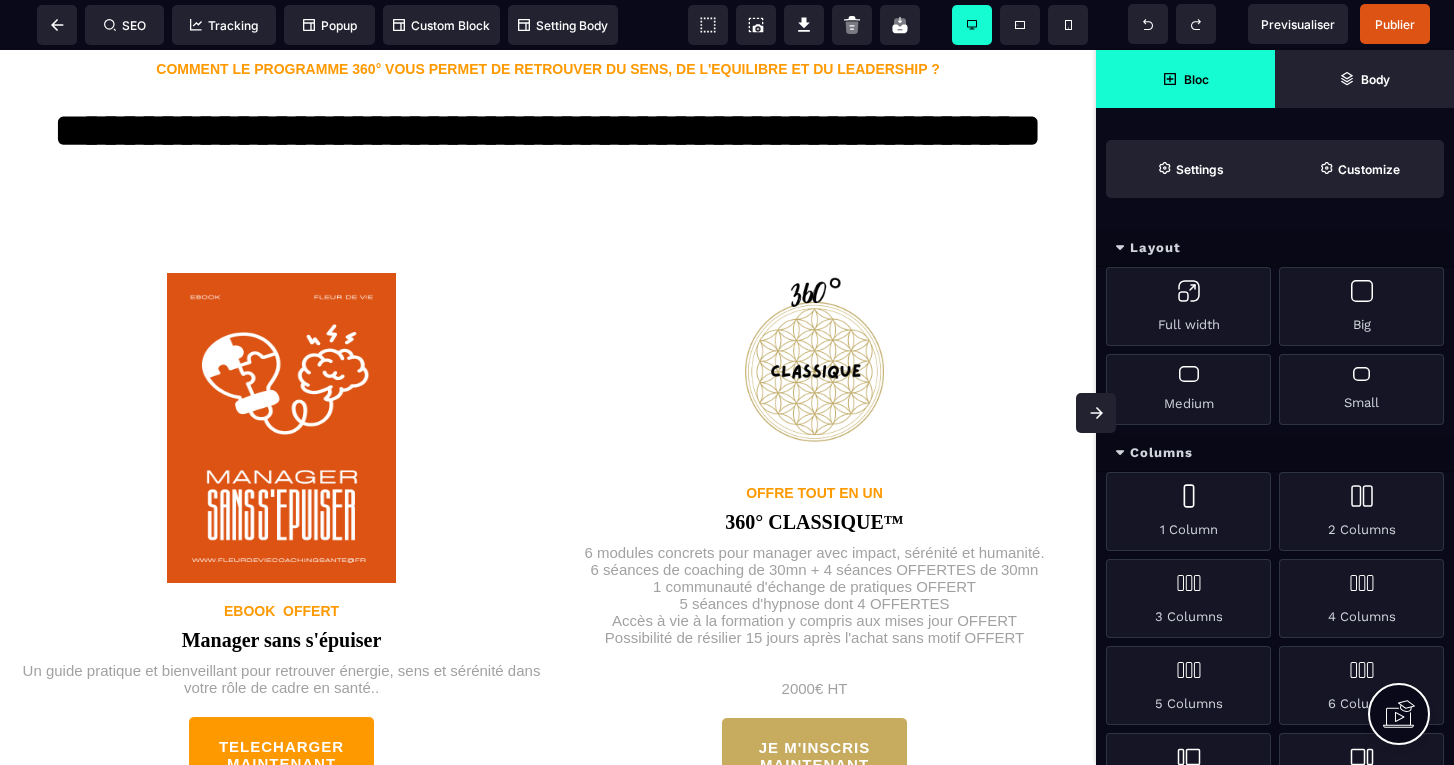 scroll, scrollTop: 2726, scrollLeft: 0, axis: vertical 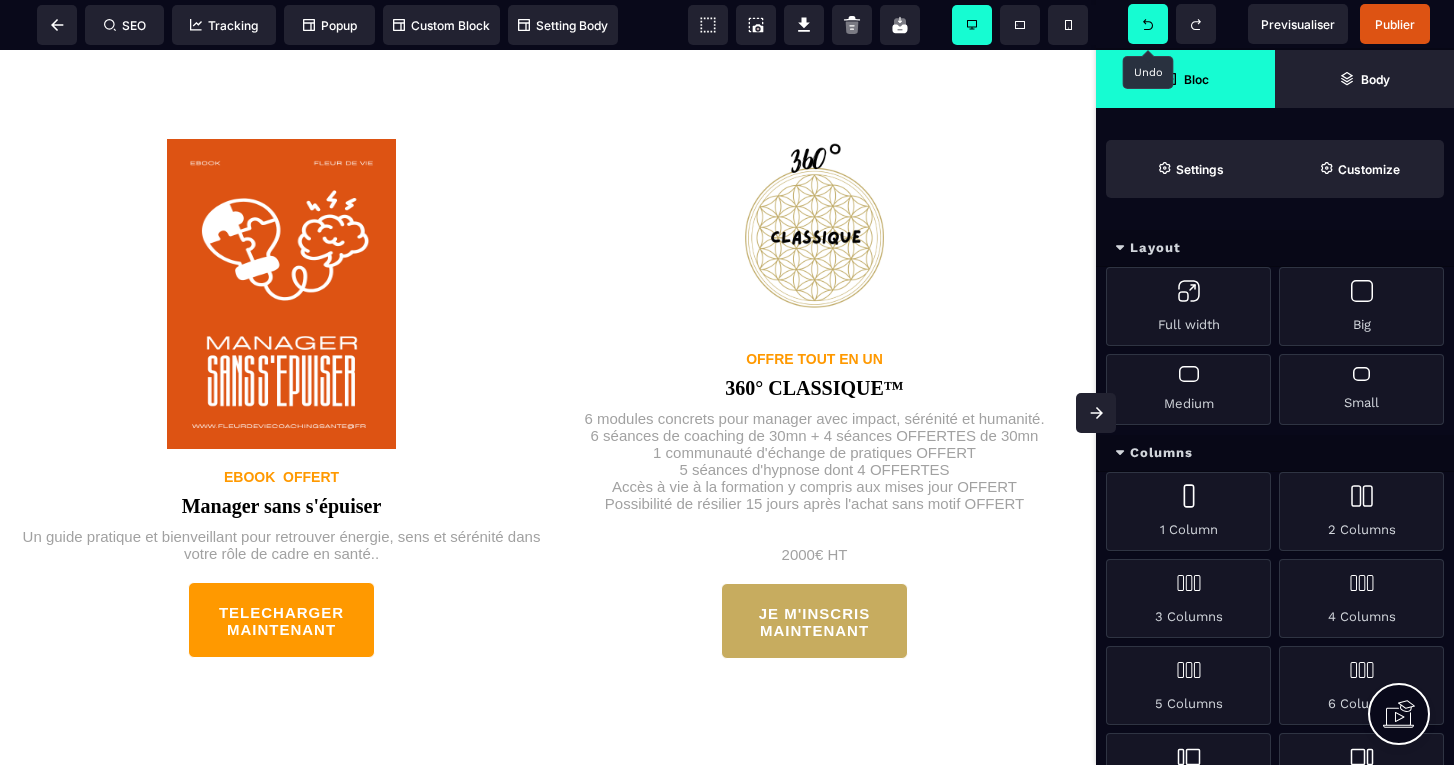 click 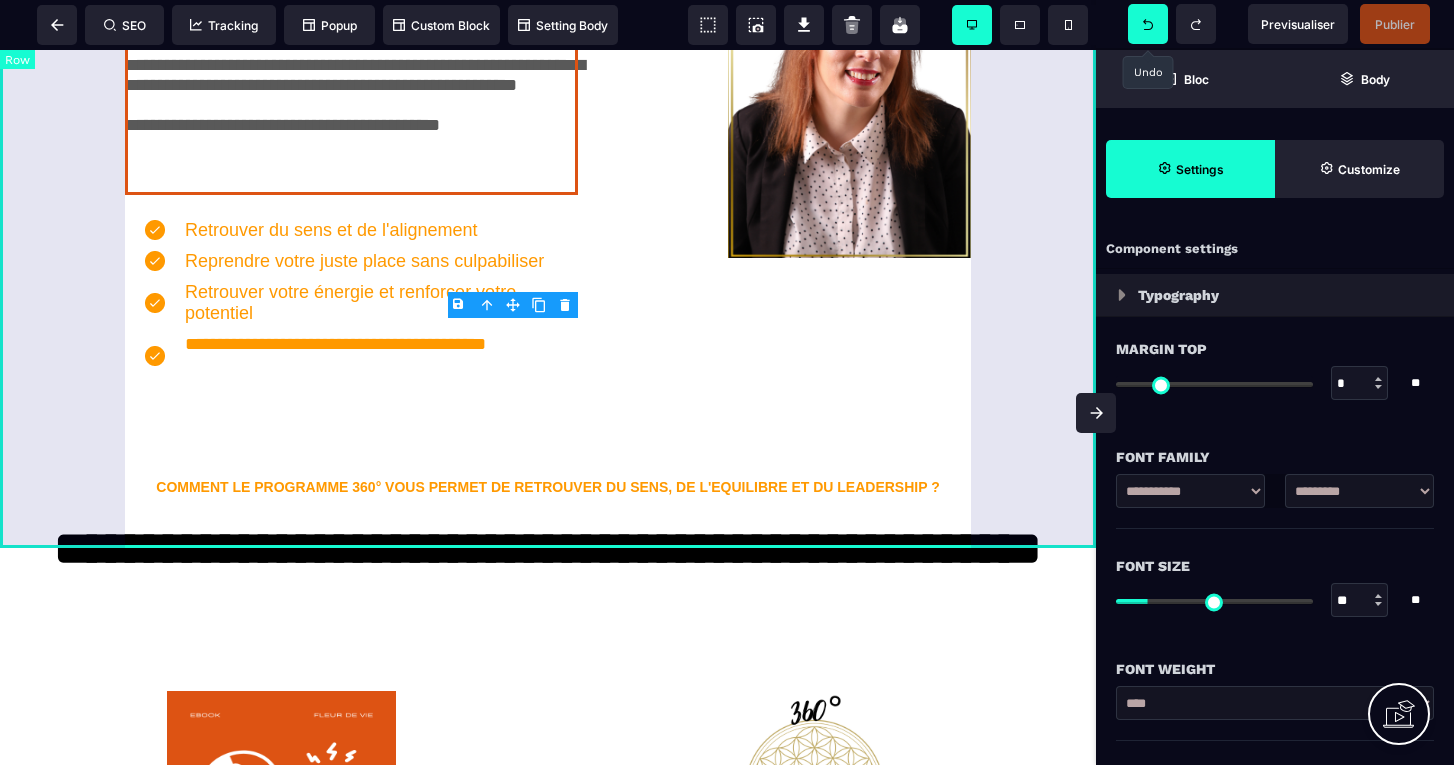 scroll, scrollTop: 2374, scrollLeft: 0, axis: vertical 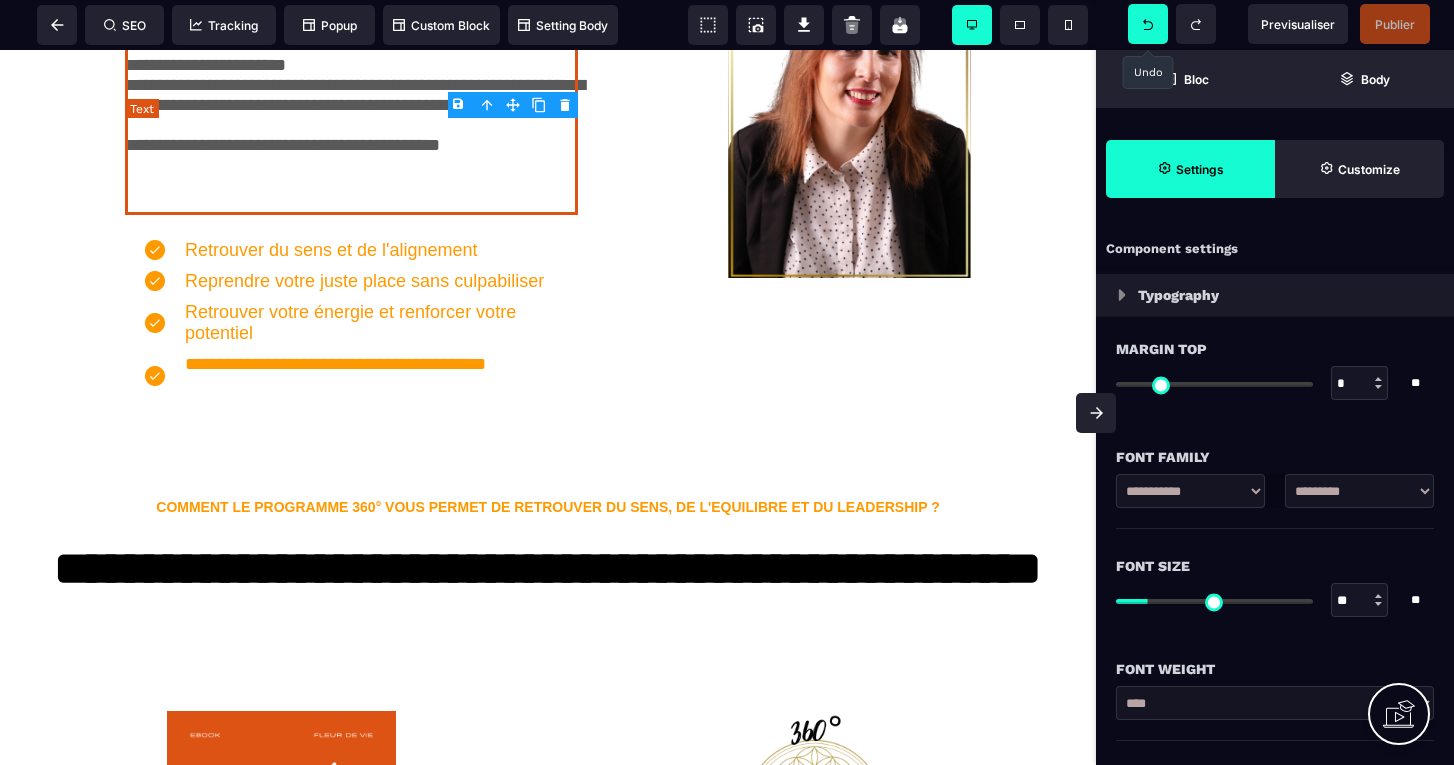 click on "**********" at bounding box center (351, 105) 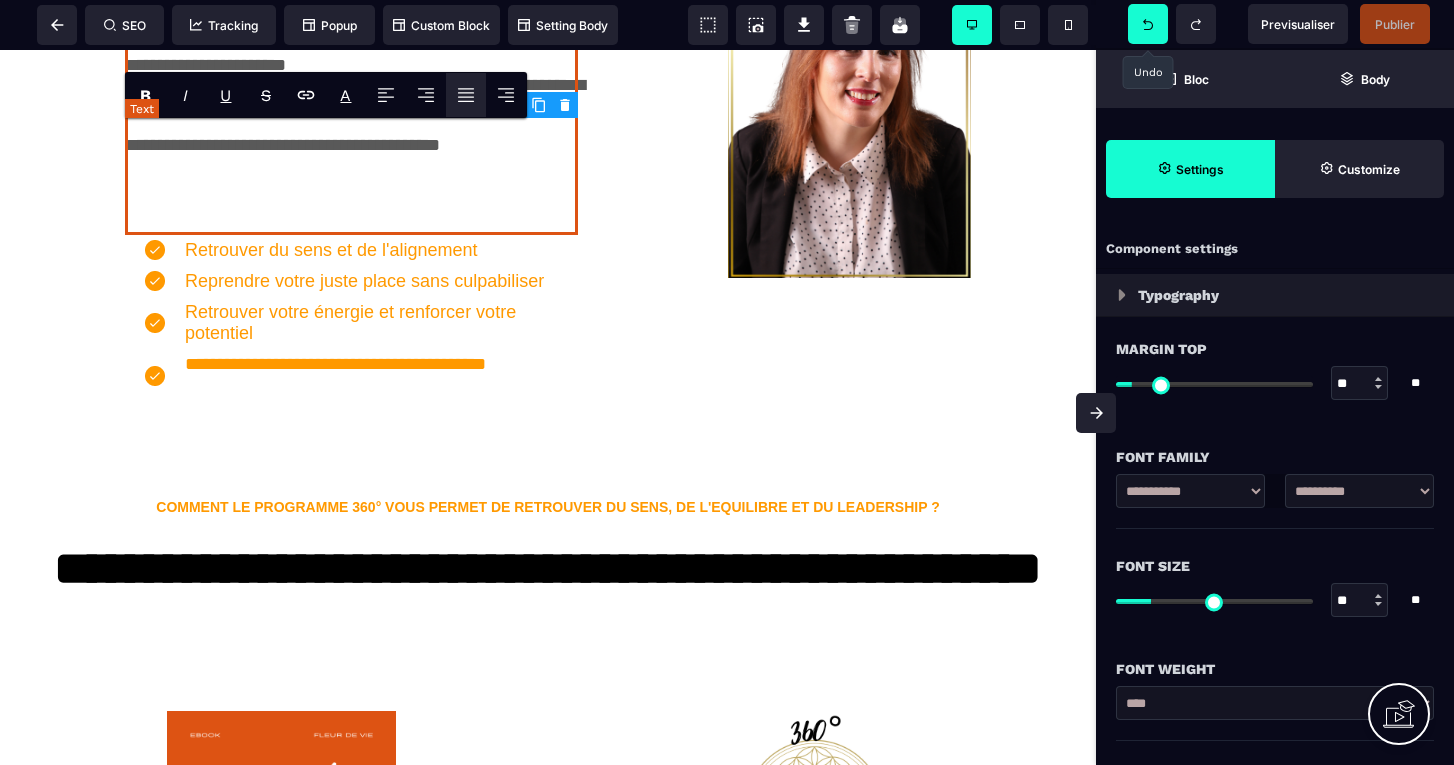 click on "**********" at bounding box center (351, 105) 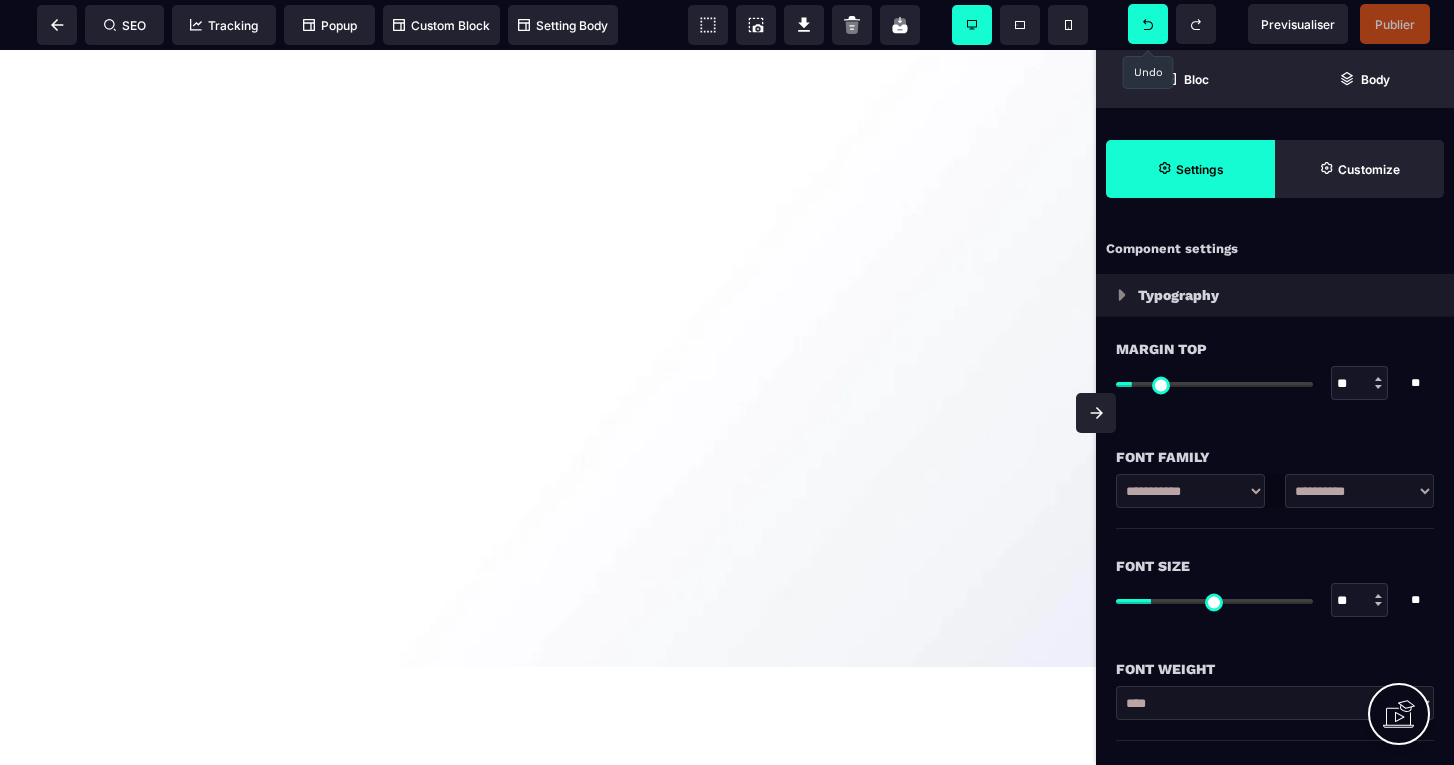 scroll, scrollTop: 5475, scrollLeft: 0, axis: vertical 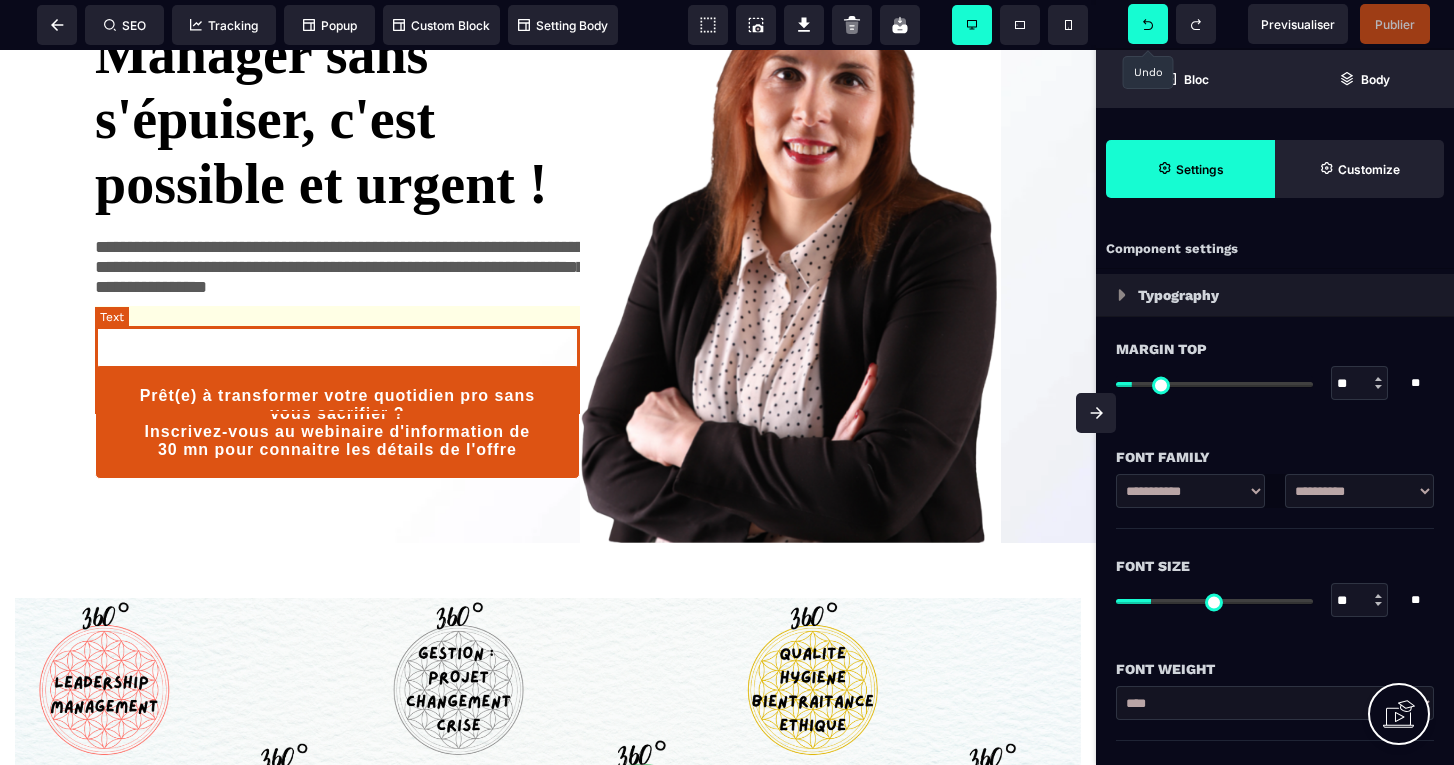 click on "**********" at bounding box center [337, 281] 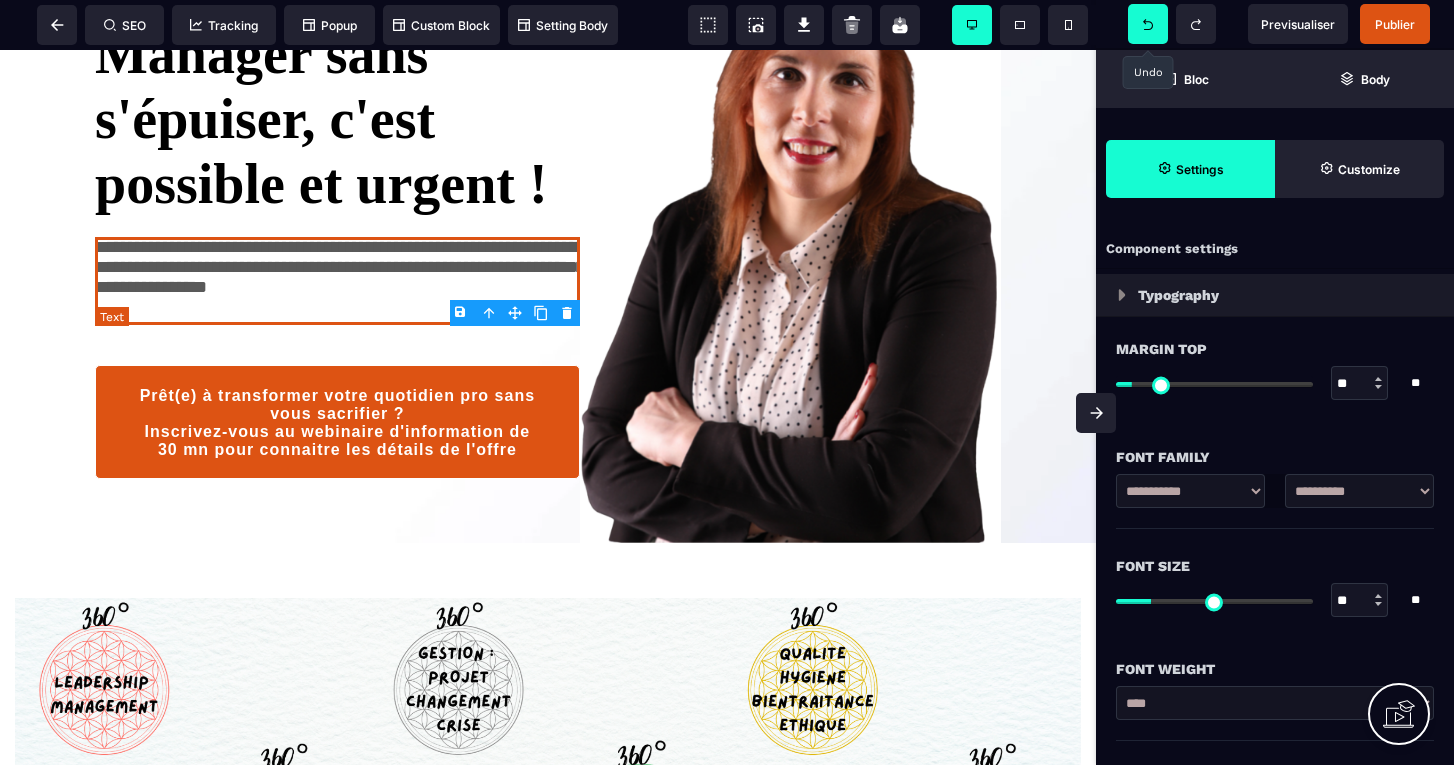 click on "**********" at bounding box center (337, 281) 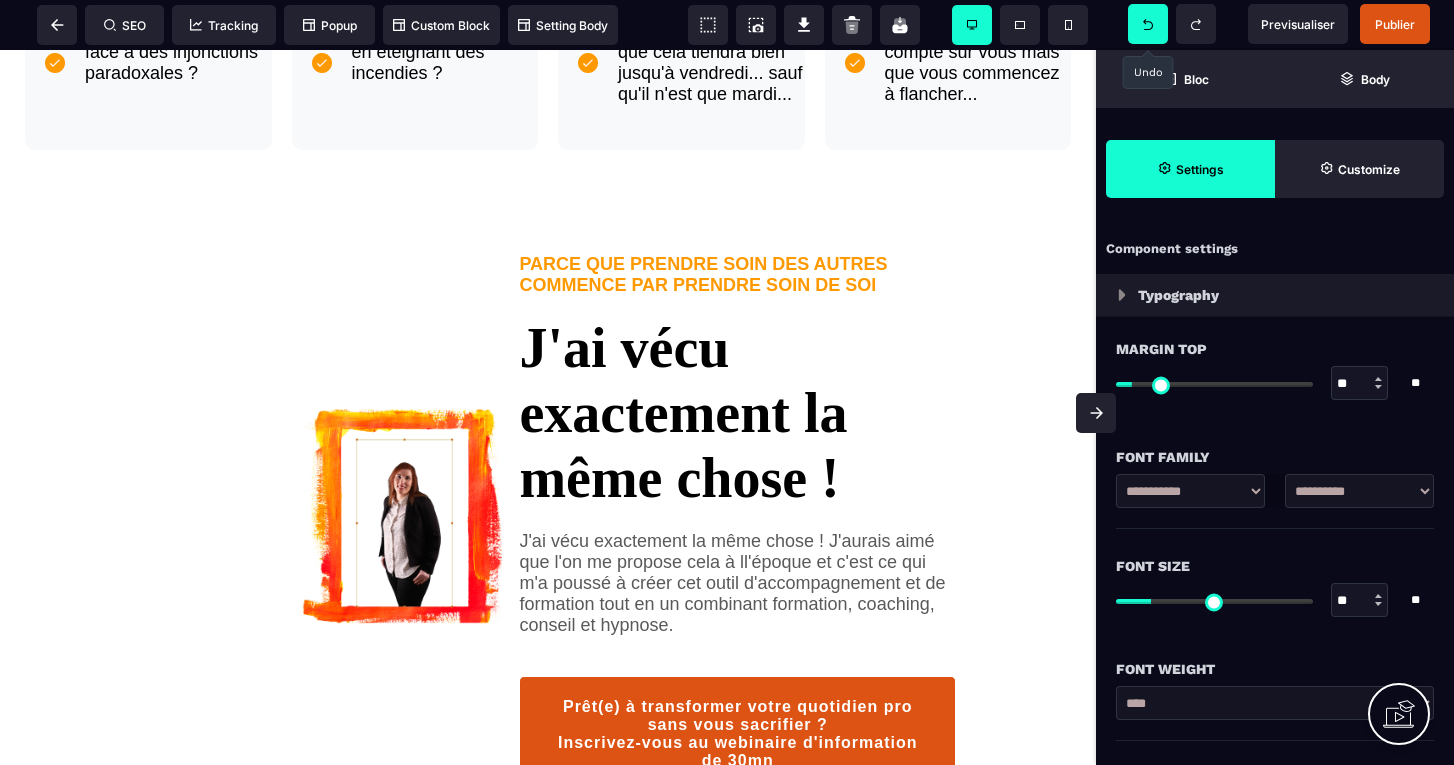scroll, scrollTop: 1283, scrollLeft: 0, axis: vertical 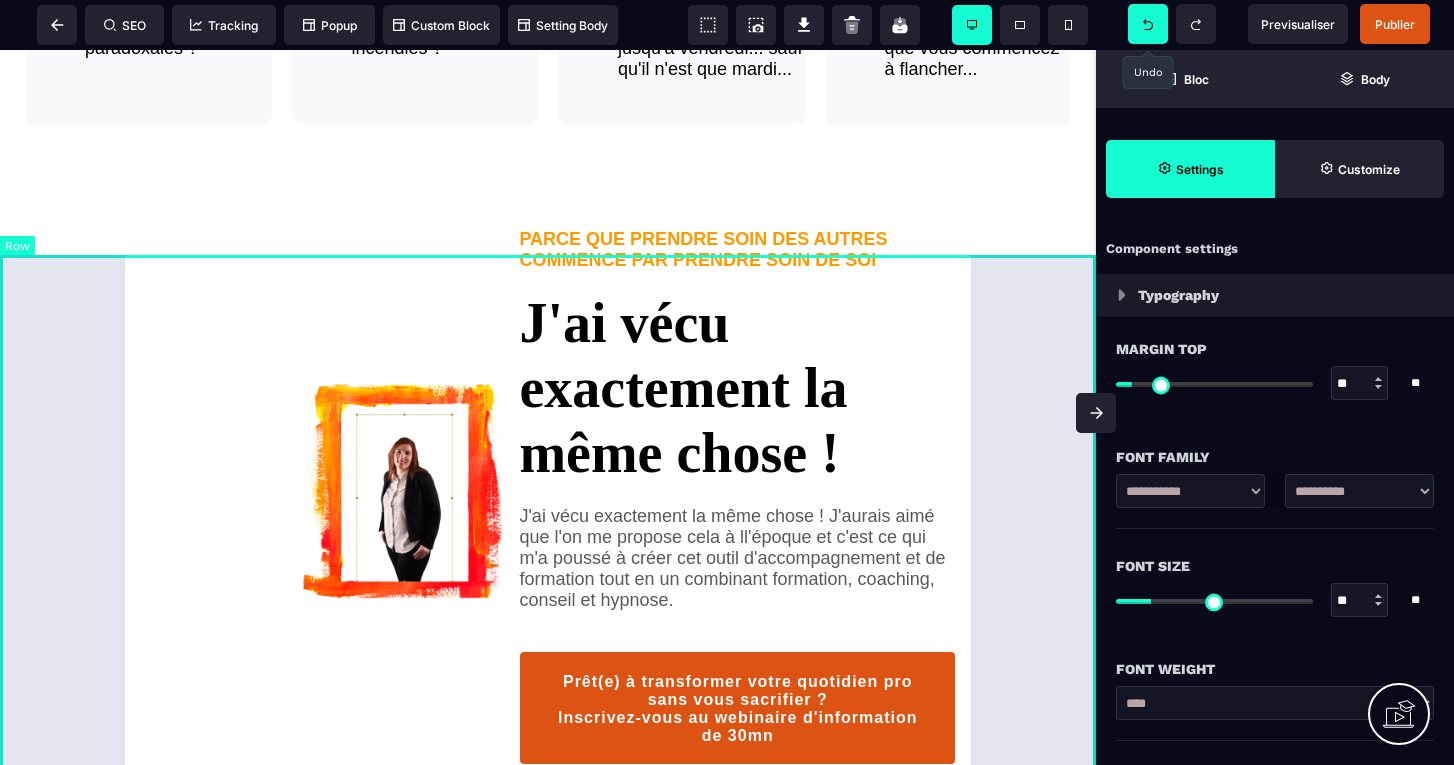 click on "PARCE QUE PRENDRE SOIN DES AUTRES COMMENCE PAR PRENDRE SOIN DE SOI J'ai vécu exactement la même chose ! J'aurais aimé que l'on me propose cela à ll'époque et c'est ce qui m'a poussé à créer cet outil d'accompagnement et de formation tout en un combinant formation, coaching, conseil et hypnose. Prêt(e) à transformer votre quotidien pro sans vous sacrifier ? Inscrivez-vous au webinaire d'information de 30mn" at bounding box center (548, 497) 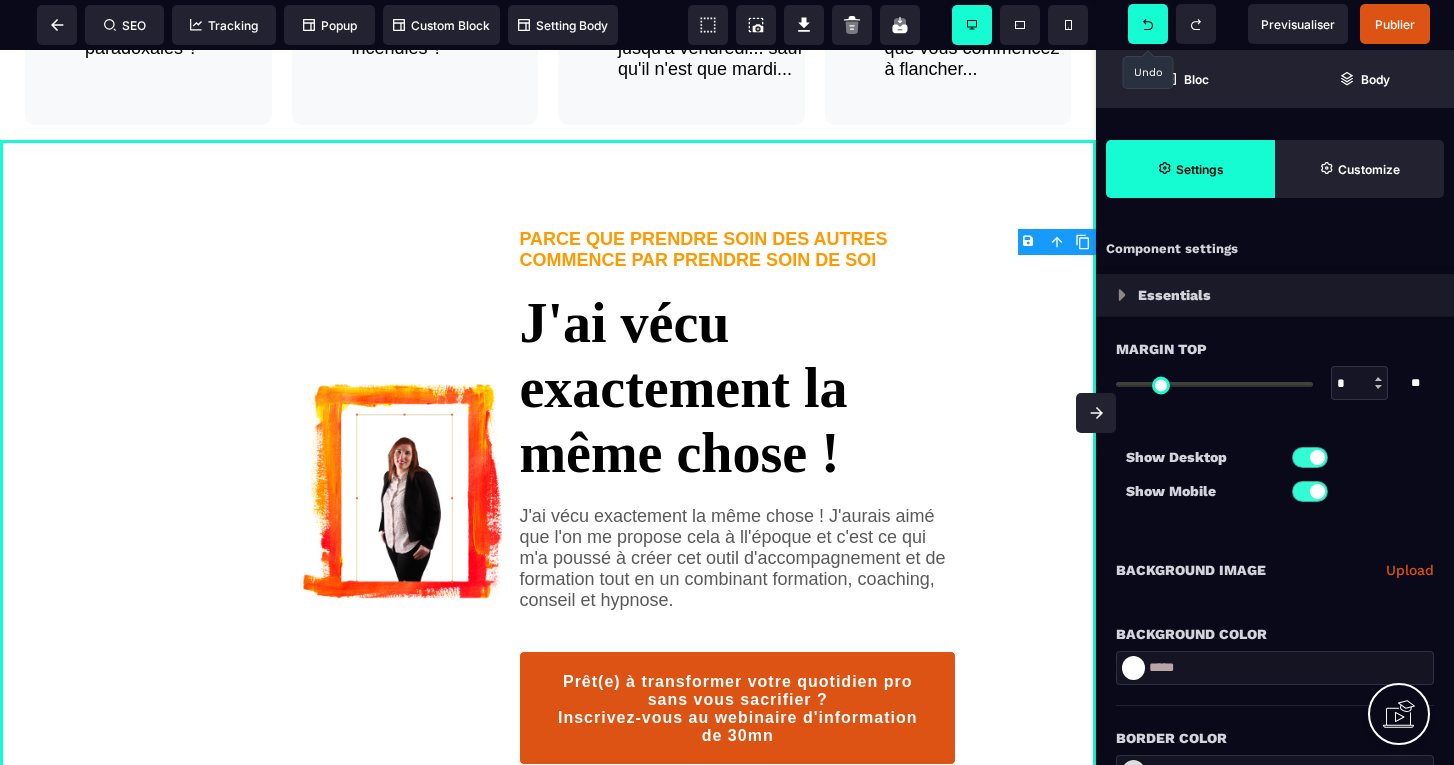 click at bounding box center (1133, 668) 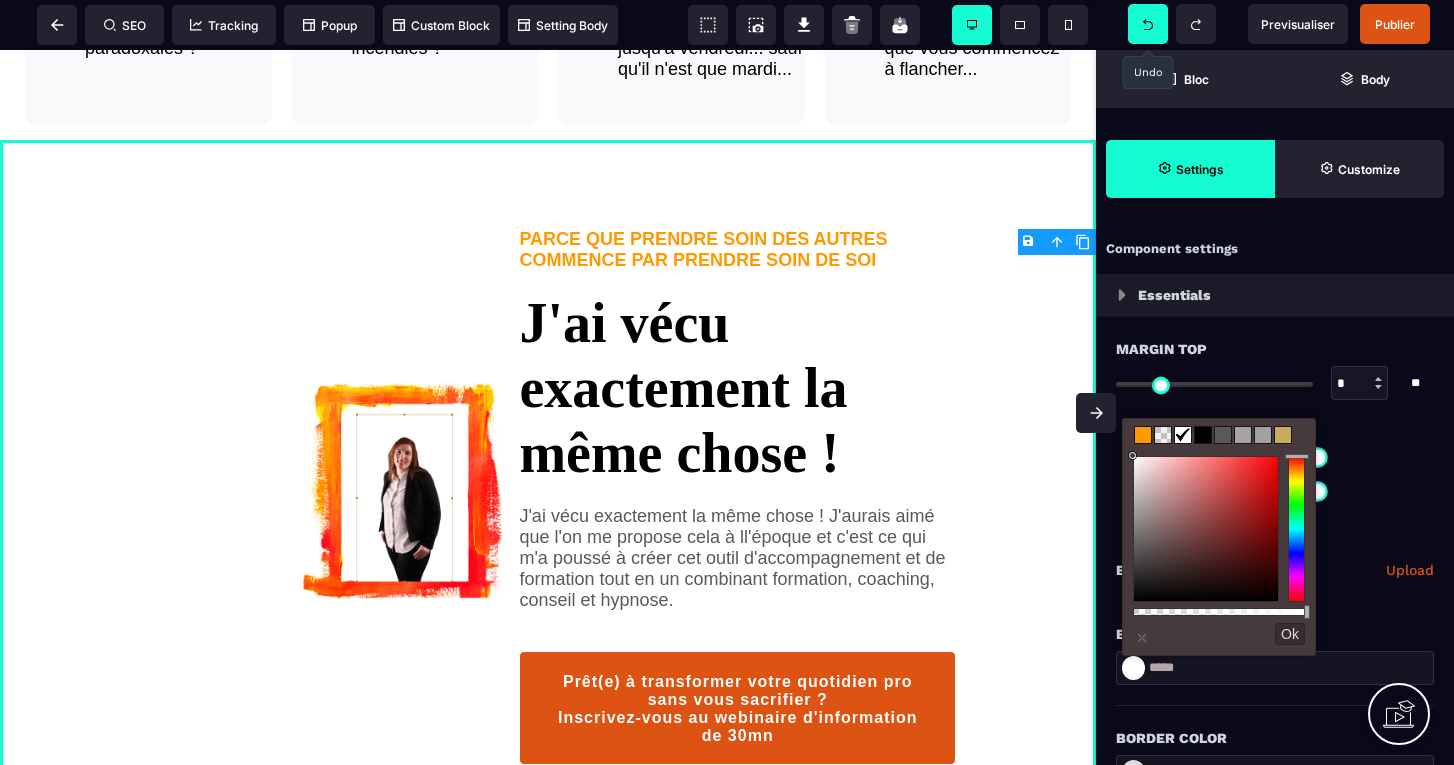 click at bounding box center [1263, 435] 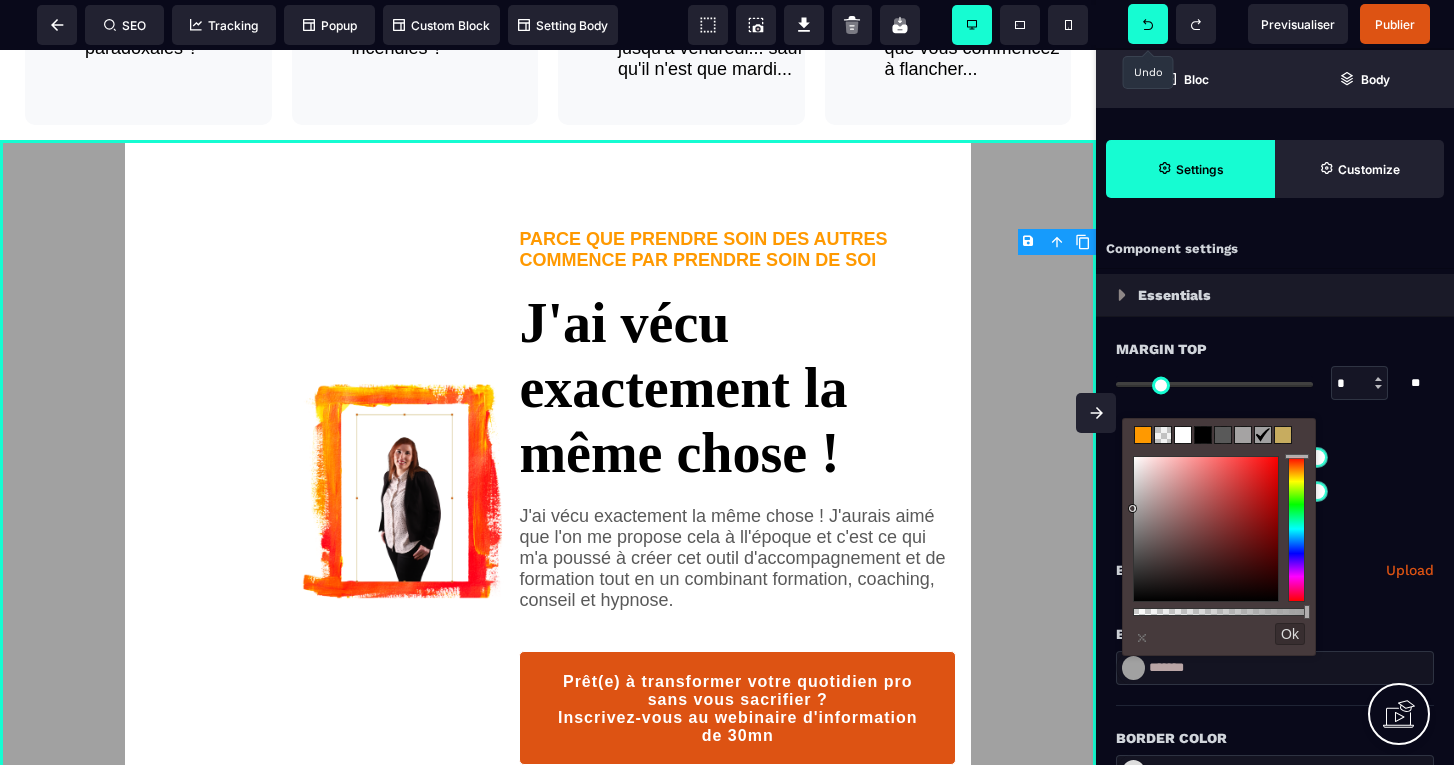 click at bounding box center [1283, 435] 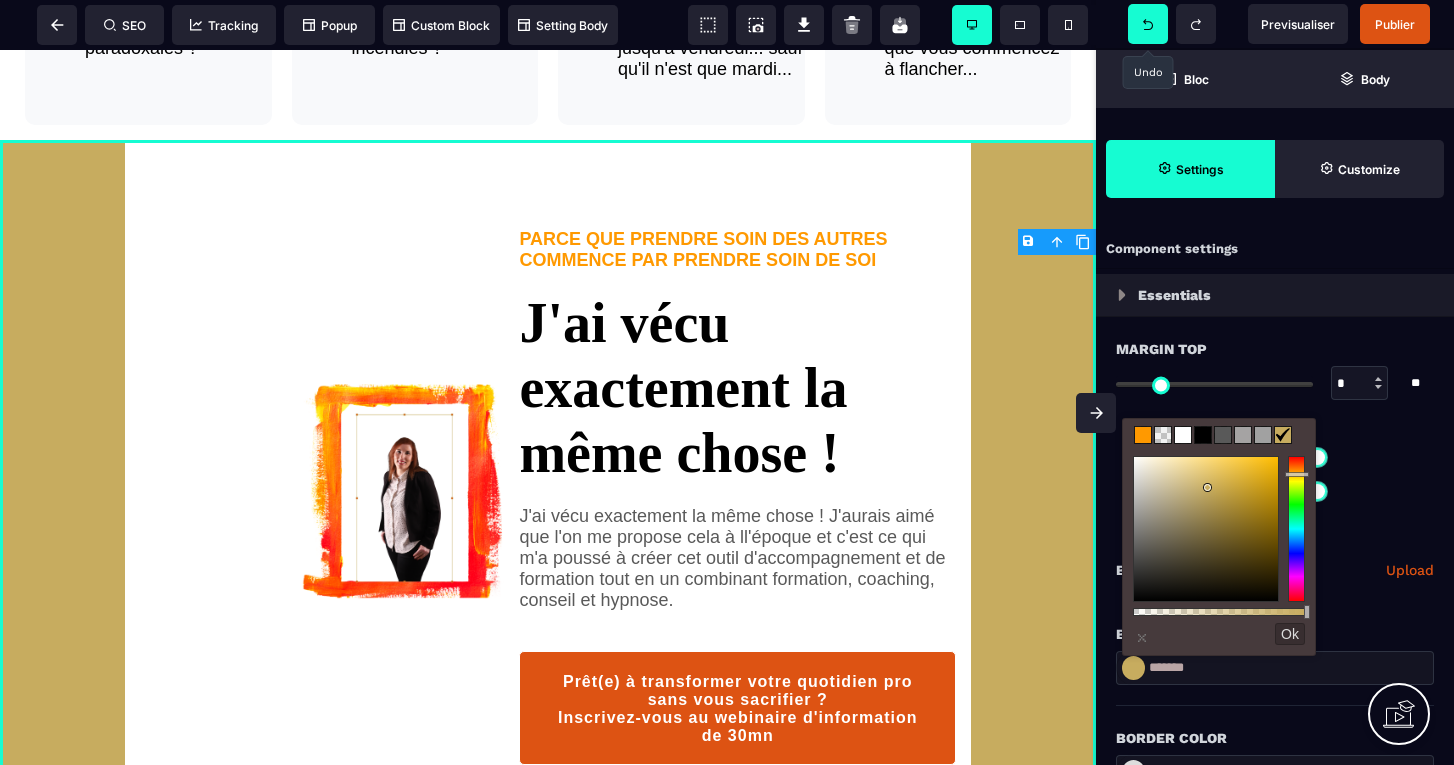 click at bounding box center (1183, 435) 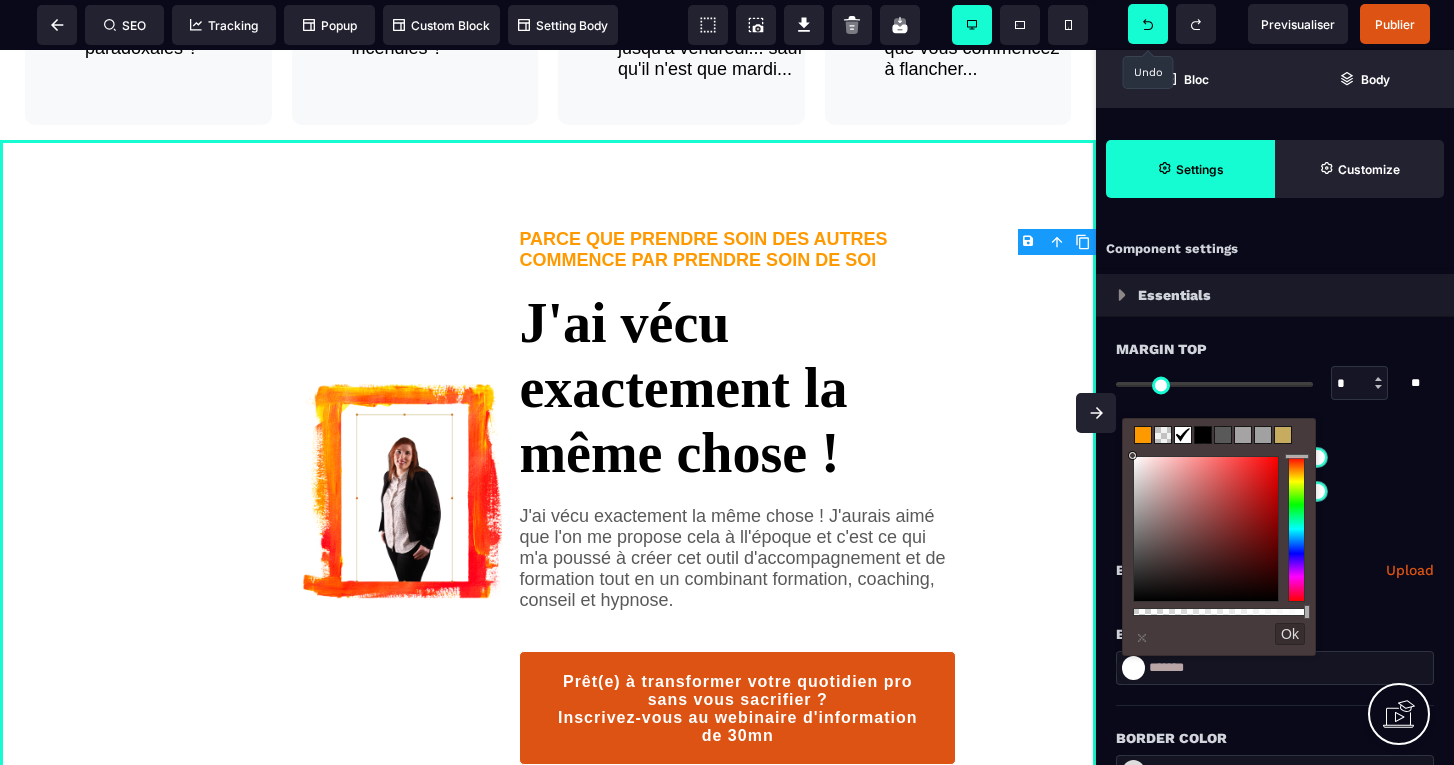 click at bounding box center (1143, 435) 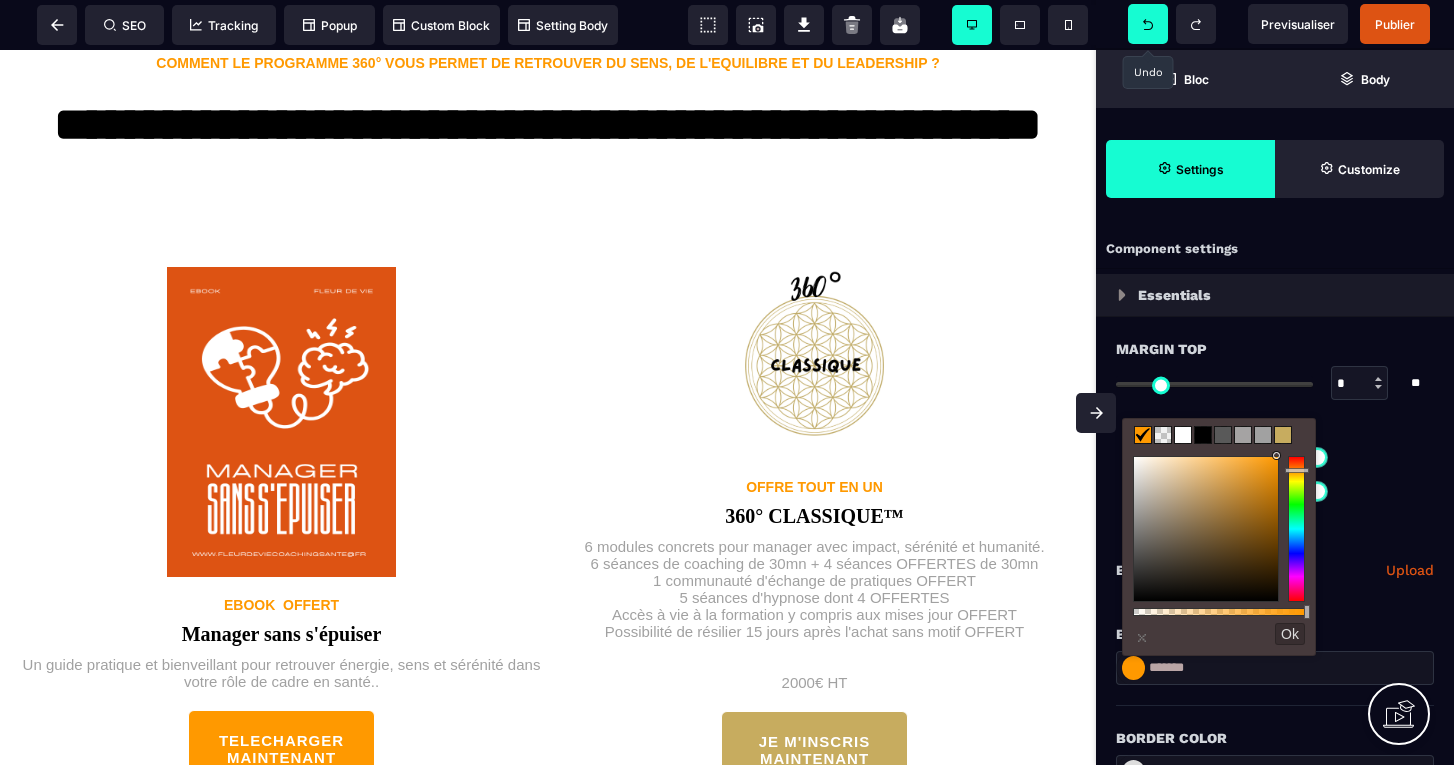 scroll, scrollTop: 2842, scrollLeft: 0, axis: vertical 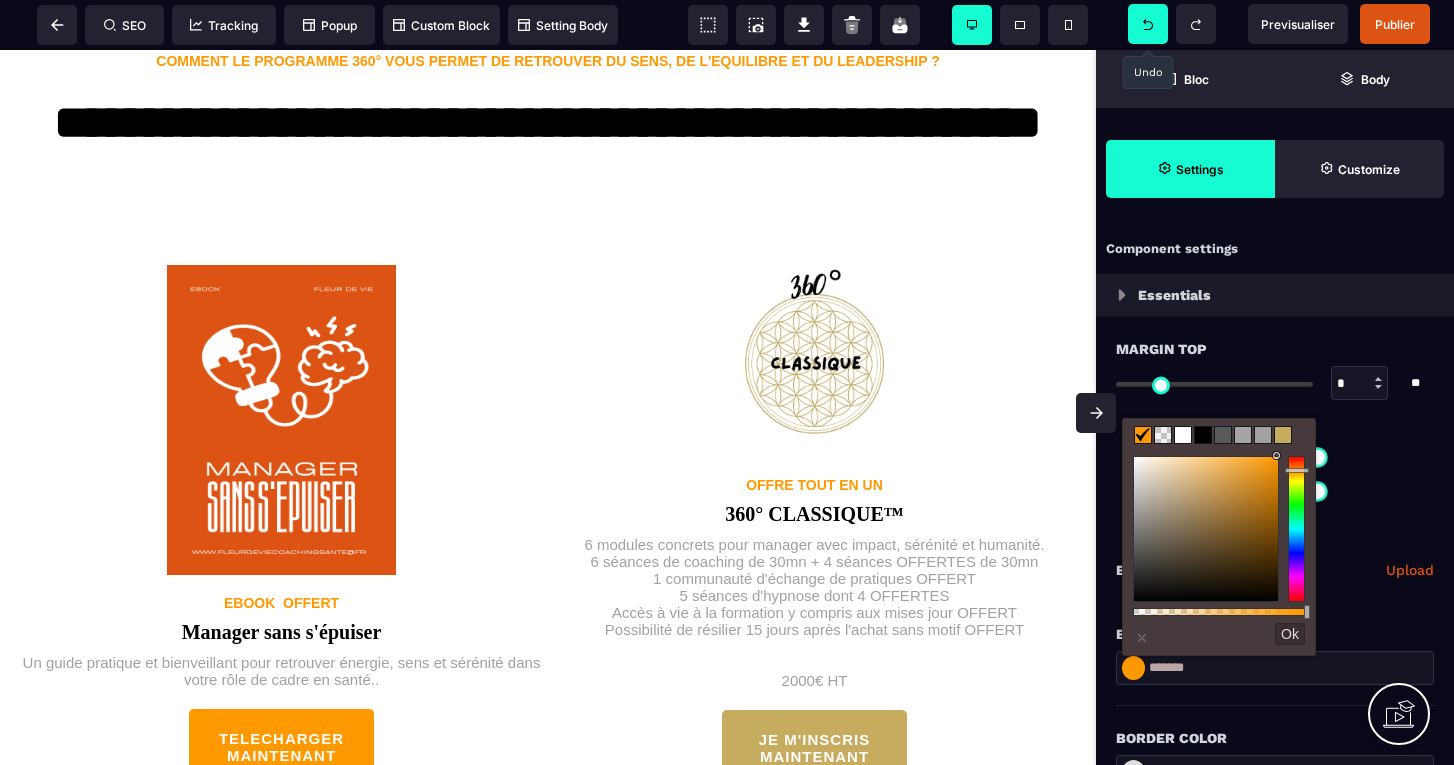 click at bounding box center [1143, 435] 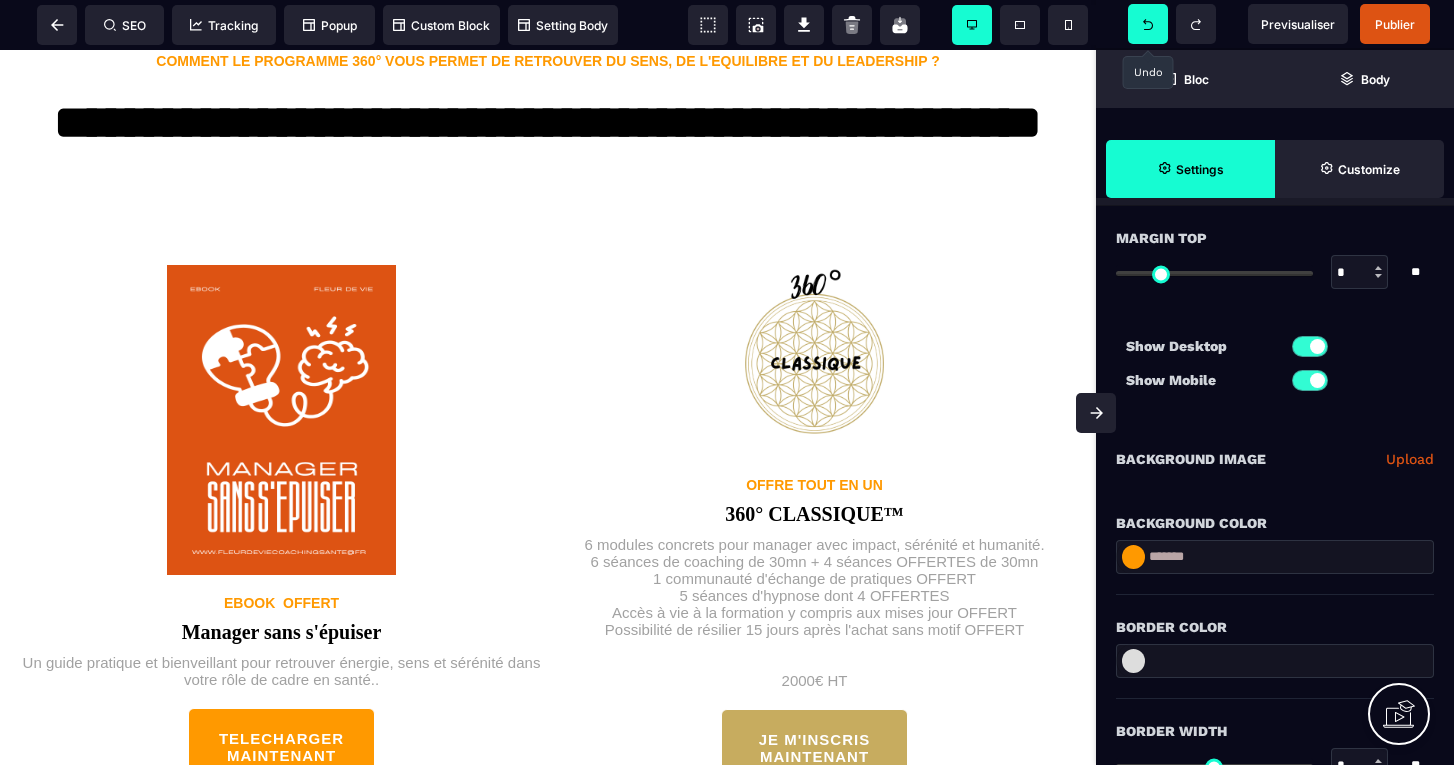 scroll, scrollTop: 178, scrollLeft: 0, axis: vertical 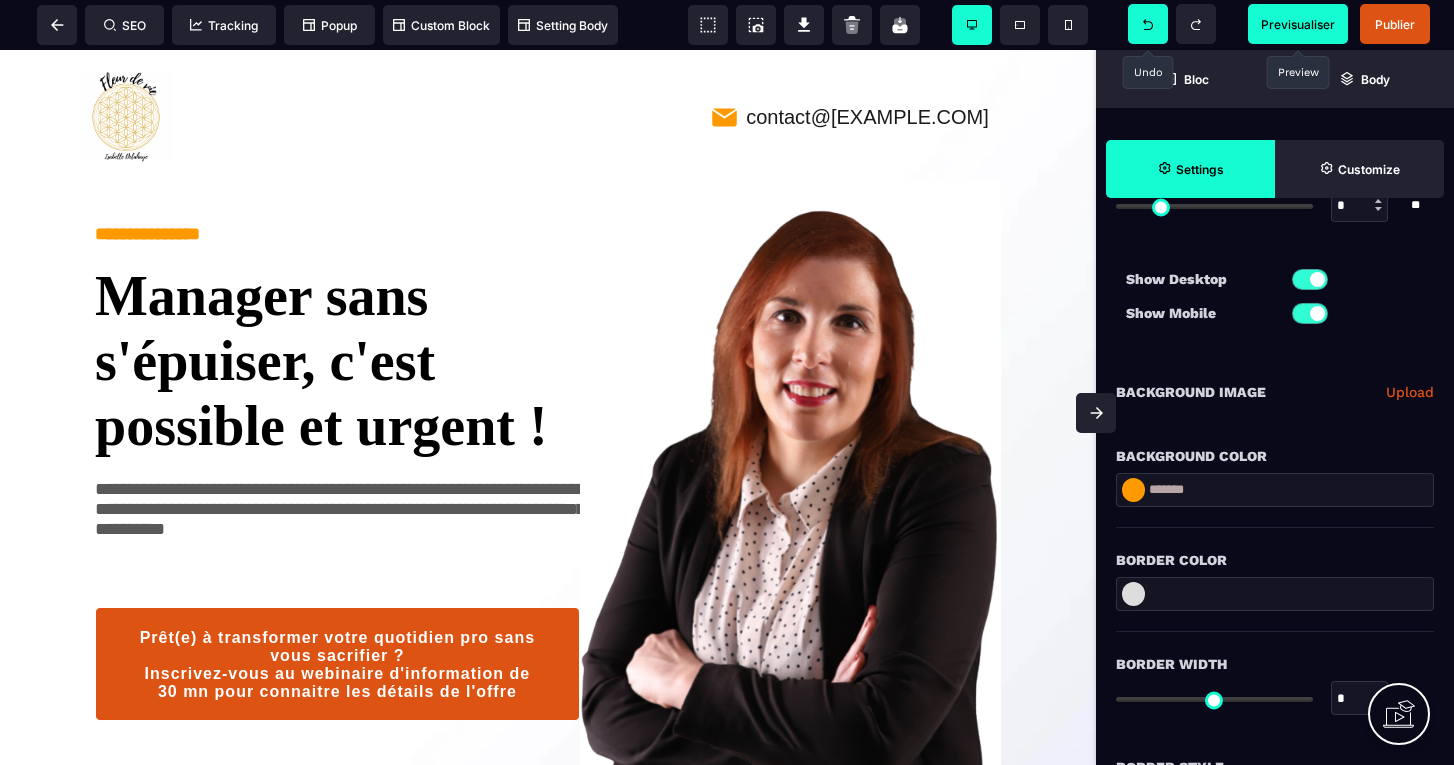 click on "Previsualiser" at bounding box center (1298, 24) 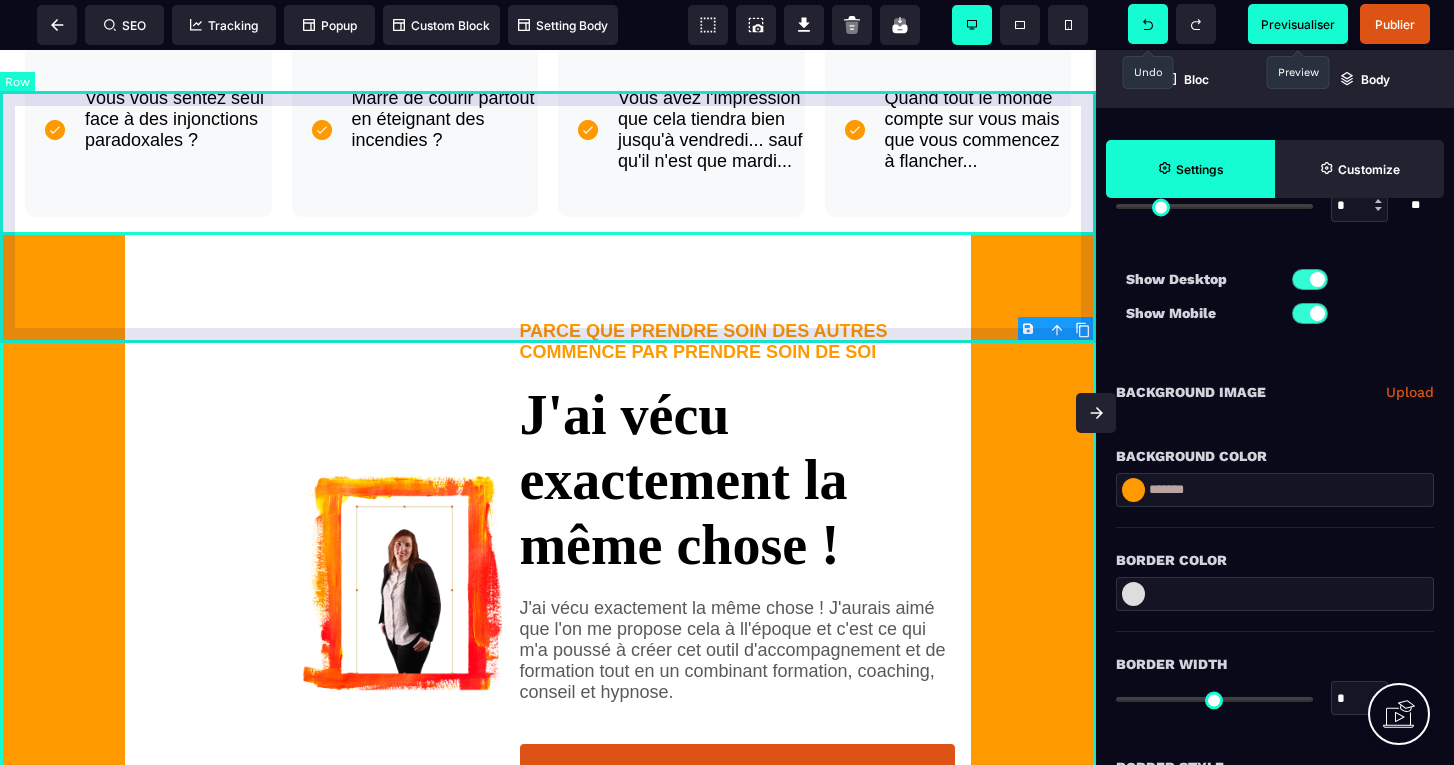 scroll, scrollTop: 1195, scrollLeft: 0, axis: vertical 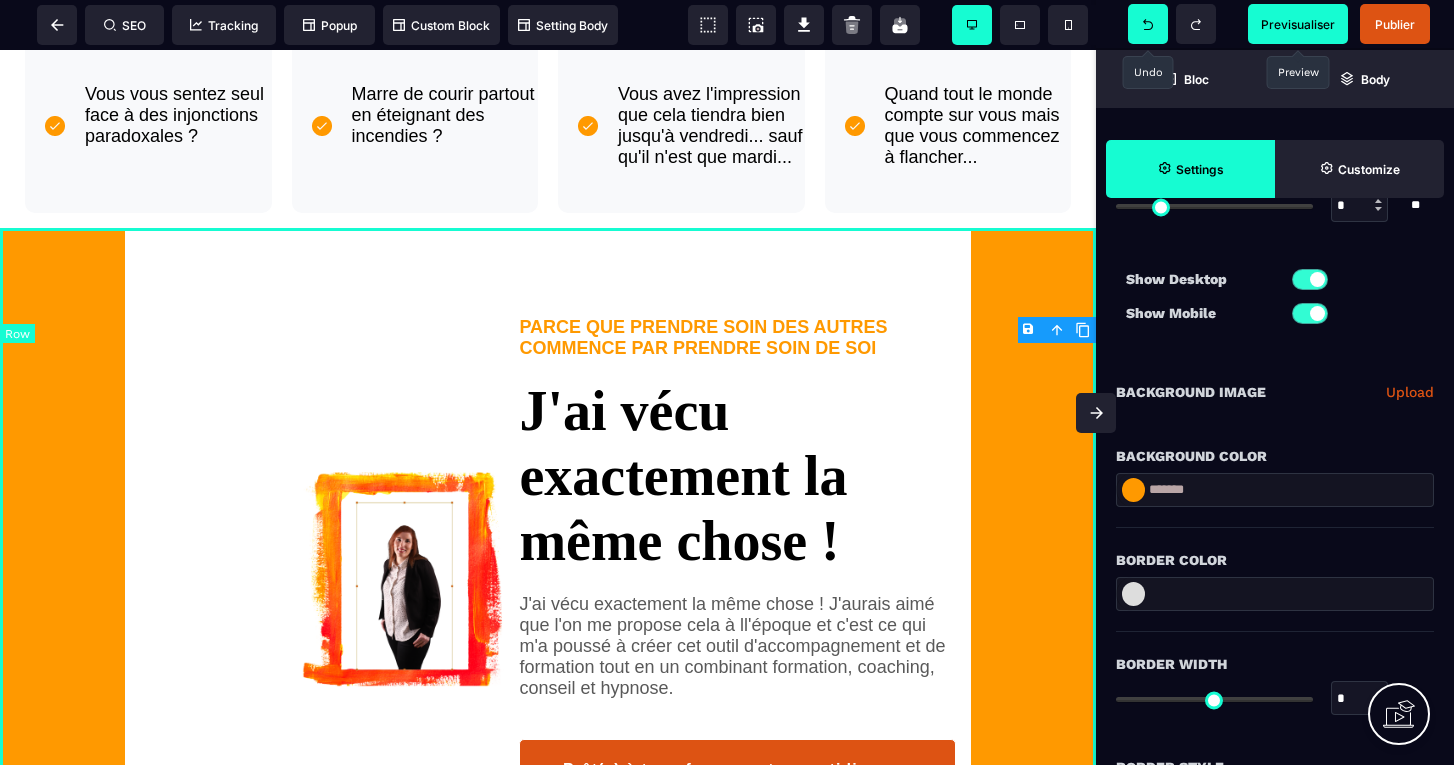 click on "PARCE QUE PRENDRE SOIN DES AUTRES COMMENCE PAR PRENDRE SOIN DE SOI J'ai vécu exactement la même chose ! J'aurais aimé que l'on me propose cela à ll'époque et c'est ce qui m'a poussé à créer cet outil d'accompagnement et de formation tout en un combinant formation, coaching, conseil et hypnose. Prêt(e) à transformer votre quotidien pro sans vous sacrifier ? Inscrivez-vous au webinaire d'information de 30mn" at bounding box center (548, 585) 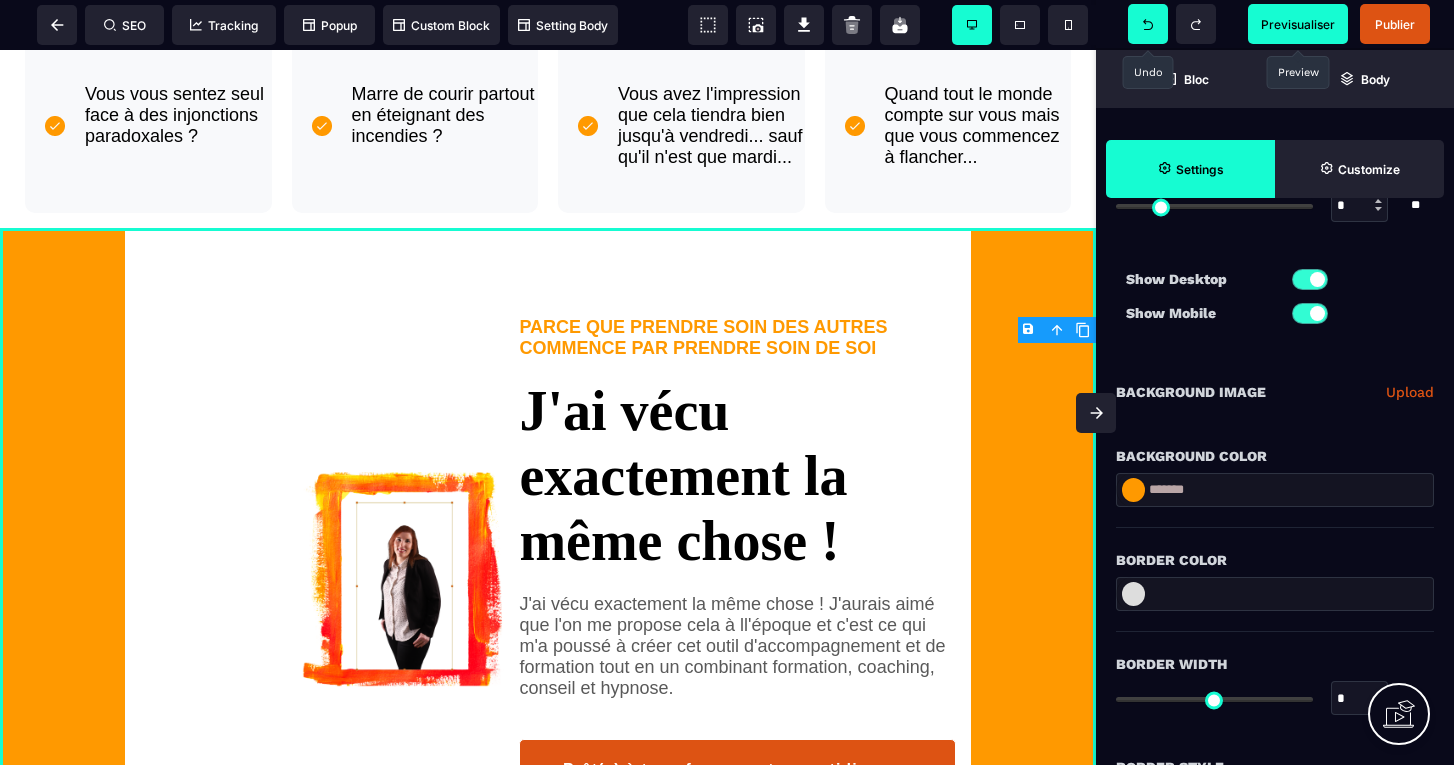 click at bounding box center [1133, 490] 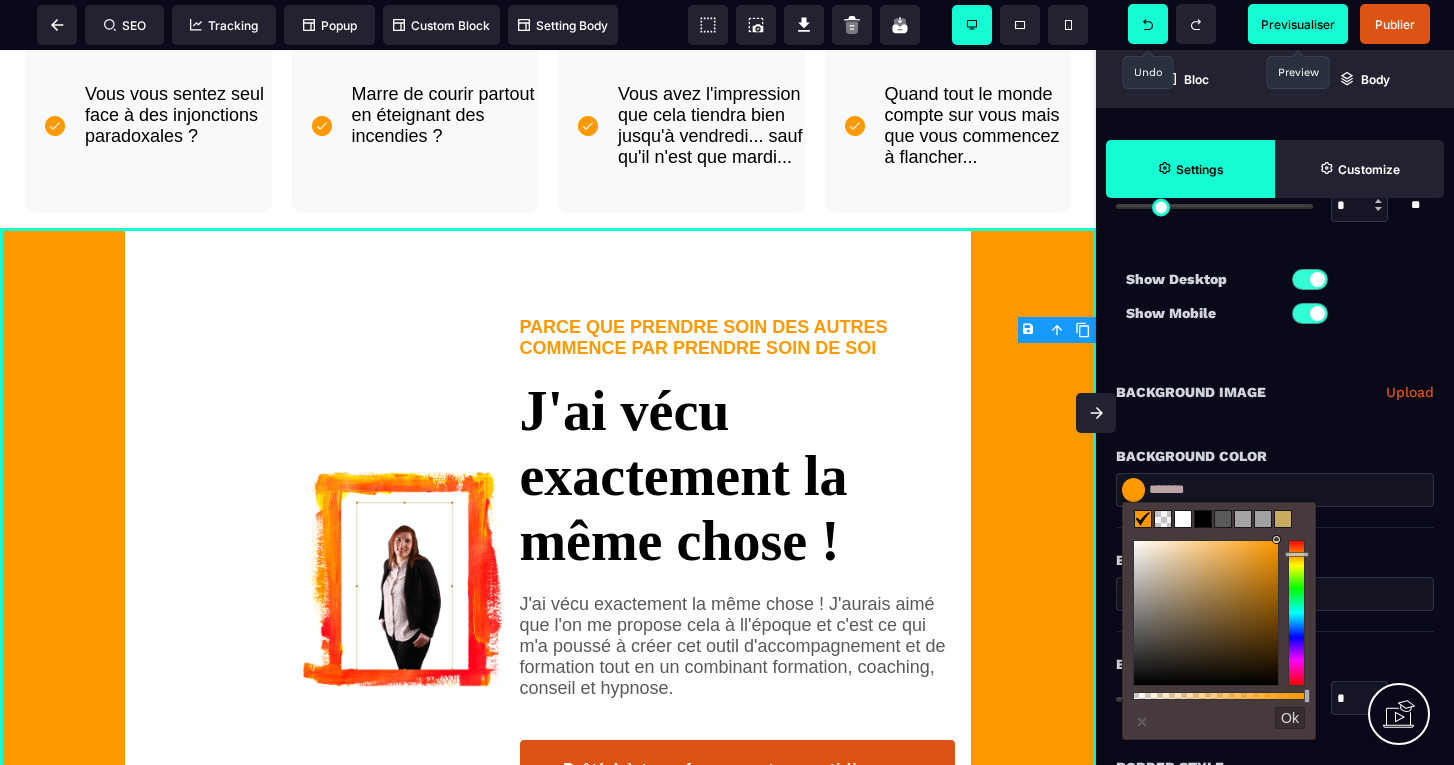 click at bounding box center [1243, 519] 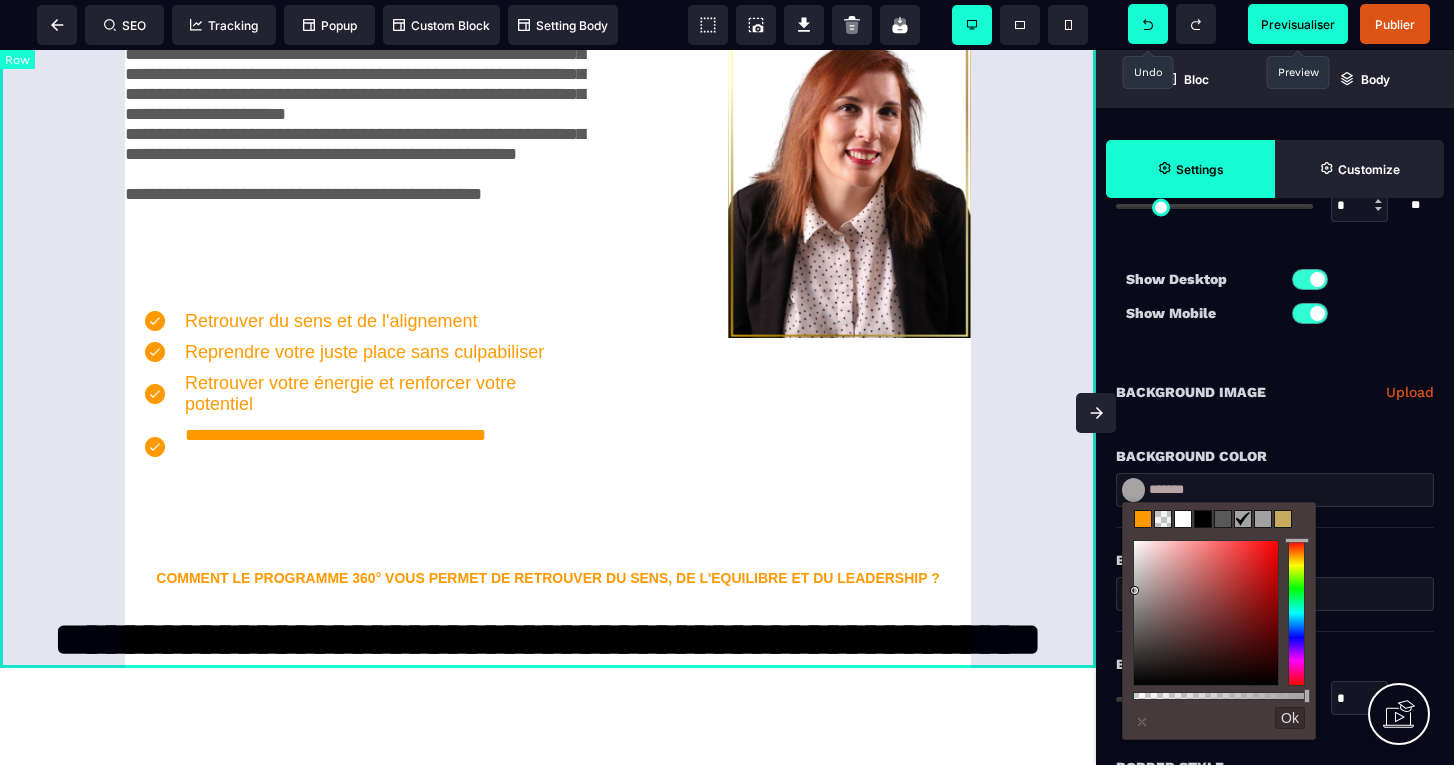 scroll, scrollTop: 2328, scrollLeft: 0, axis: vertical 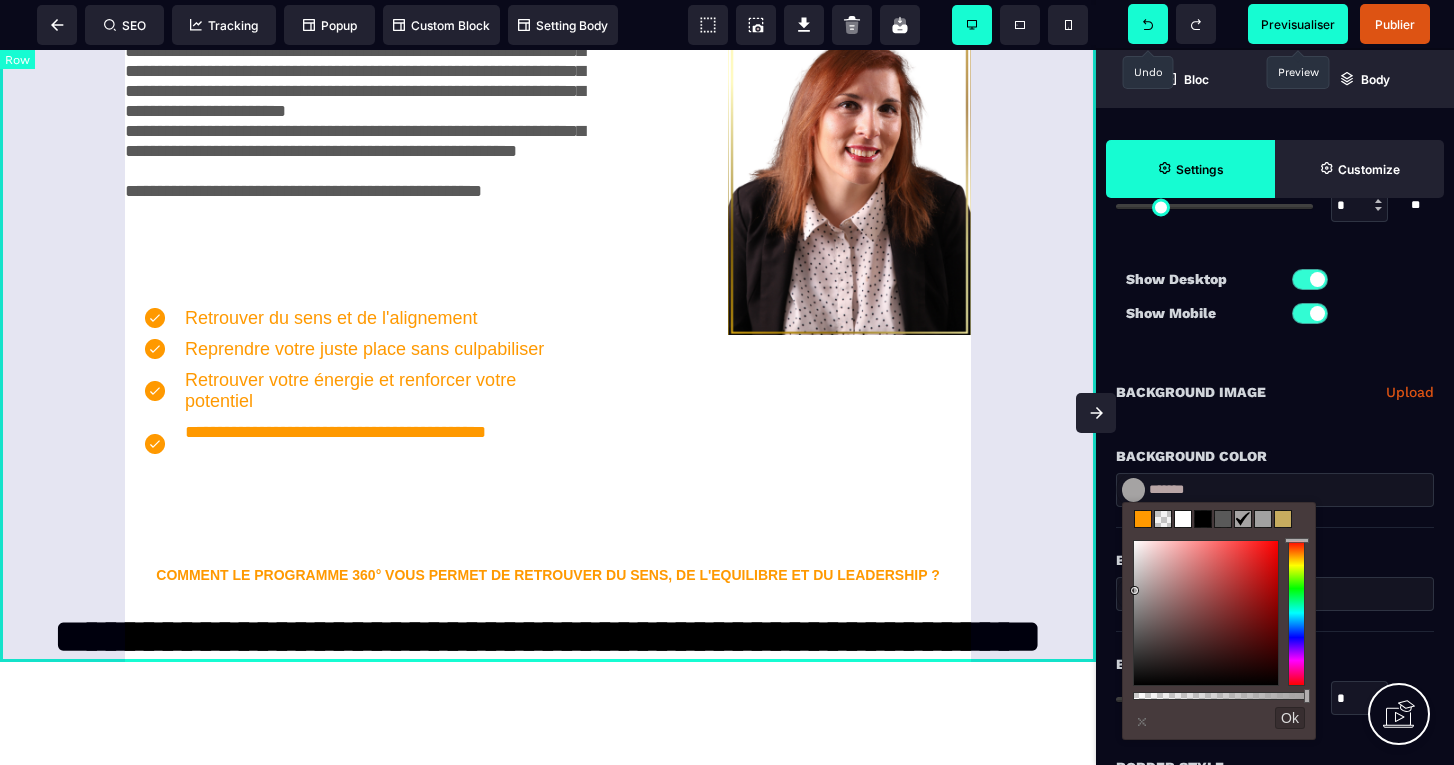 click on "**********" at bounding box center [548, 160] 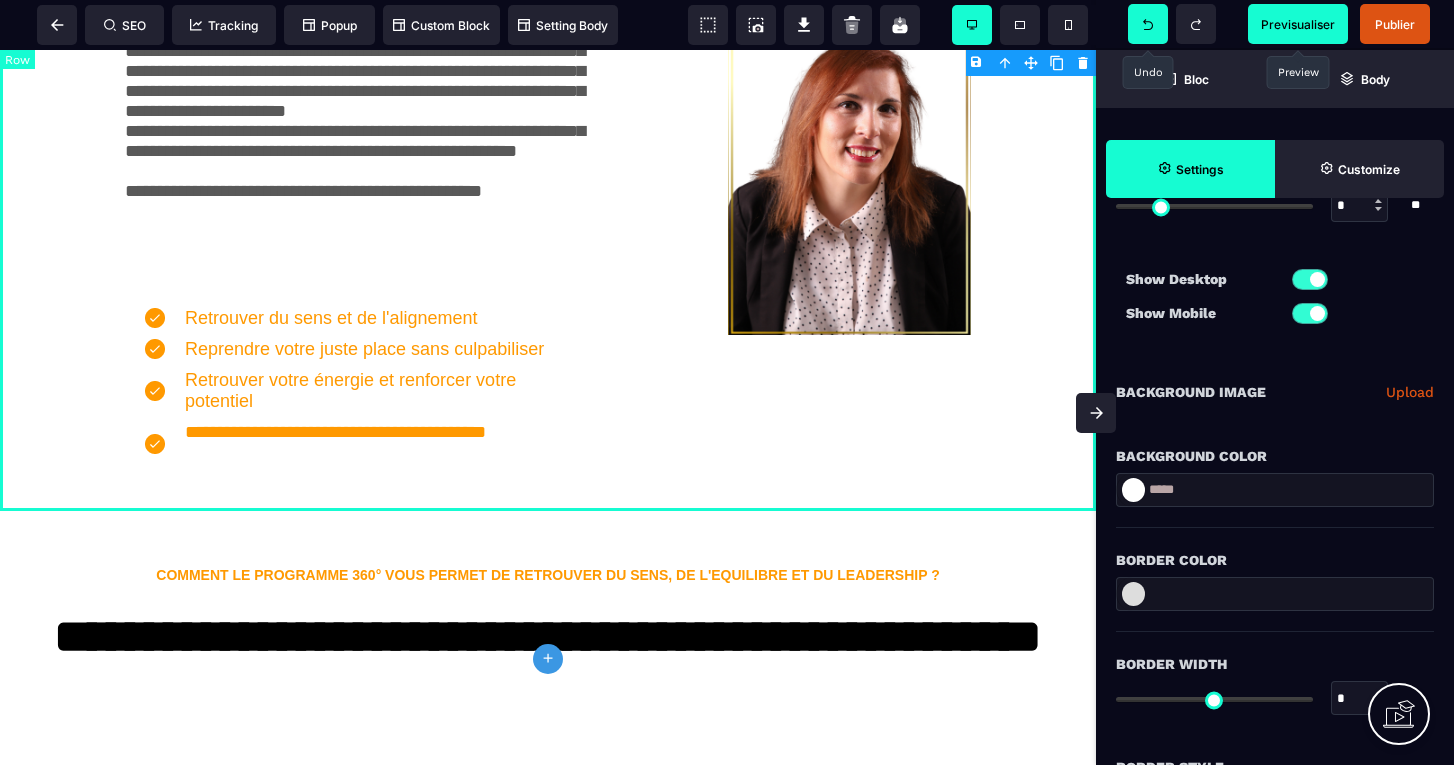 scroll, scrollTop: 0, scrollLeft: 0, axis: both 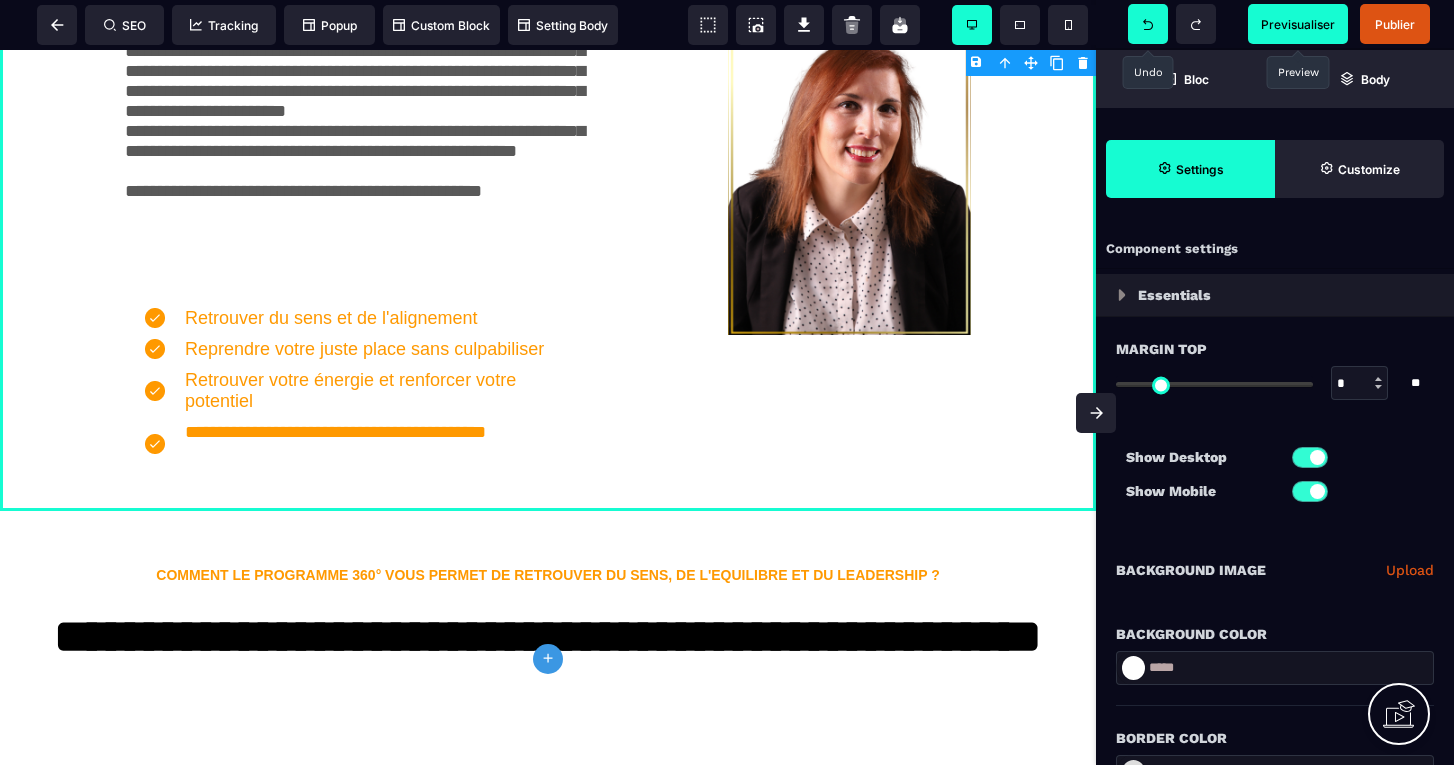 click at bounding box center (1133, 668) 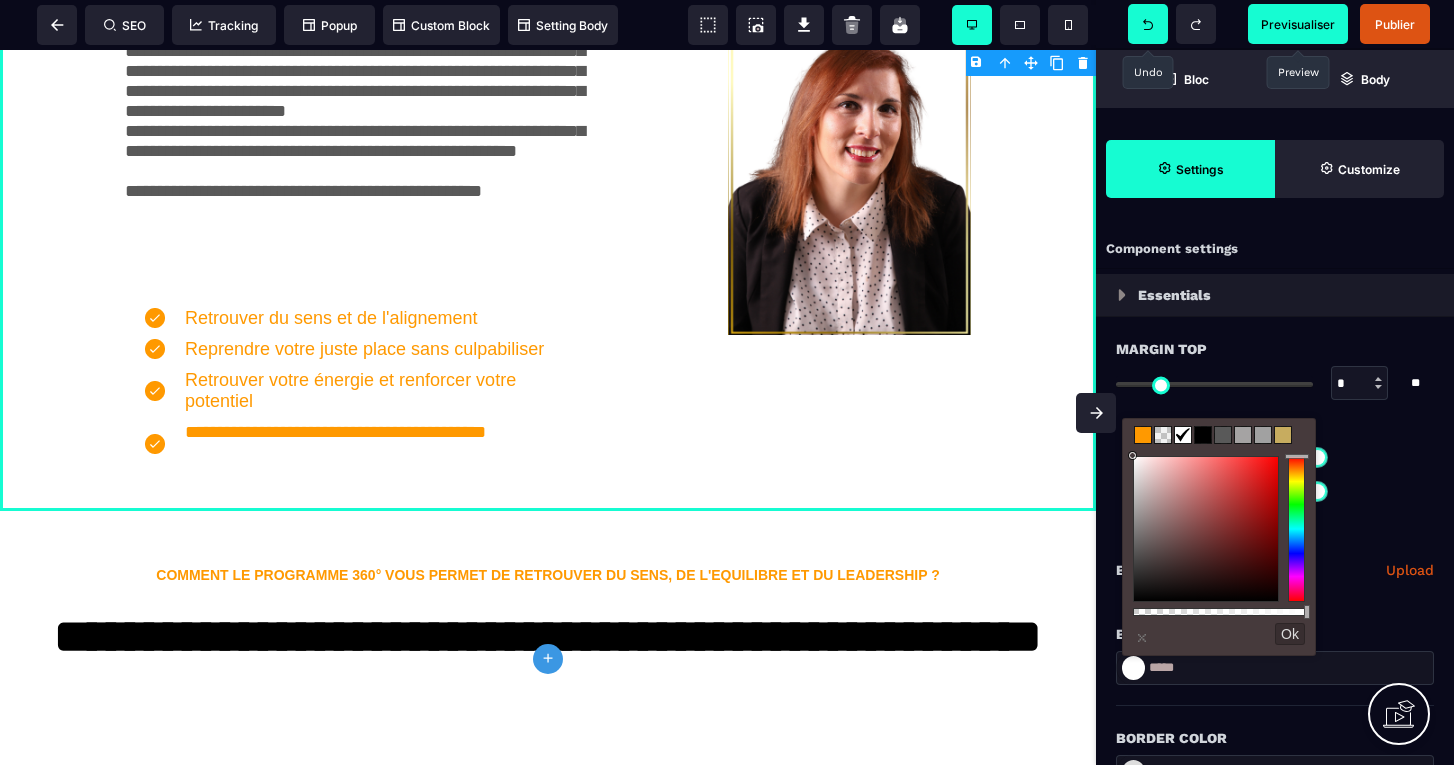 click at bounding box center (1243, 435) 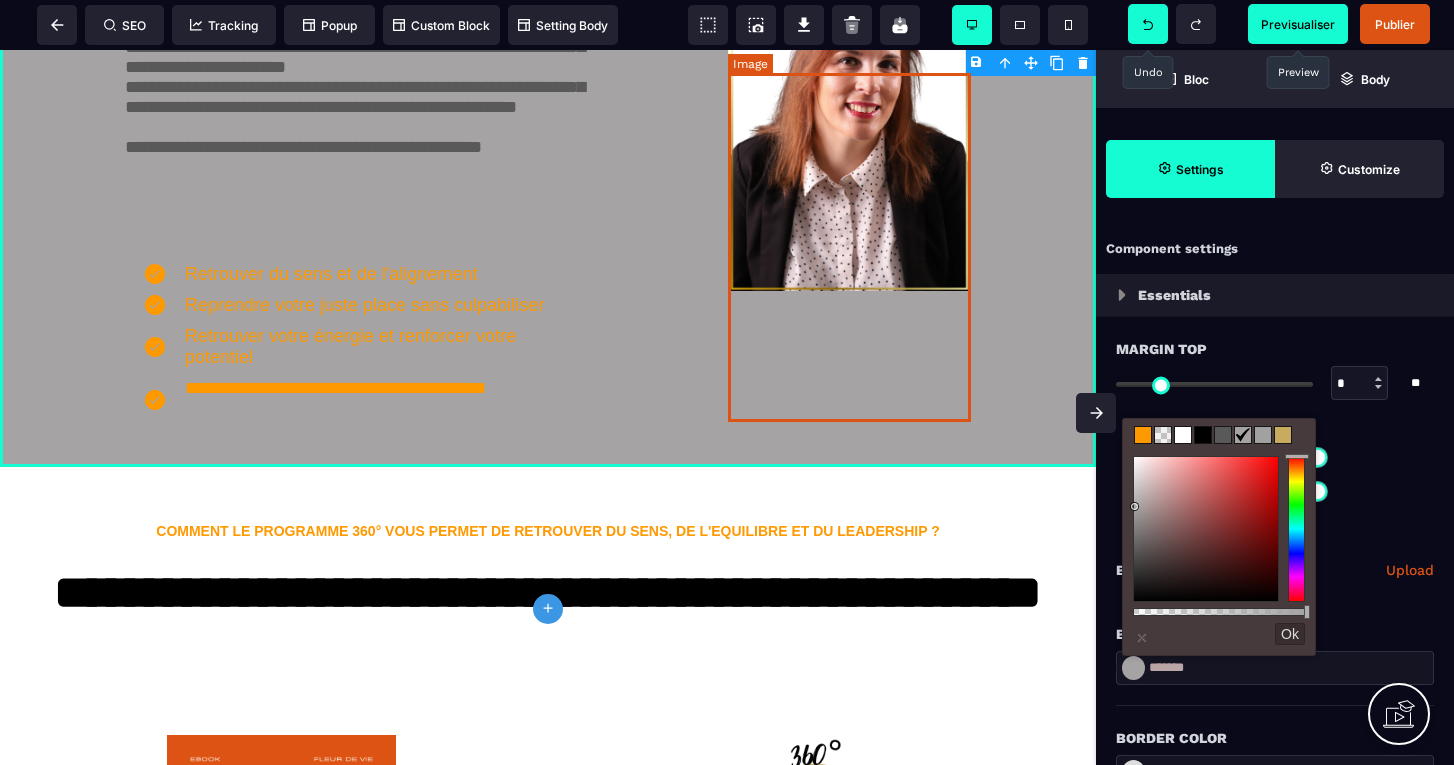 scroll, scrollTop: 2382, scrollLeft: 0, axis: vertical 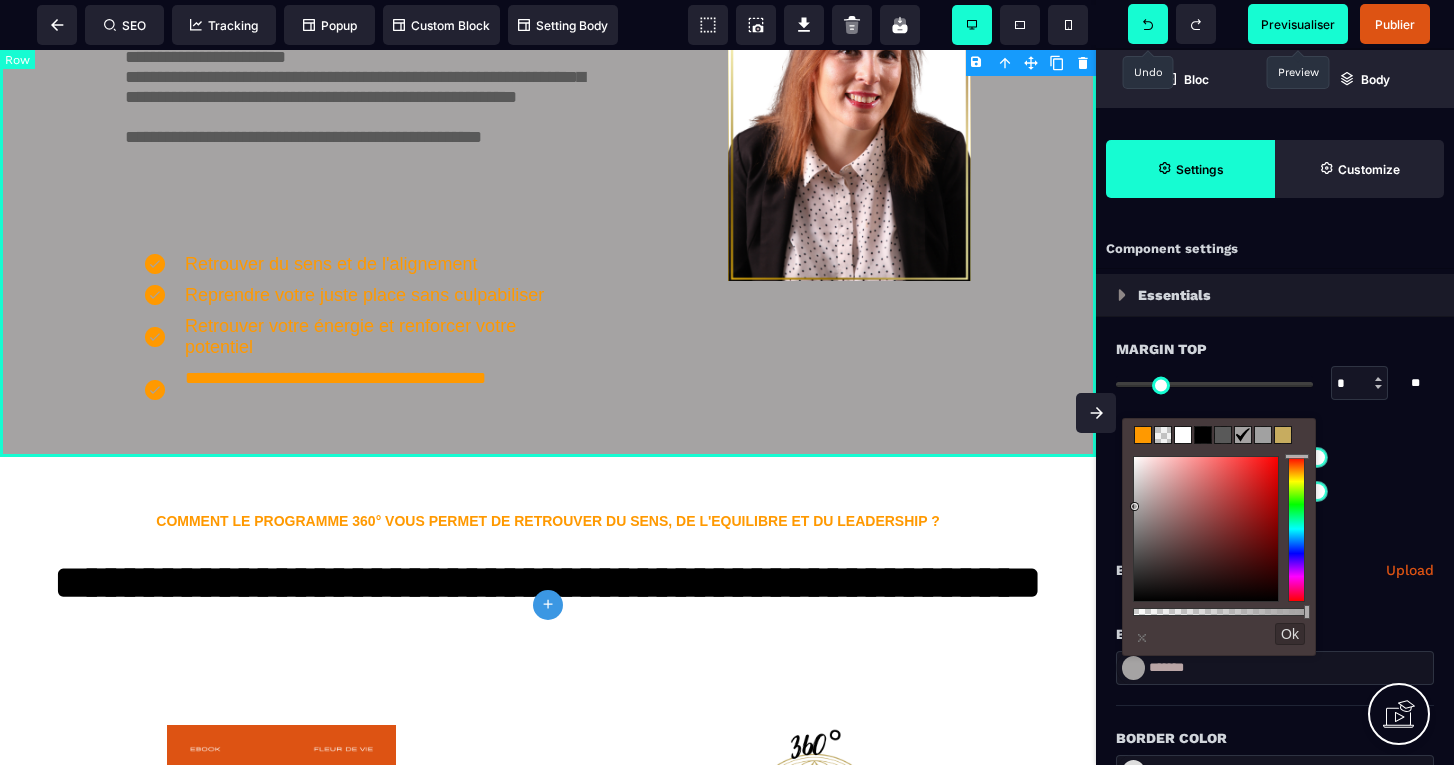 click 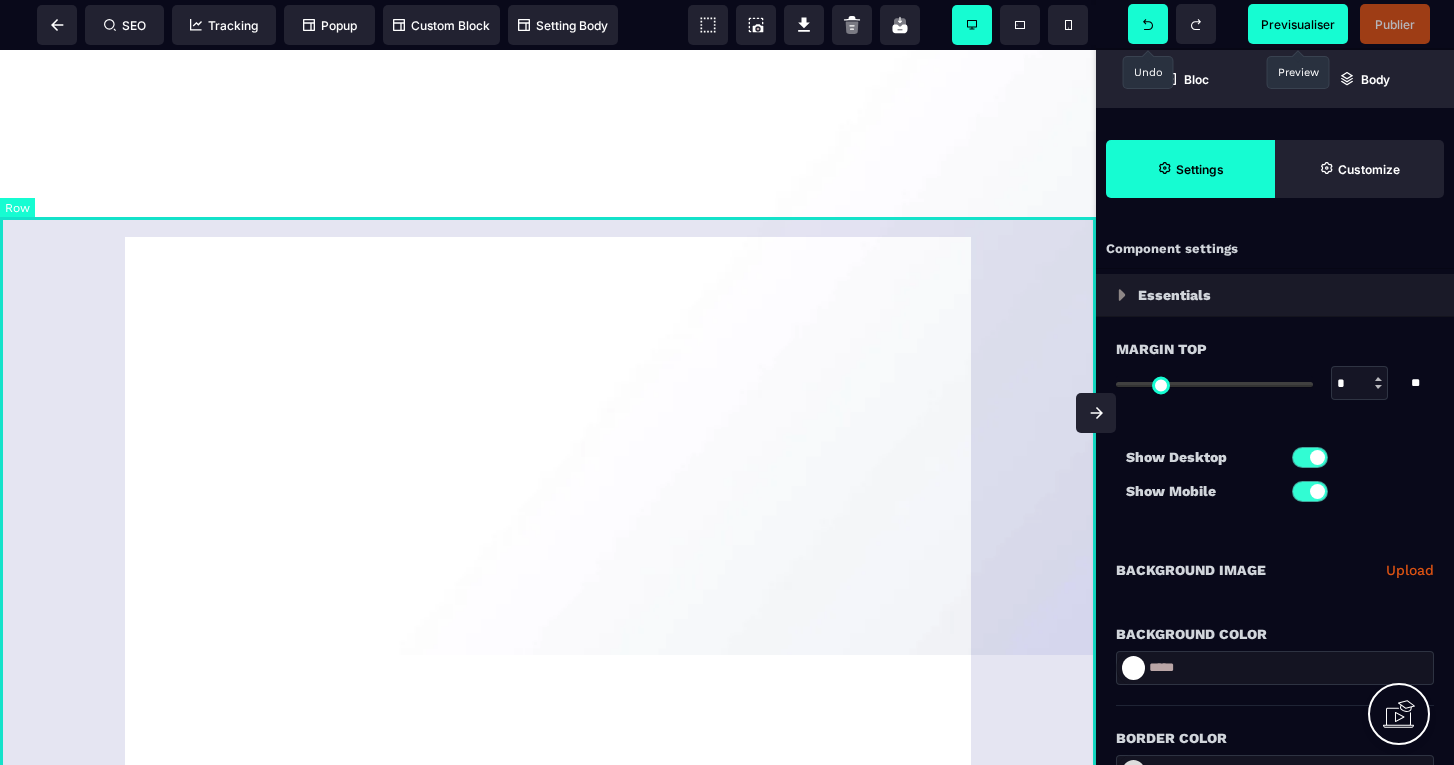 scroll, scrollTop: 5423, scrollLeft: 0, axis: vertical 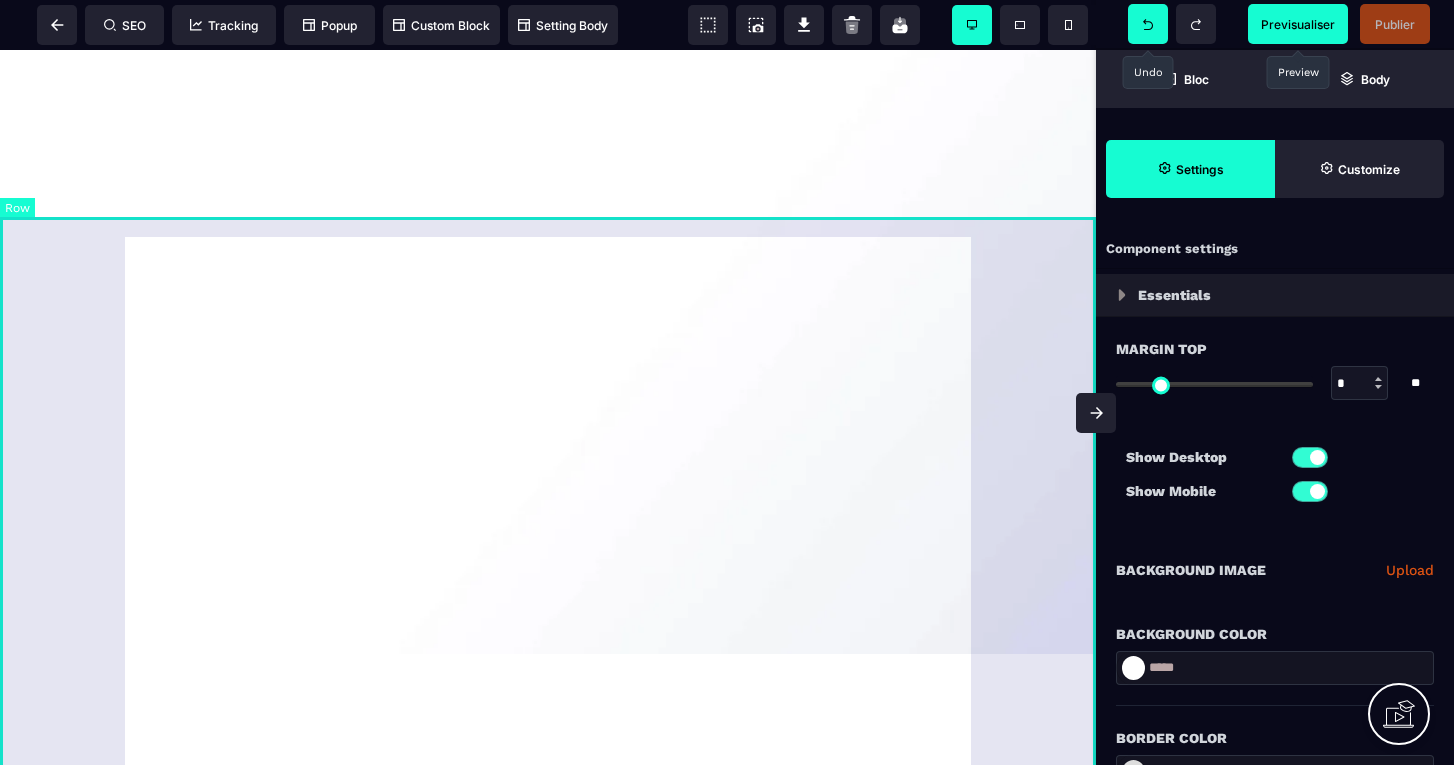 click at bounding box center (548, 296) 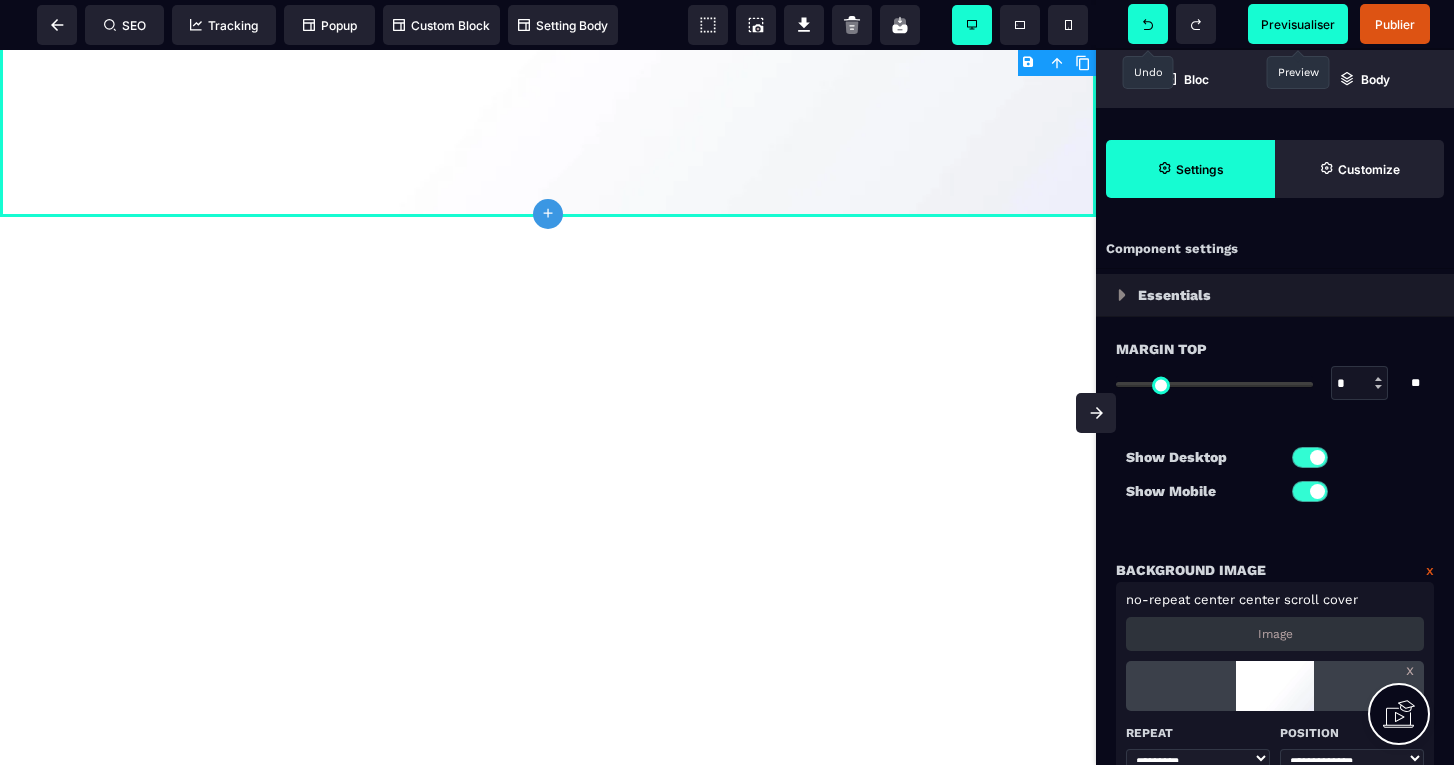 scroll, scrollTop: 6138, scrollLeft: 0, axis: vertical 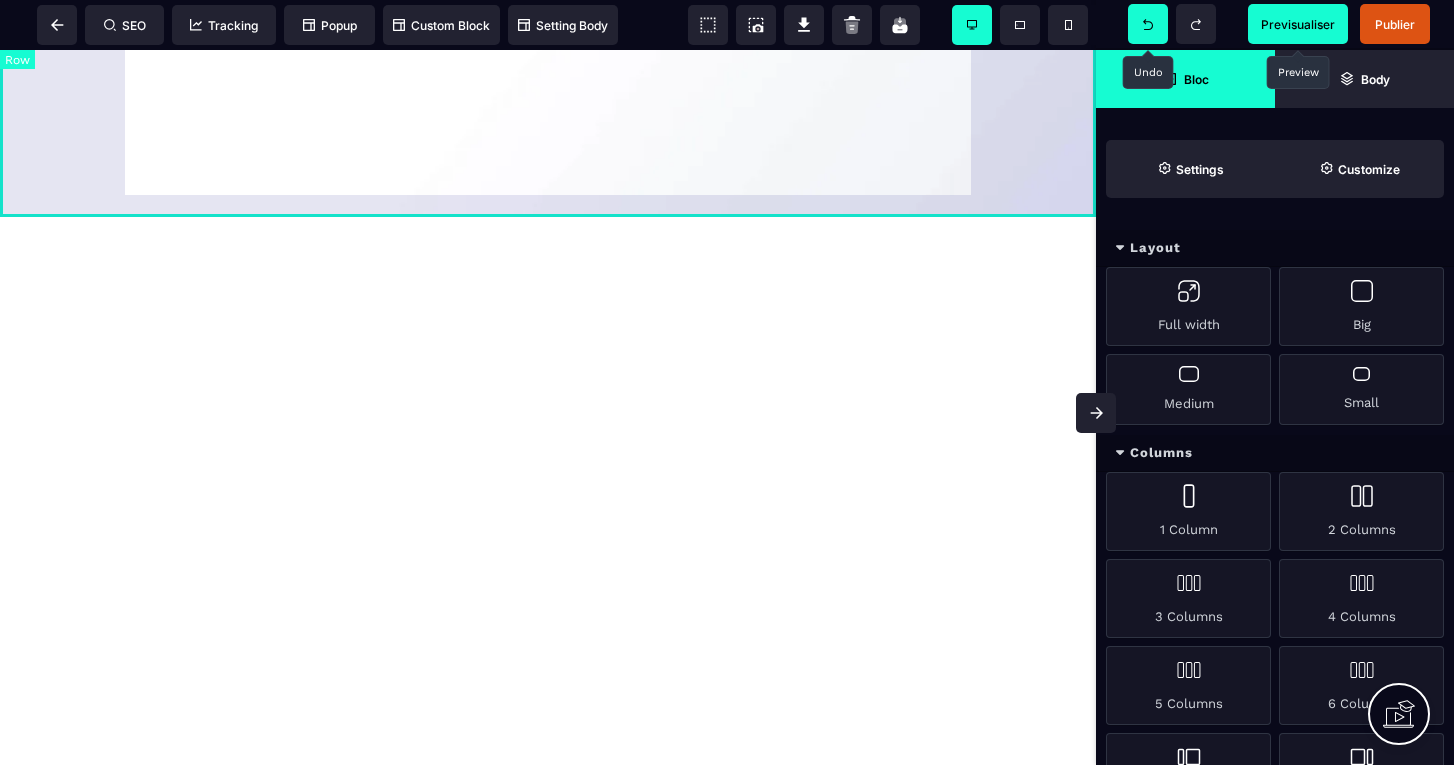 click at bounding box center (548, -141) 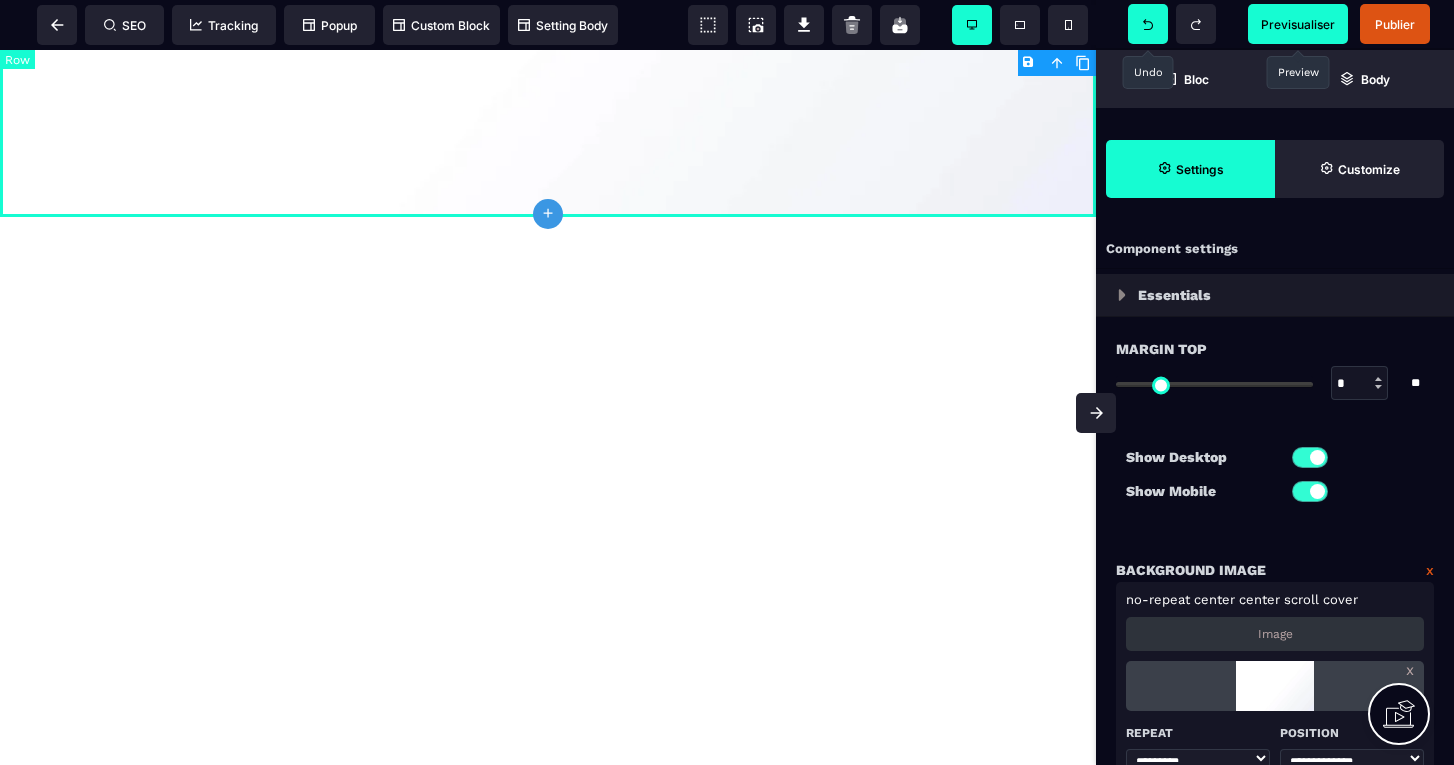 click at bounding box center (548, -141) 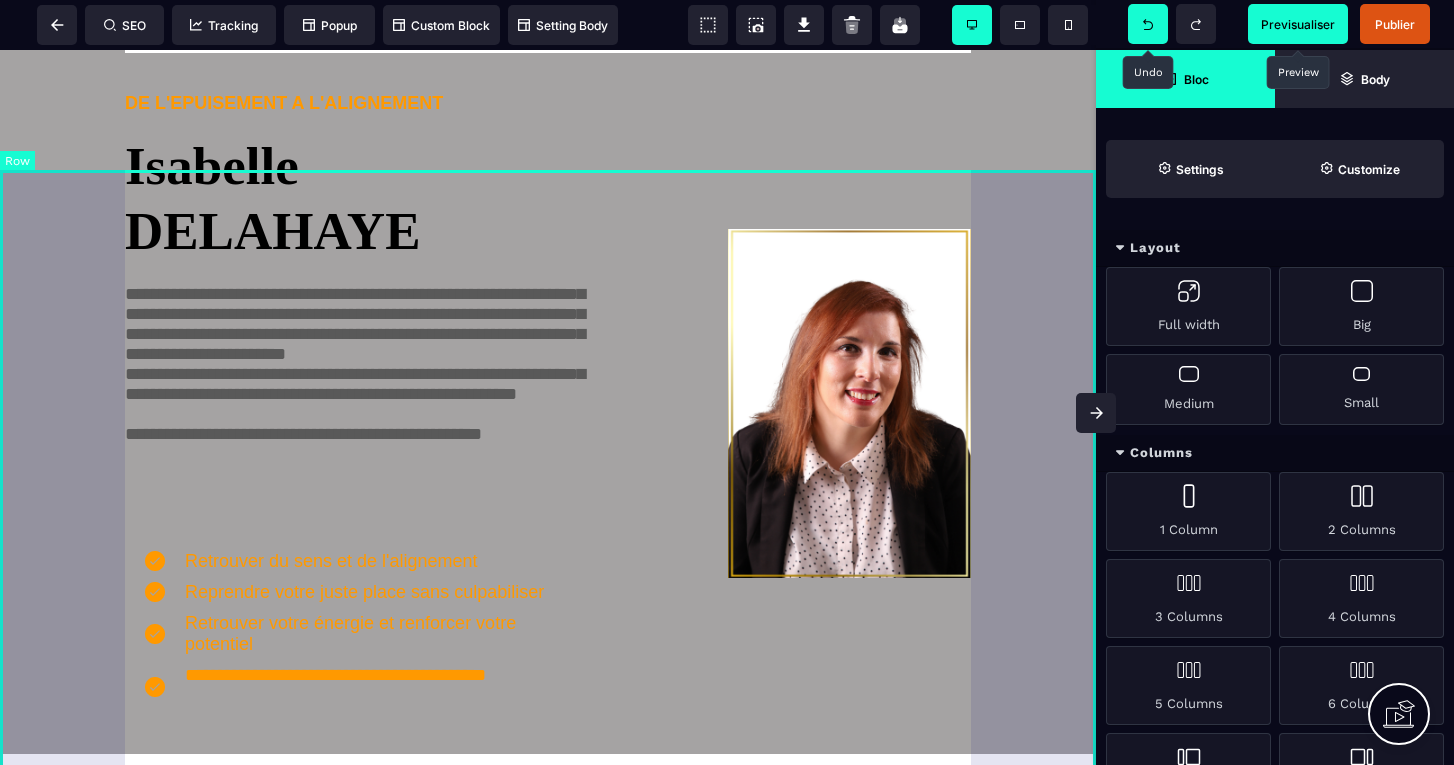 scroll, scrollTop: 2090, scrollLeft: 0, axis: vertical 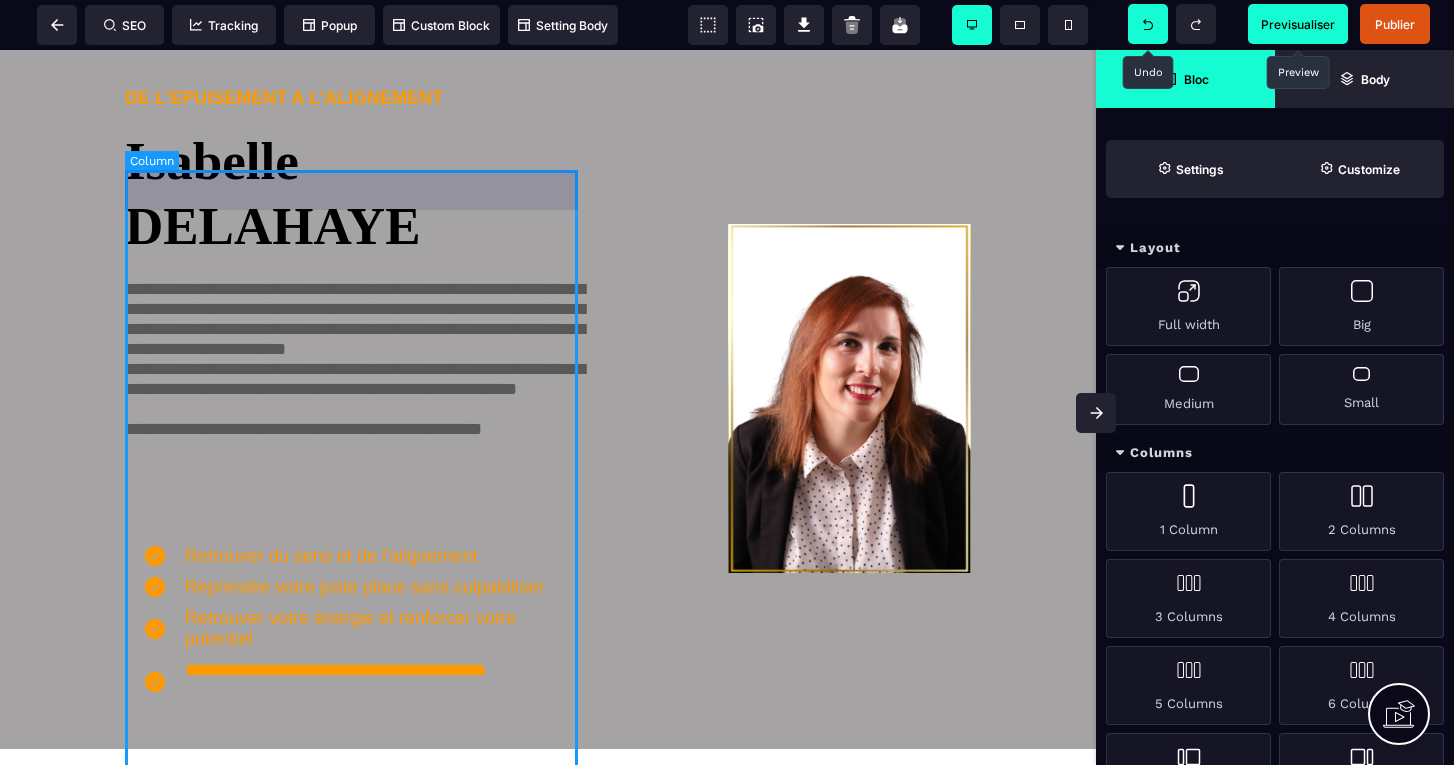click on "**********" at bounding box center (351, 398) 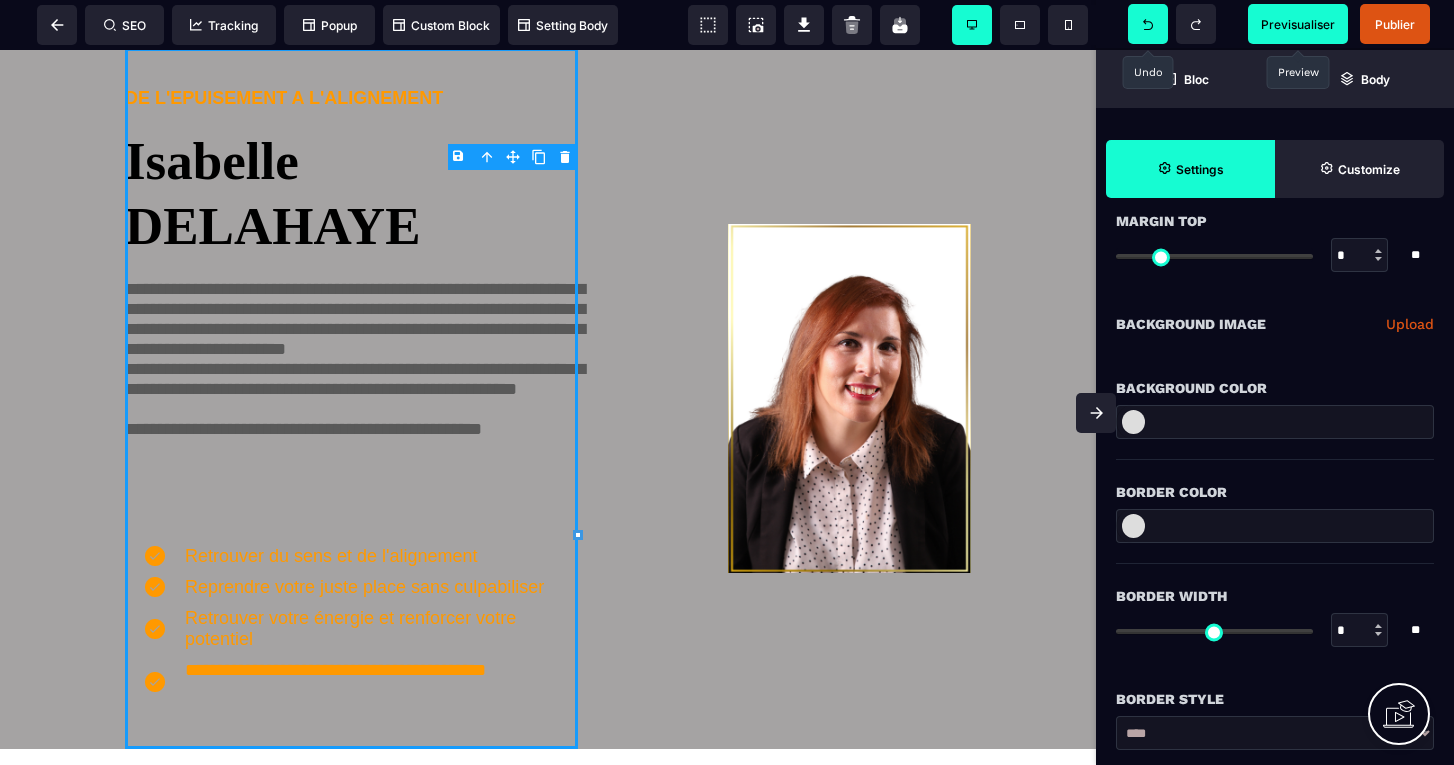 scroll, scrollTop: 196, scrollLeft: 0, axis: vertical 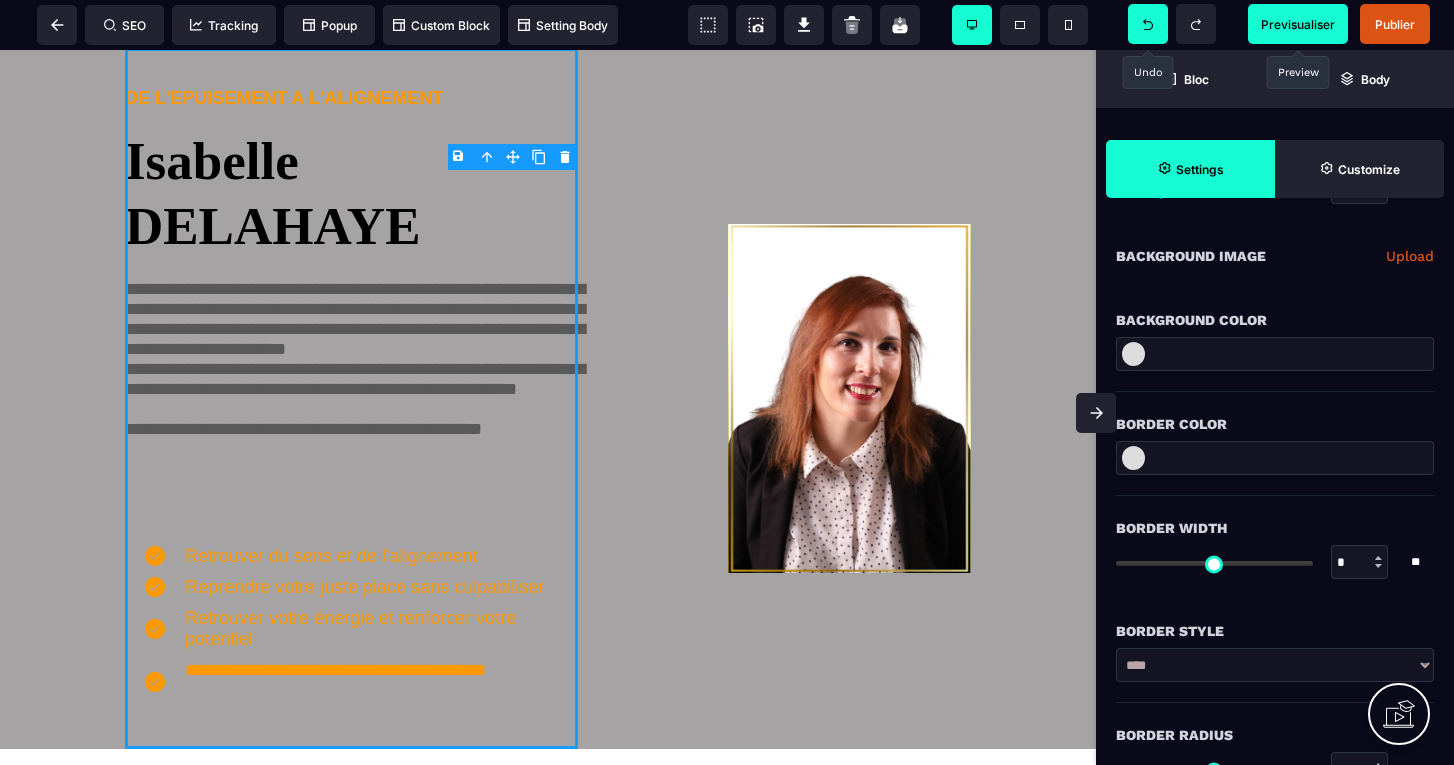 click at bounding box center (1133, 354) 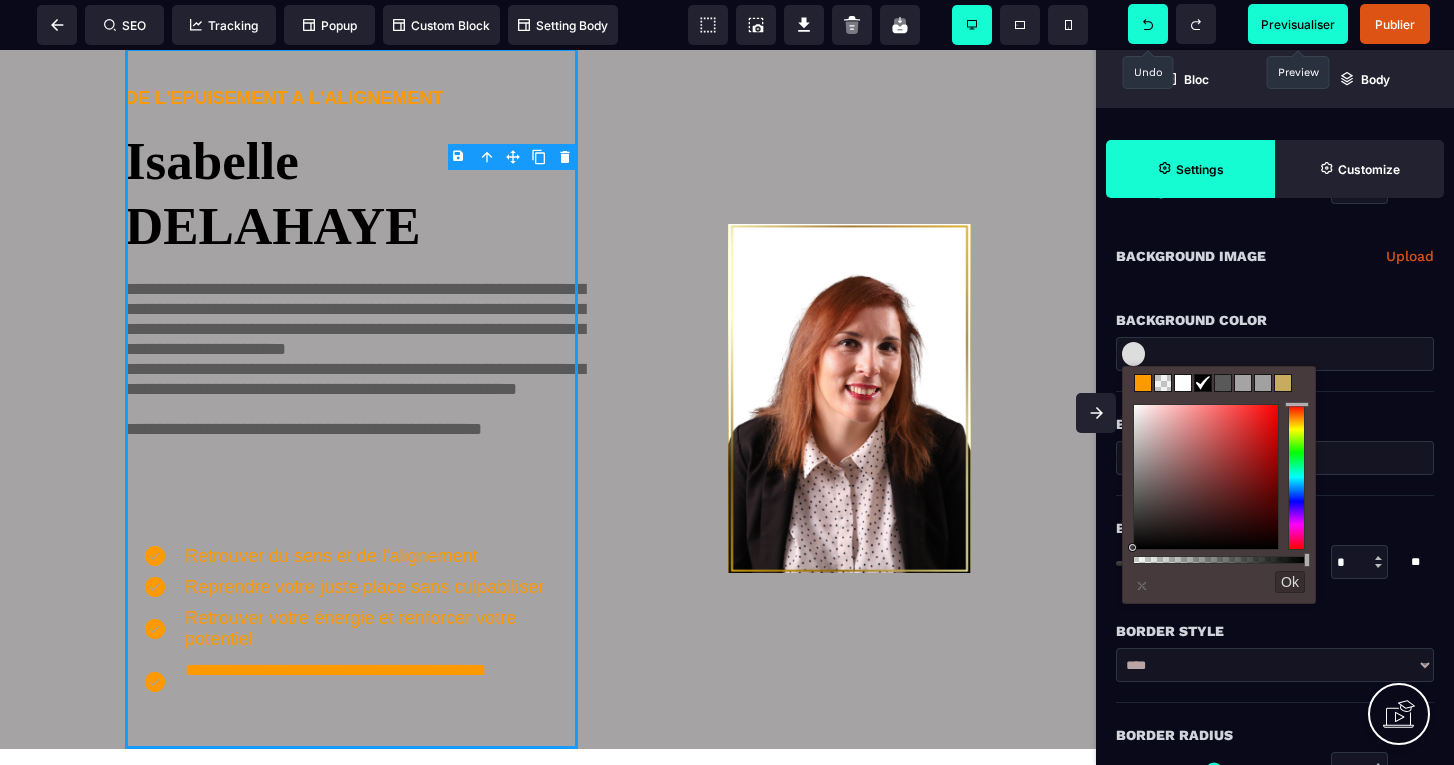 click at bounding box center (1183, 383) 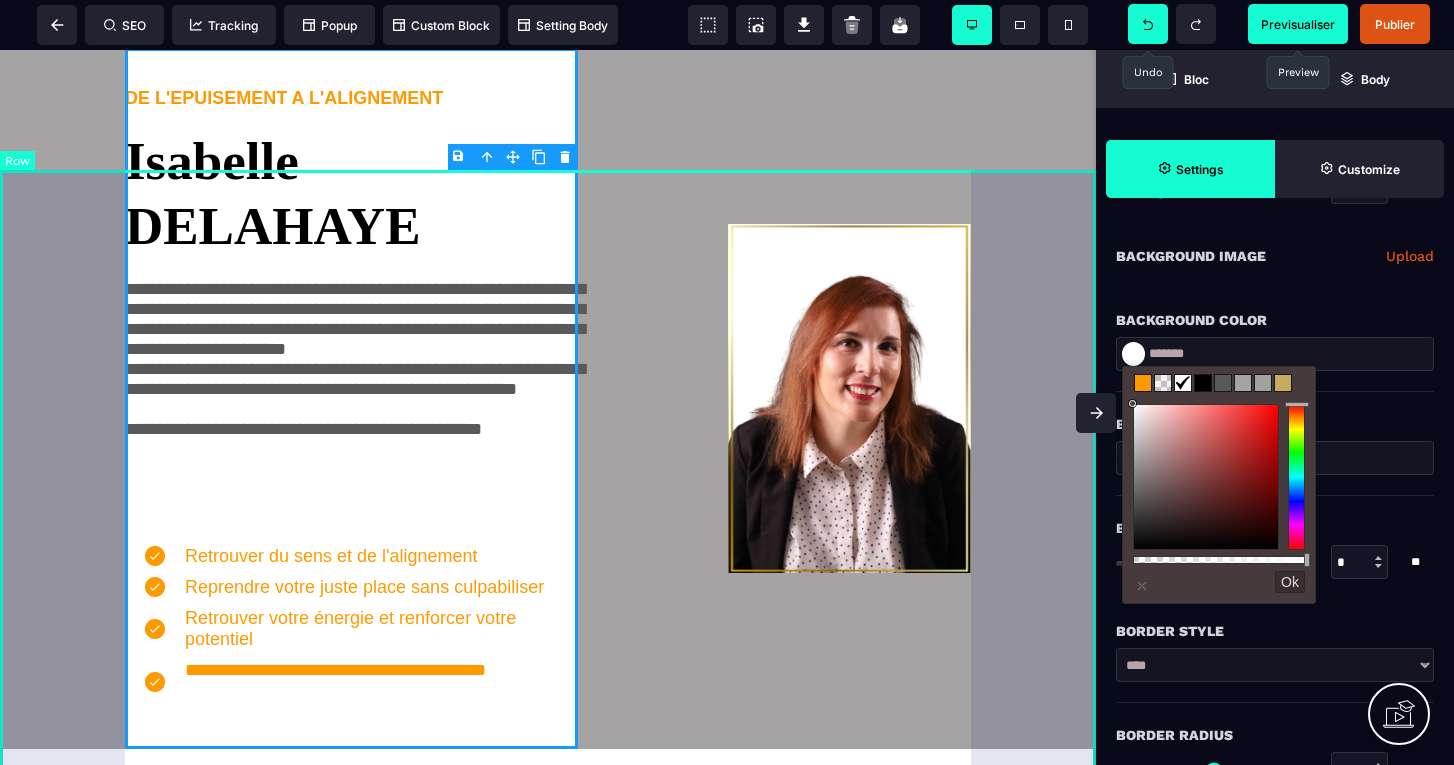 click on "**********" at bounding box center [548, 398] 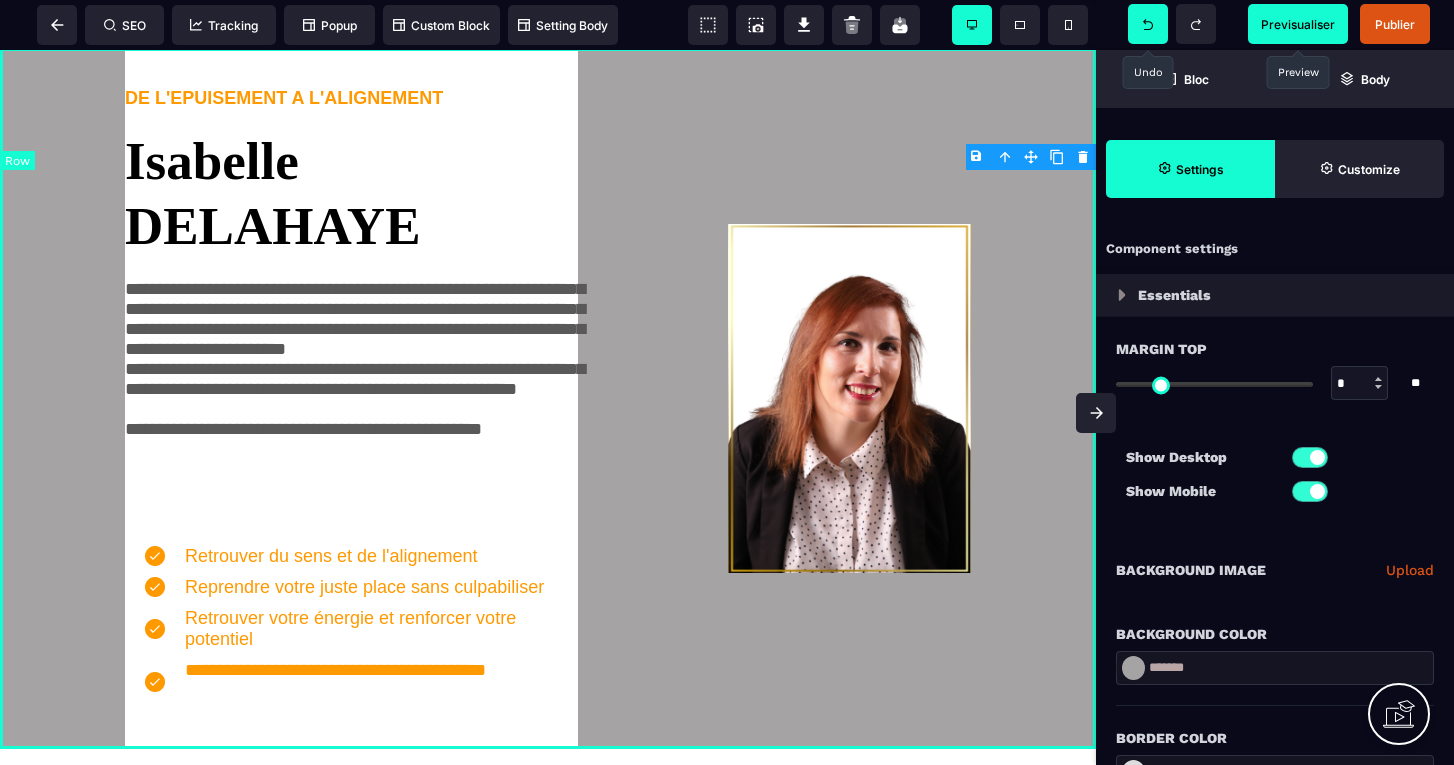 click on "**********" at bounding box center (548, 398) 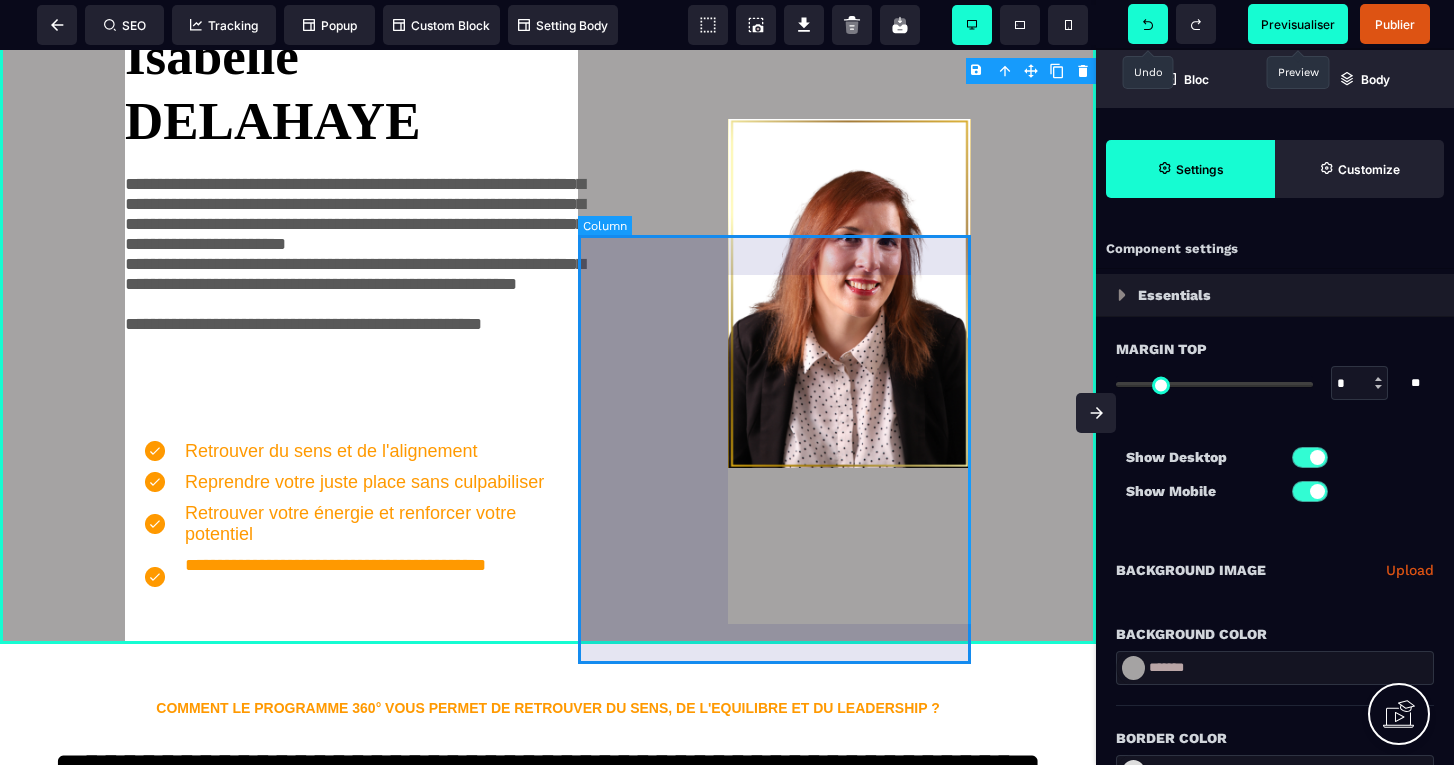 scroll, scrollTop: 2175, scrollLeft: 0, axis: vertical 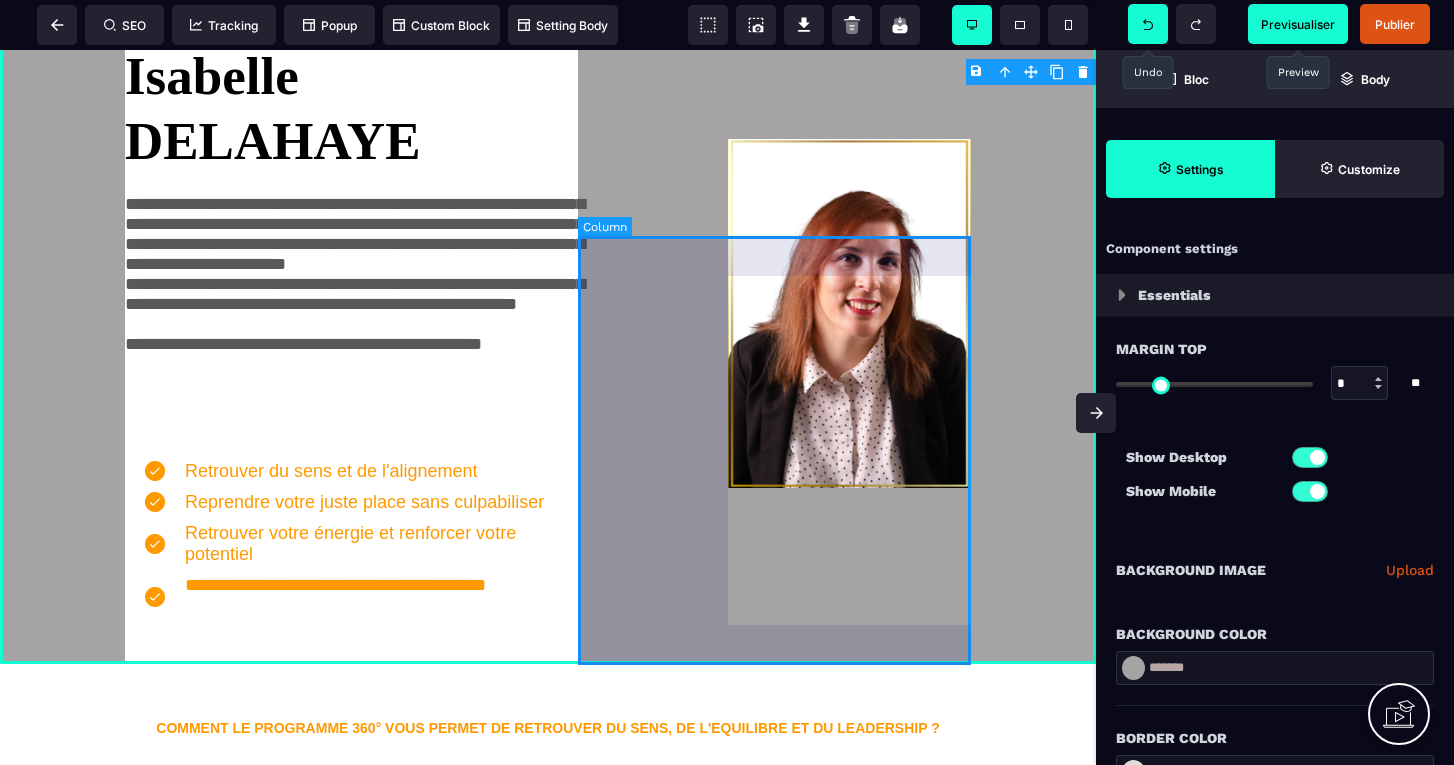 click at bounding box center [774, 313] 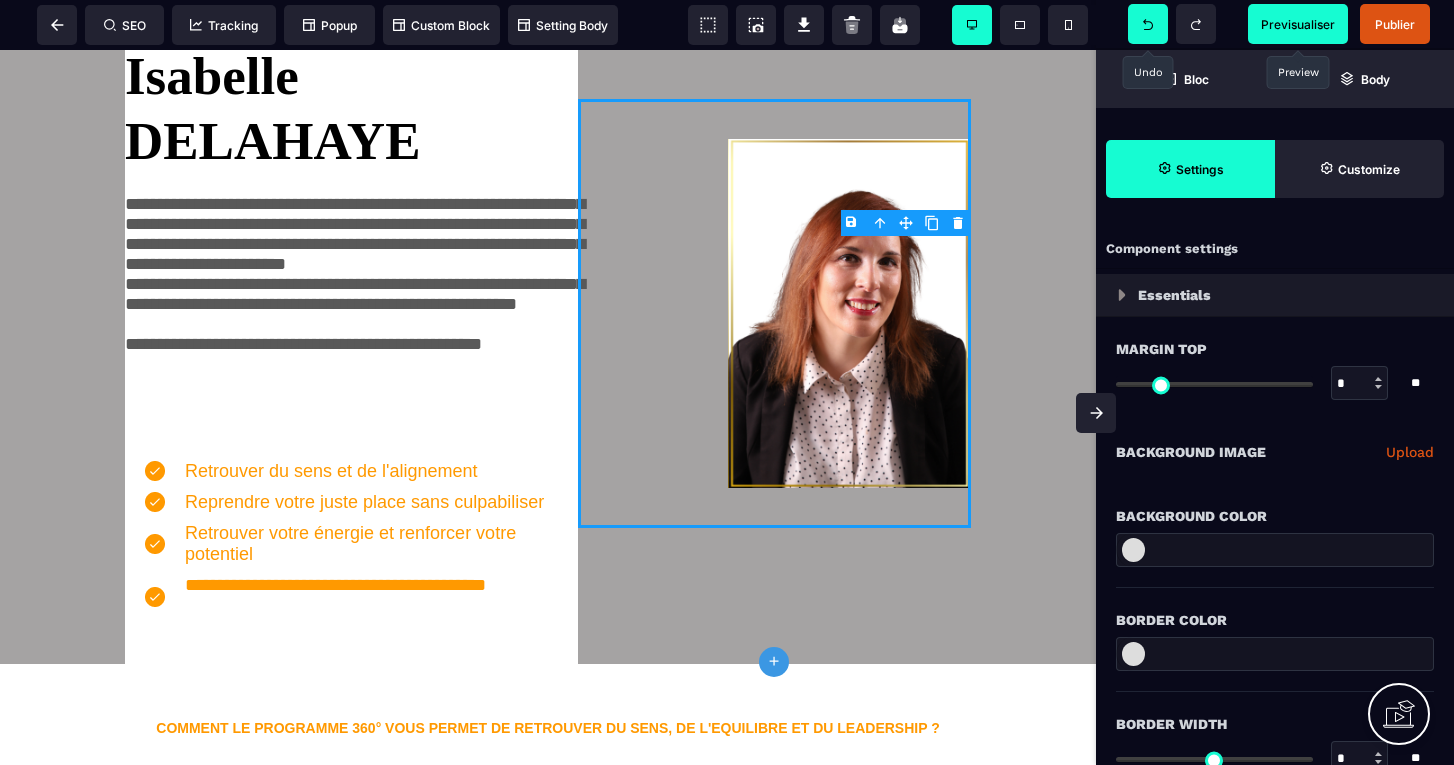 click at bounding box center [1133, 550] 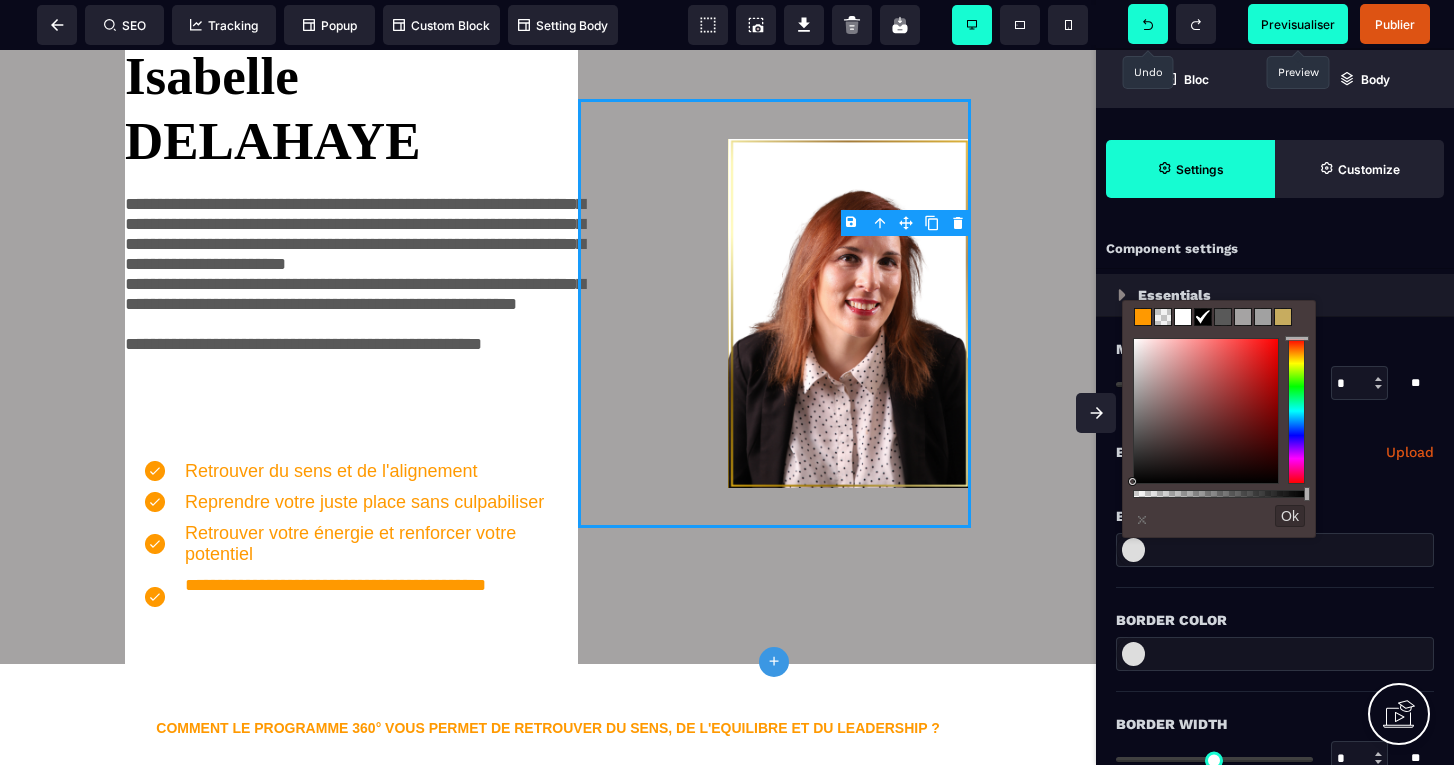 click at bounding box center [1183, 317] 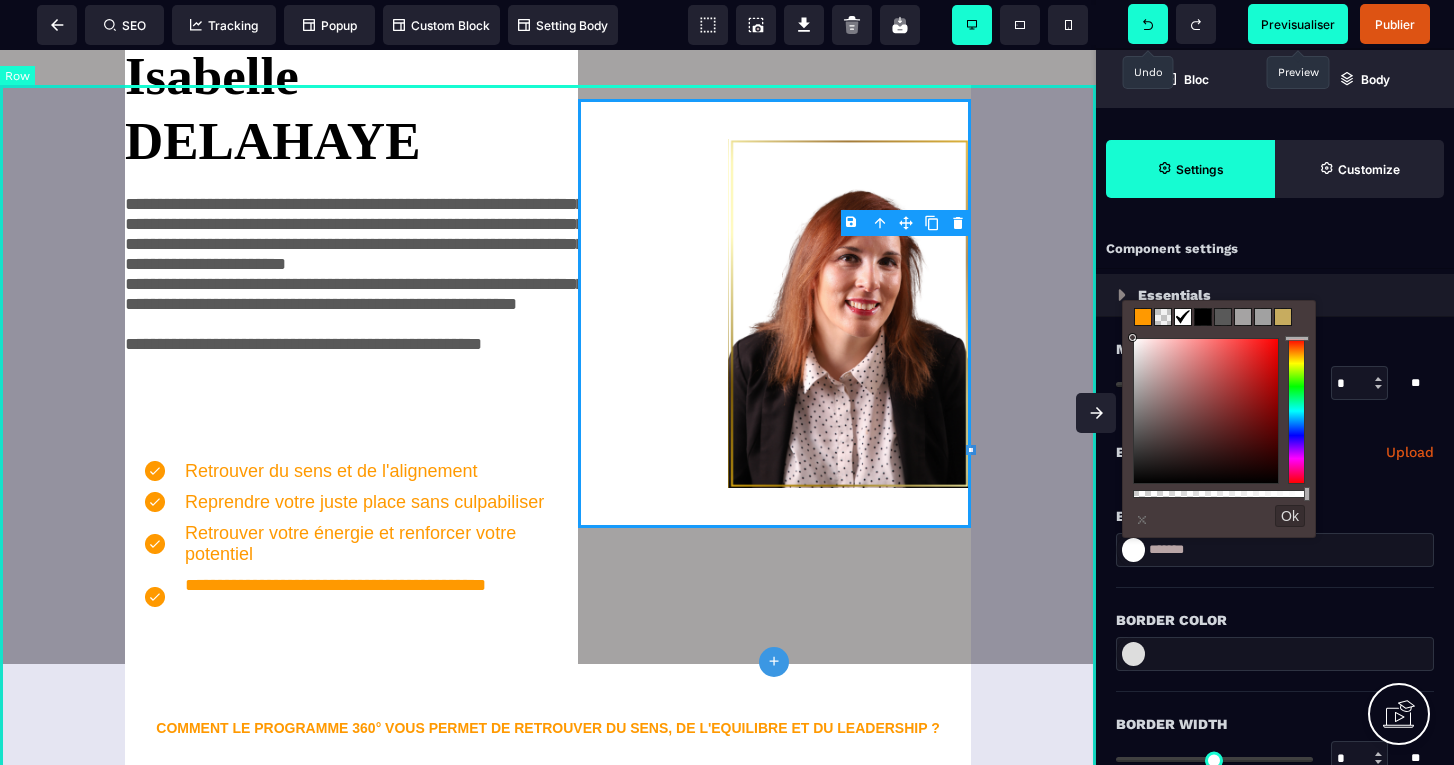 click on "**********" at bounding box center [548, 313] 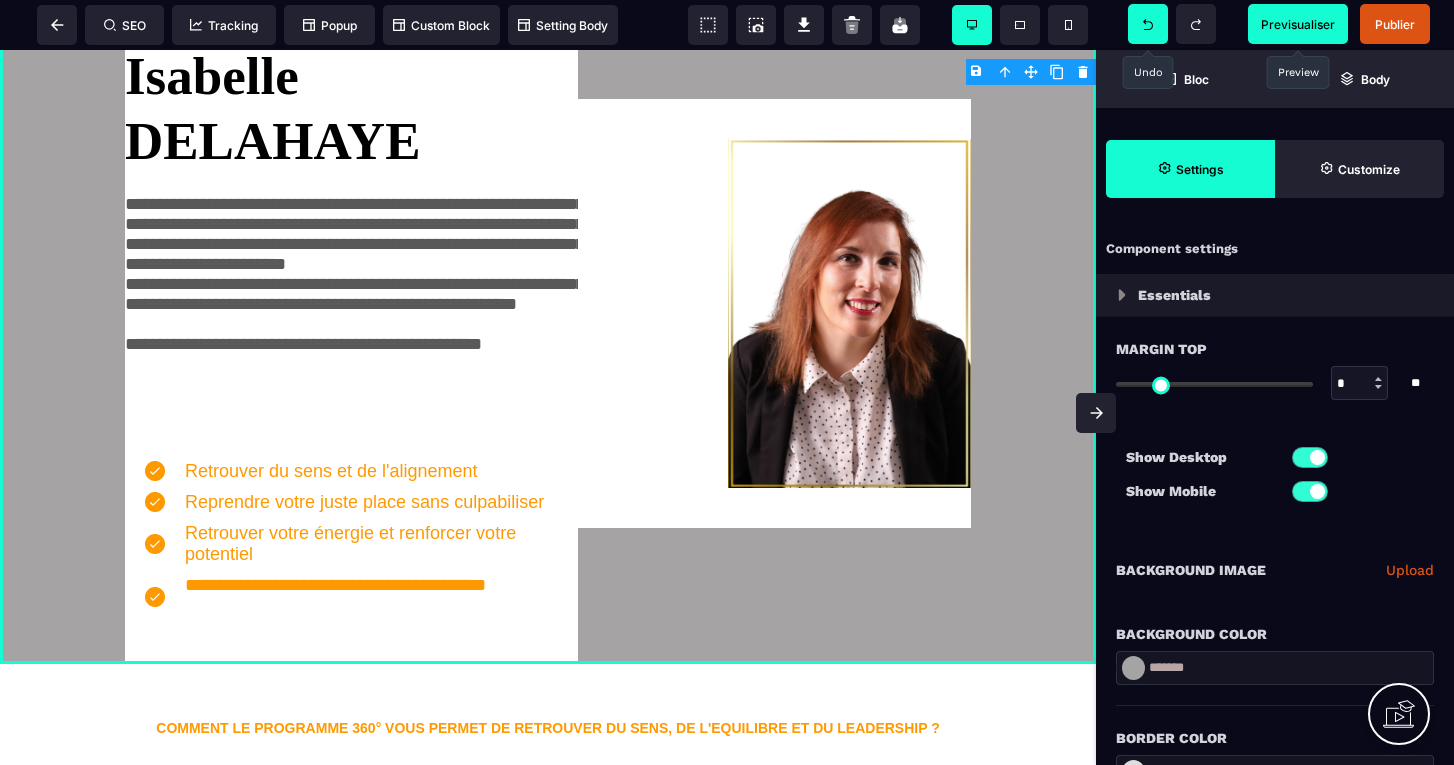 click at bounding box center [1133, 668] 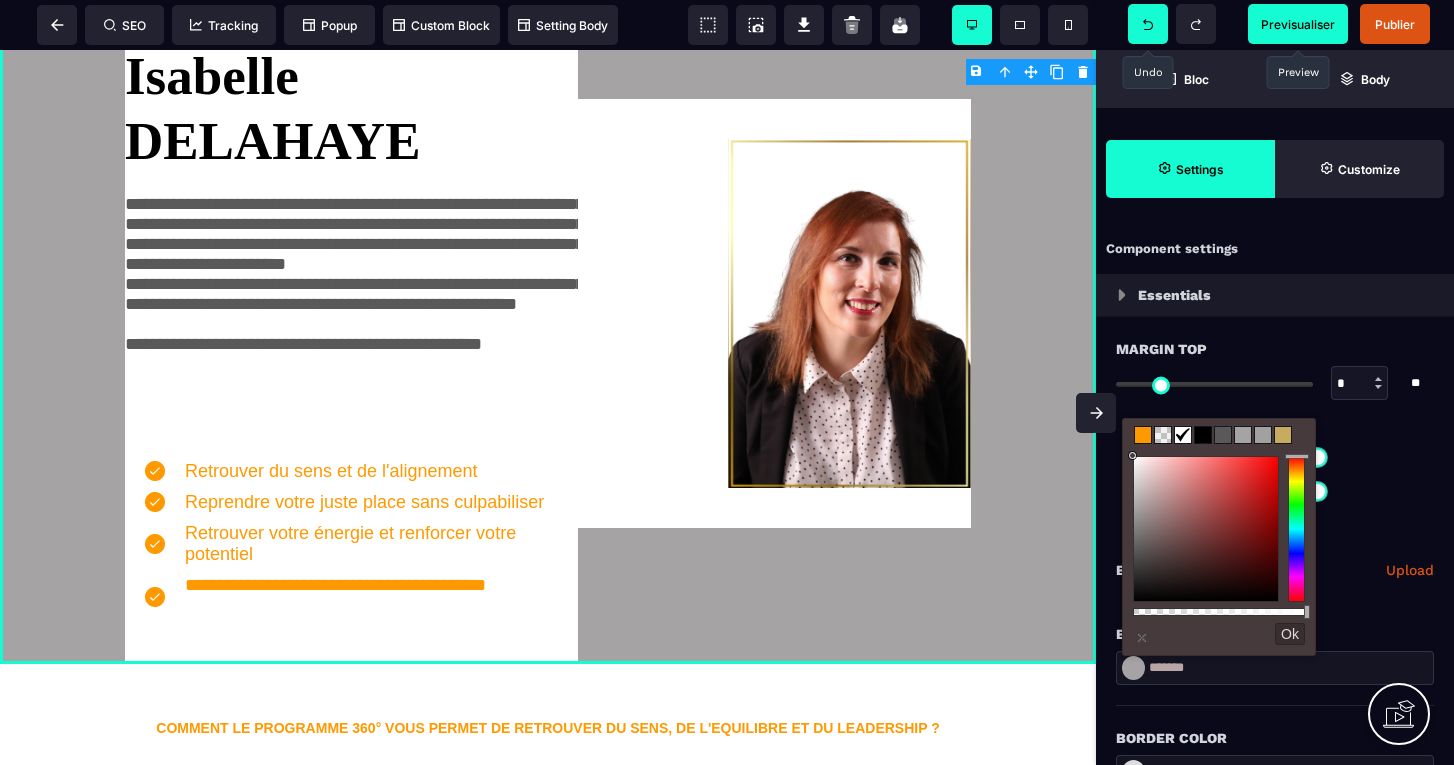 click at bounding box center (1183, 435) 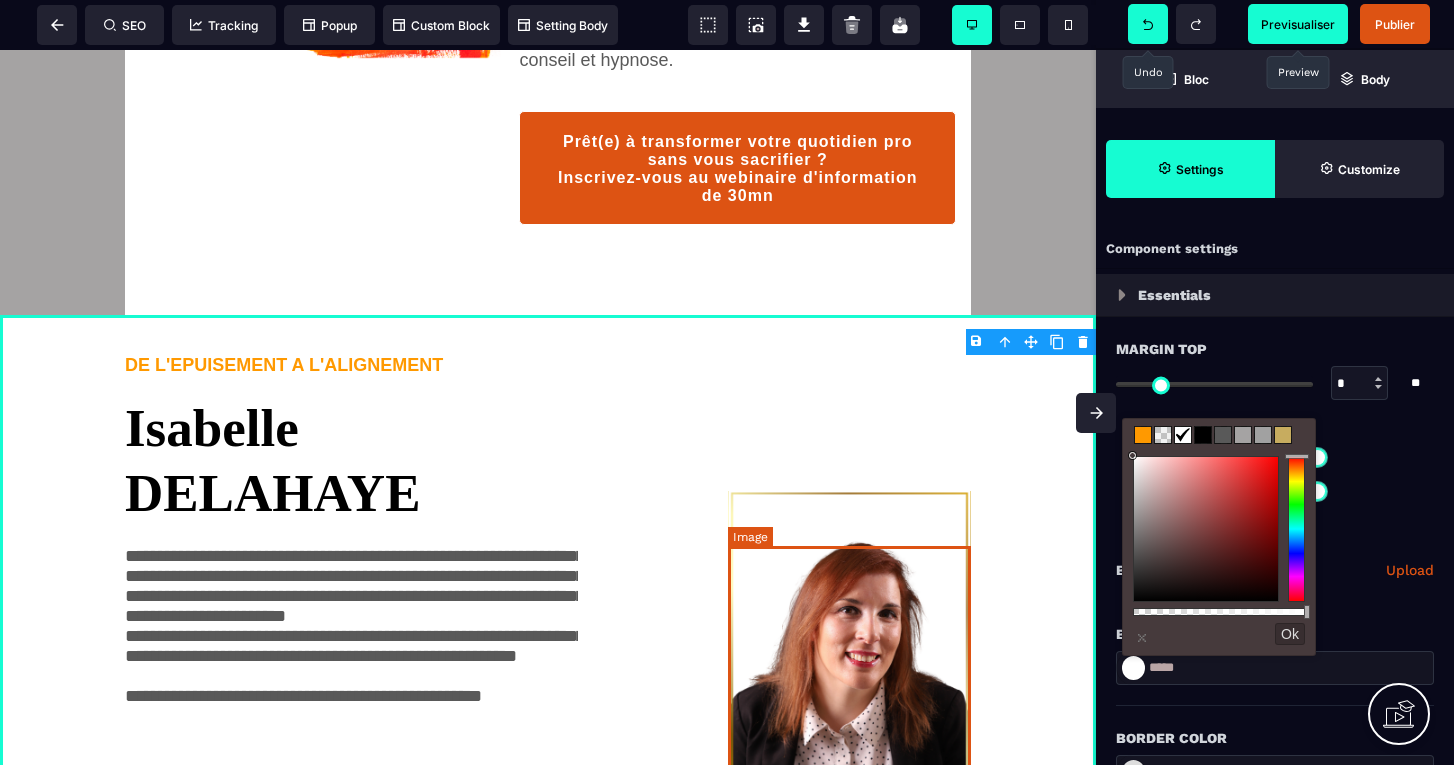 scroll, scrollTop: 1783, scrollLeft: 0, axis: vertical 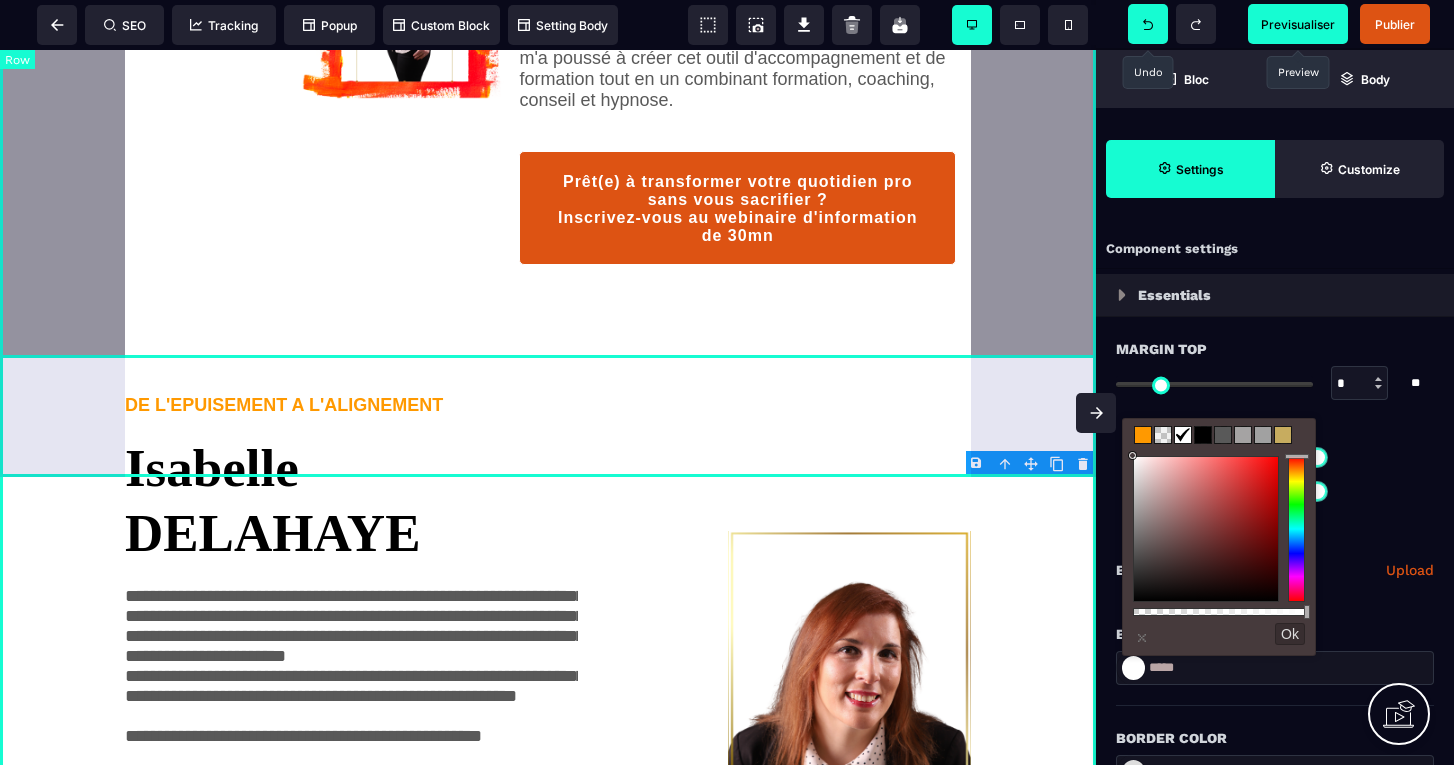 click on "PARCE QUE PRENDRE SOIN DES AUTRES COMMENCE PAR PRENDRE SOIN DE SOI J'ai vécu exactement la même chose ! J'aurais aimé que l'on me propose cela à ll'époque et c'est ce qui m'a poussé à créer cet outil d'accompagnement et de formation tout en un combinant formation, coaching, conseil et hypnose. Prêt(e) à transformer votre quotidien pro sans vous sacrifier ? Inscrivez-vous au webinaire d'information de 30mn" at bounding box center [548, -3] 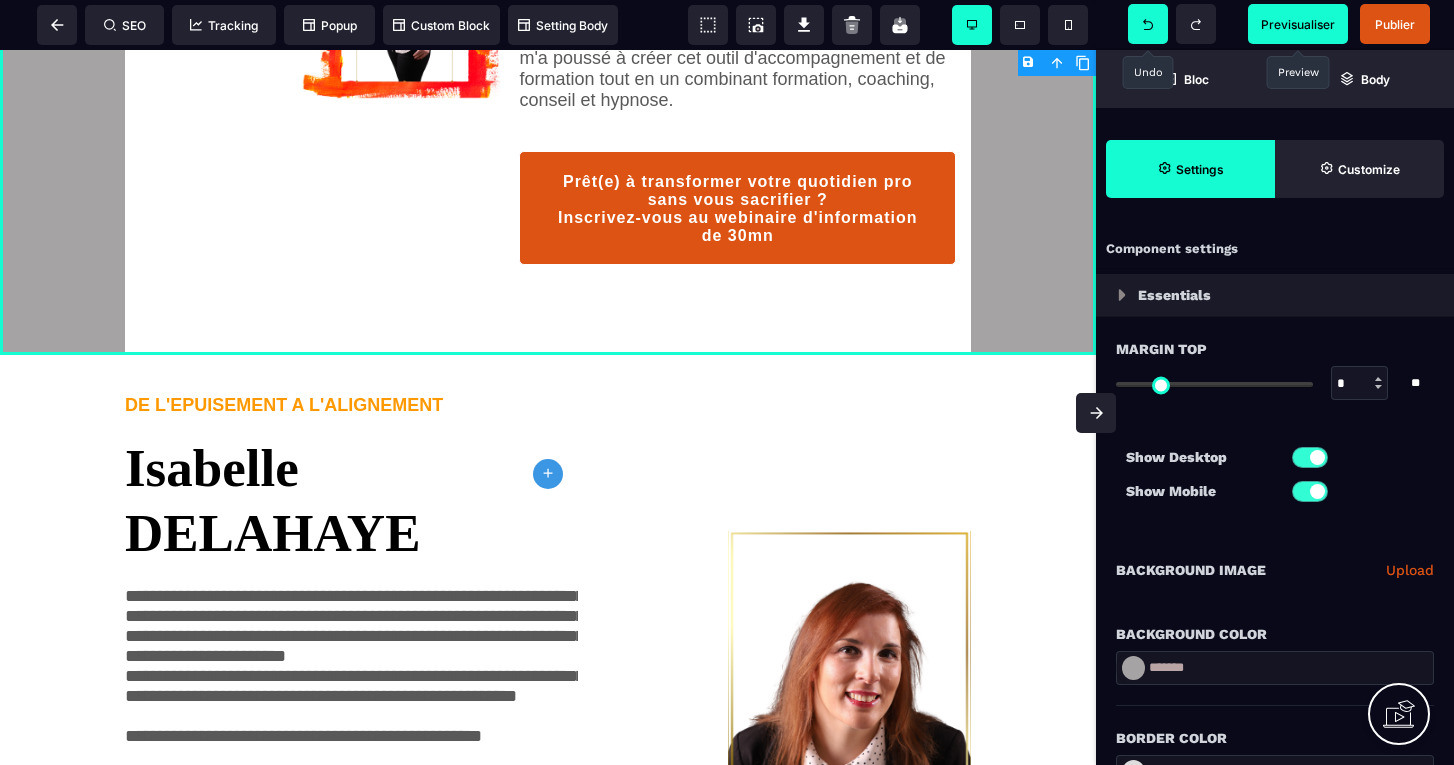 click at bounding box center (1133, 668) 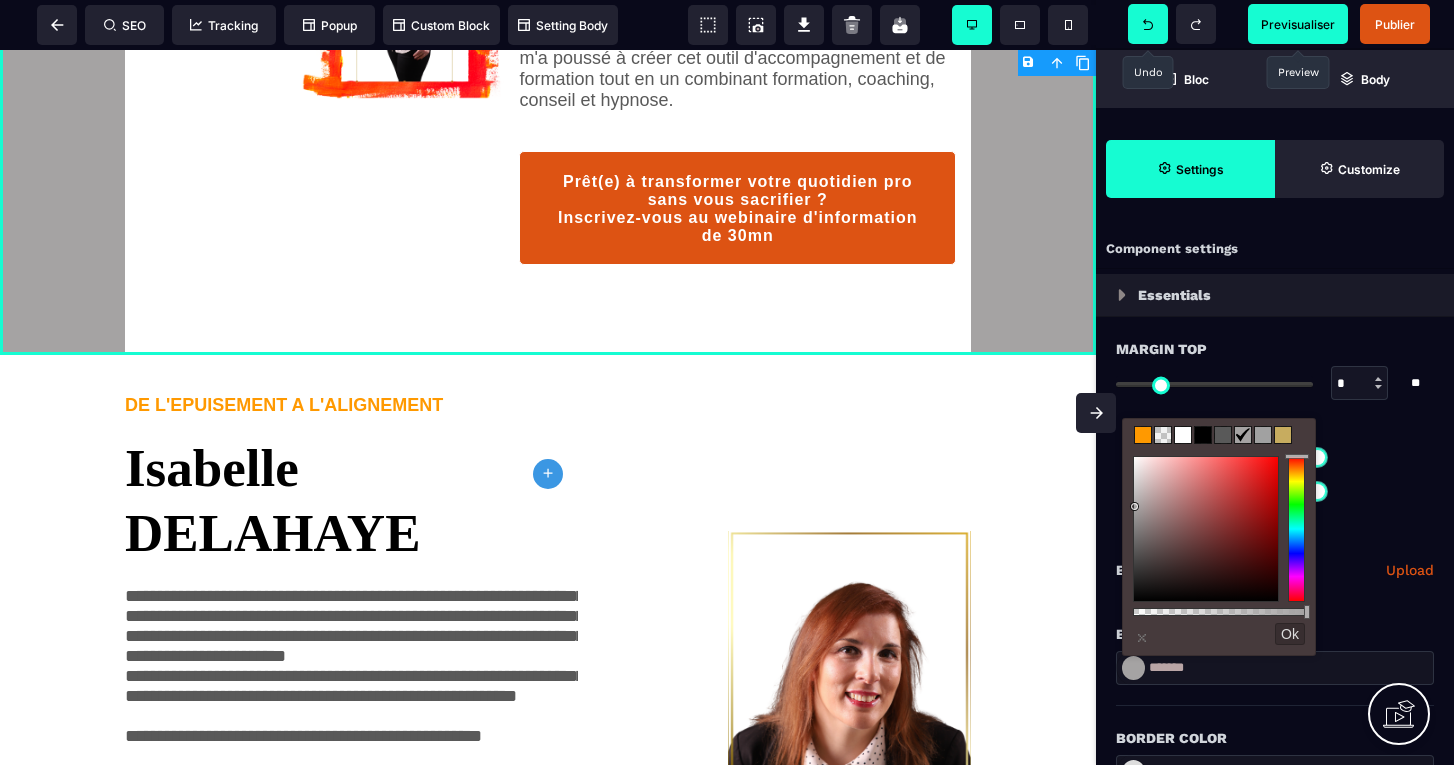 click at bounding box center (1183, 435) 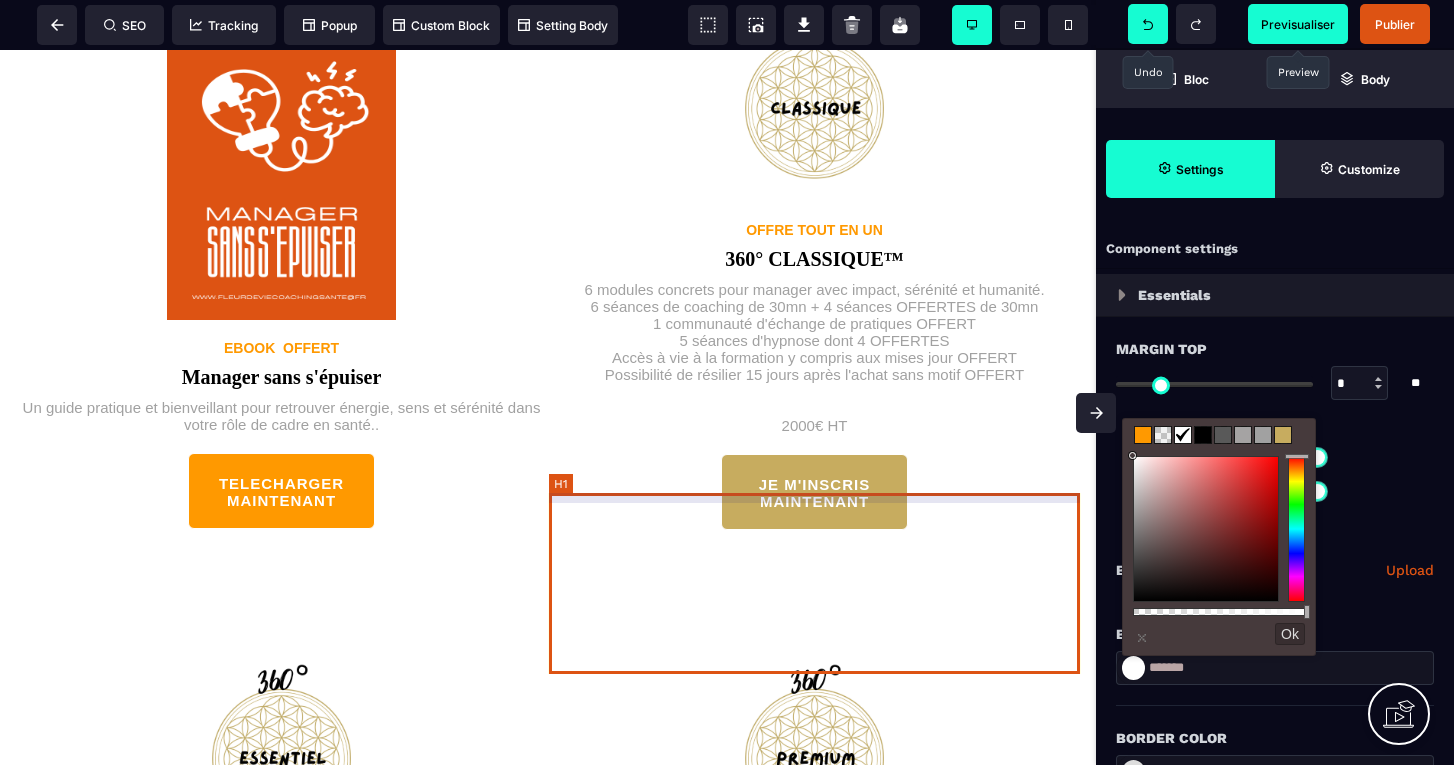 scroll, scrollTop: 3096, scrollLeft: 0, axis: vertical 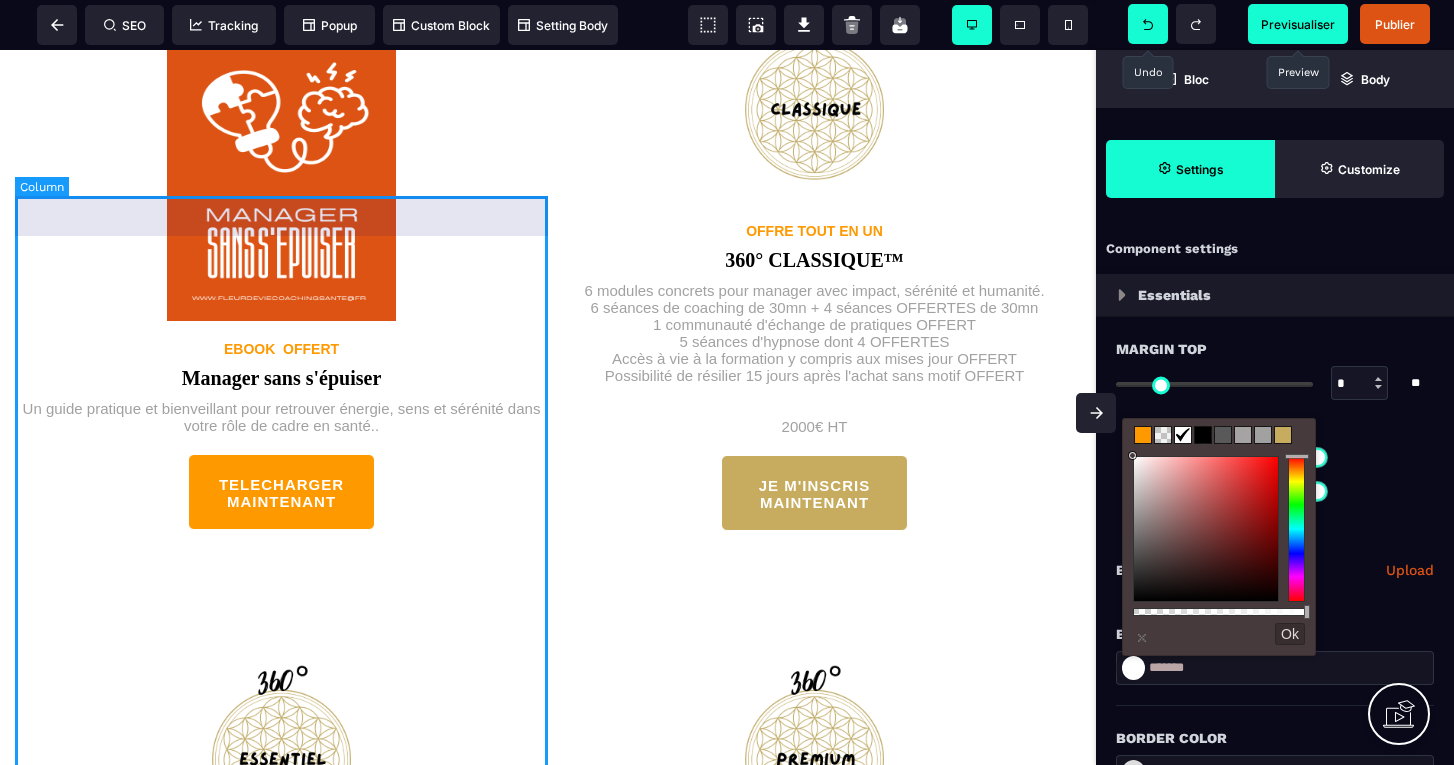 click on "EBOOK  OFFERT Manager sans s'épuiser Un guide pratique et bienveillant pour retrouver énergie, sens et sérénité dans votre rôle de cadre en santé.. TELECHARGER MAINTENANT" at bounding box center [281, 280] 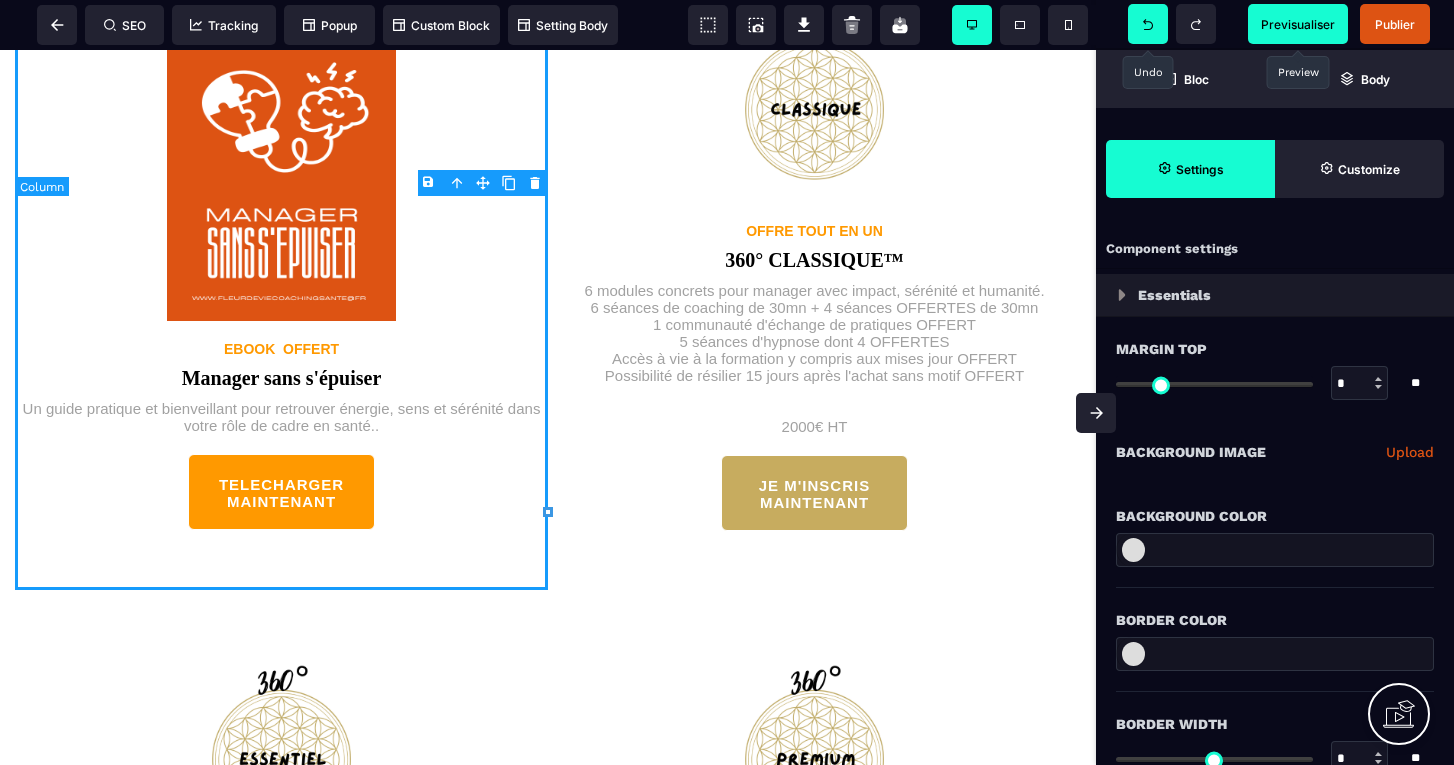 click on "B I U S
A *******
plus
Column
SEO" at bounding box center (727, 382) 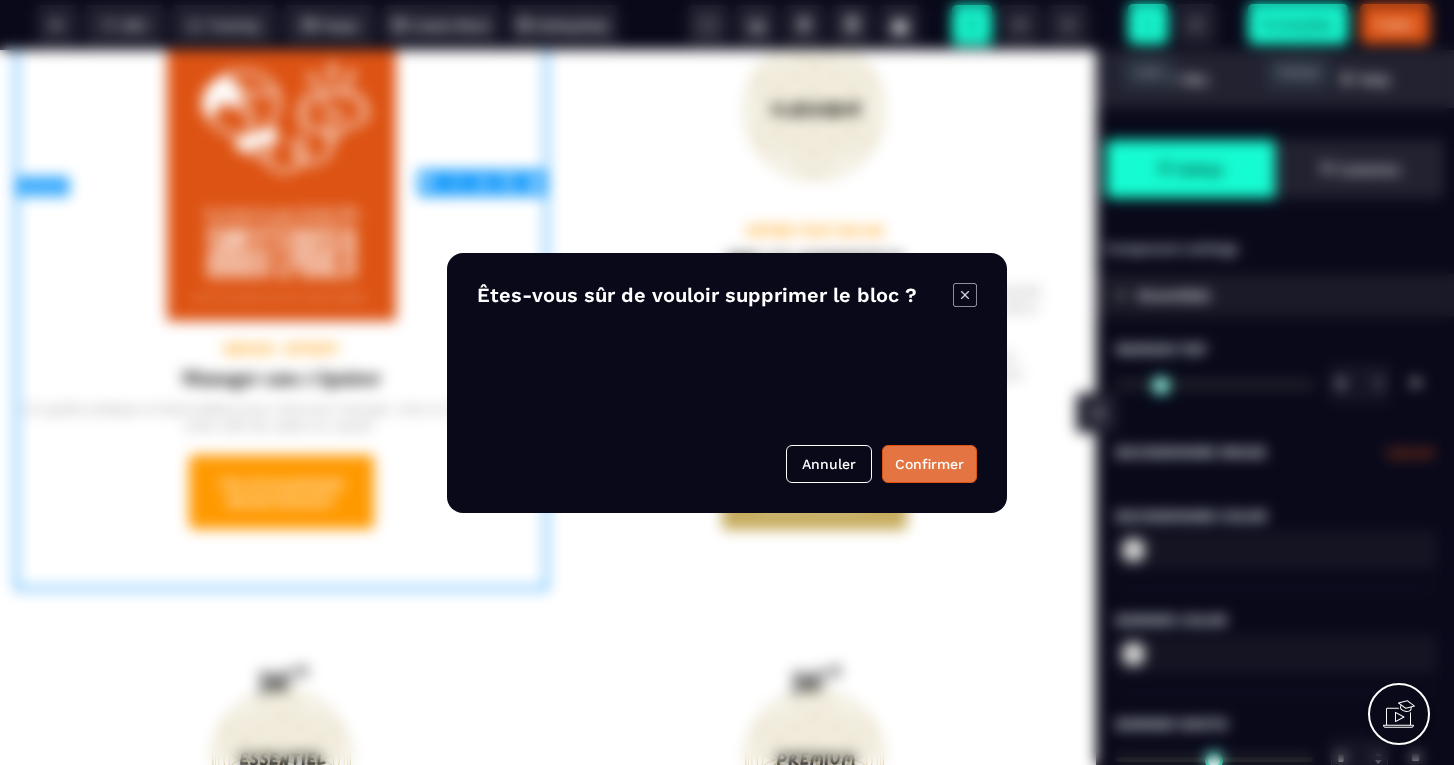 click on "Confirmer" at bounding box center (929, 464) 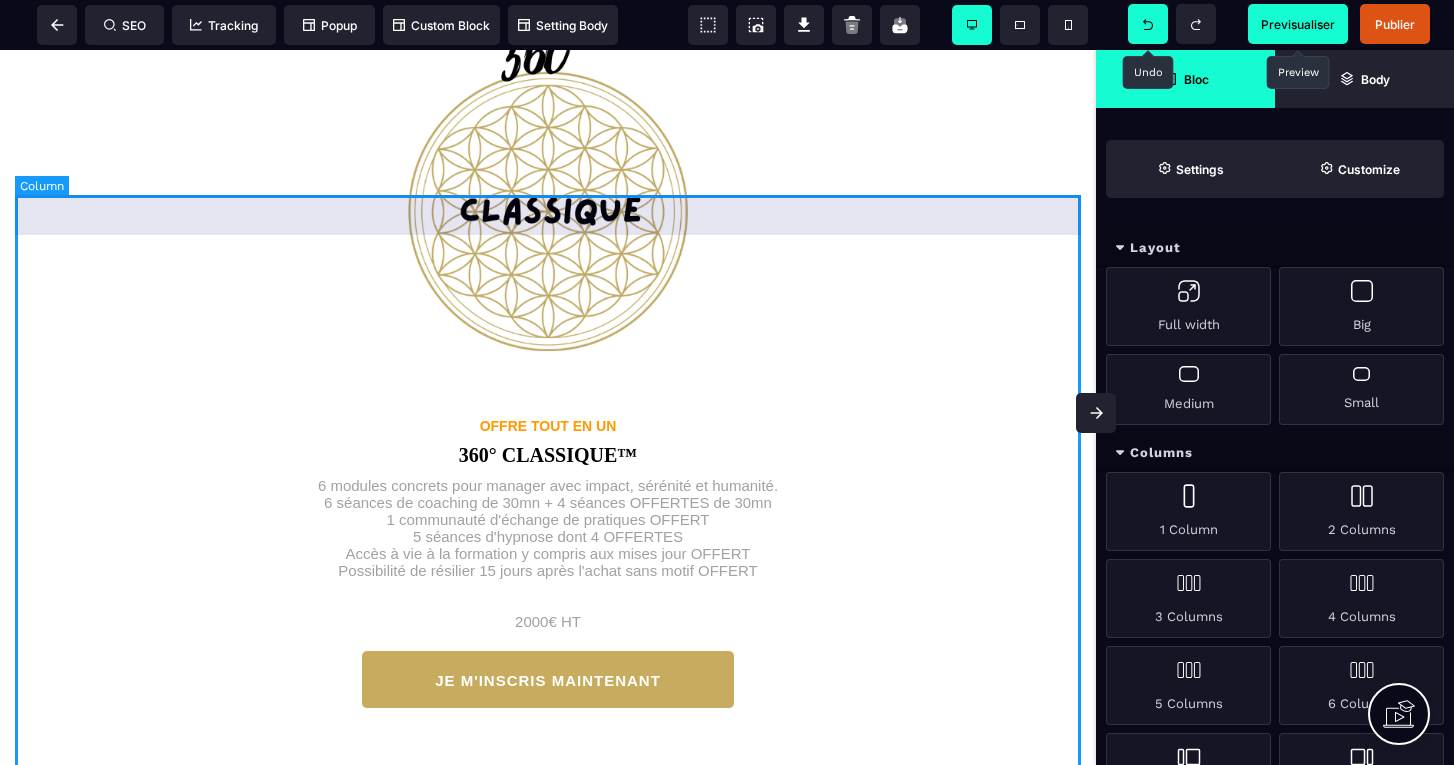 scroll, scrollTop: 3089, scrollLeft: 0, axis: vertical 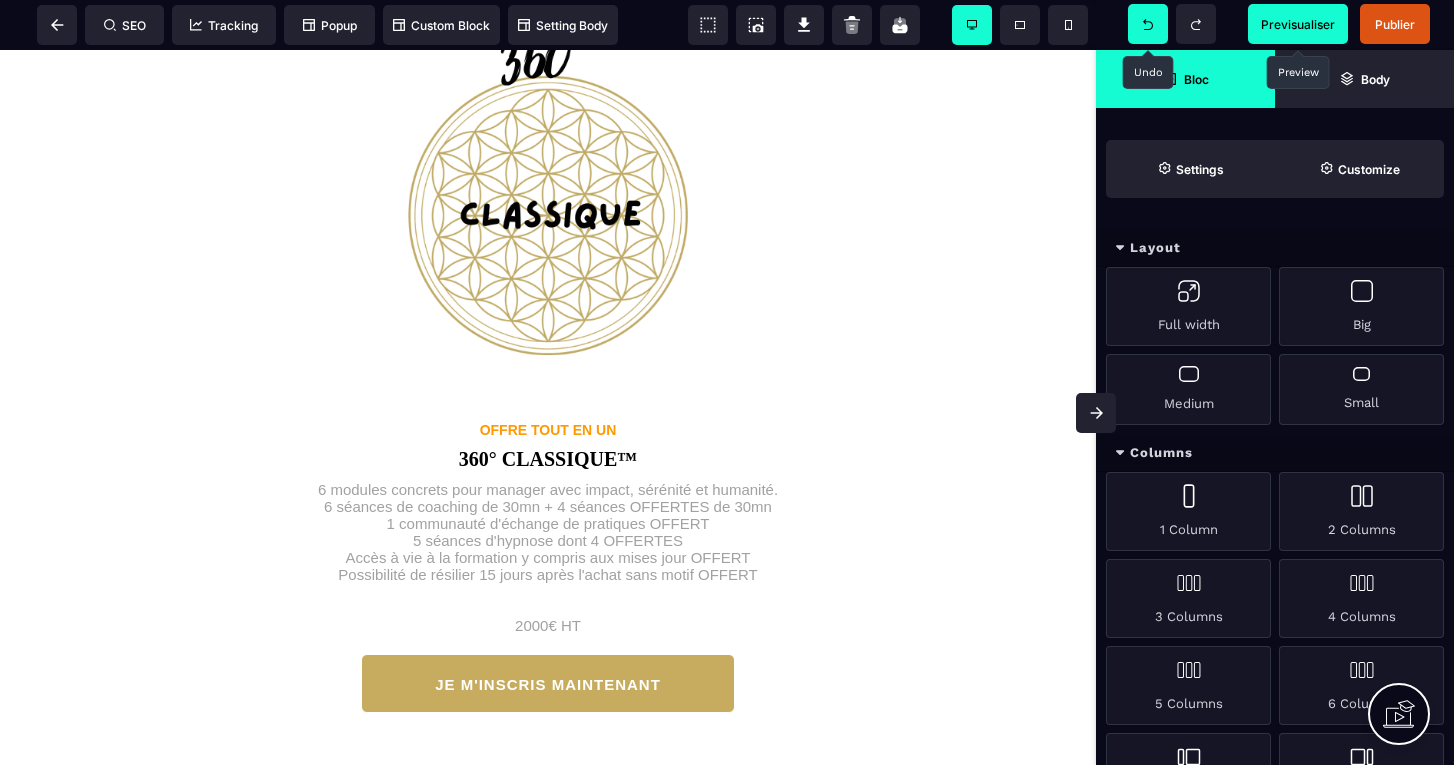 click 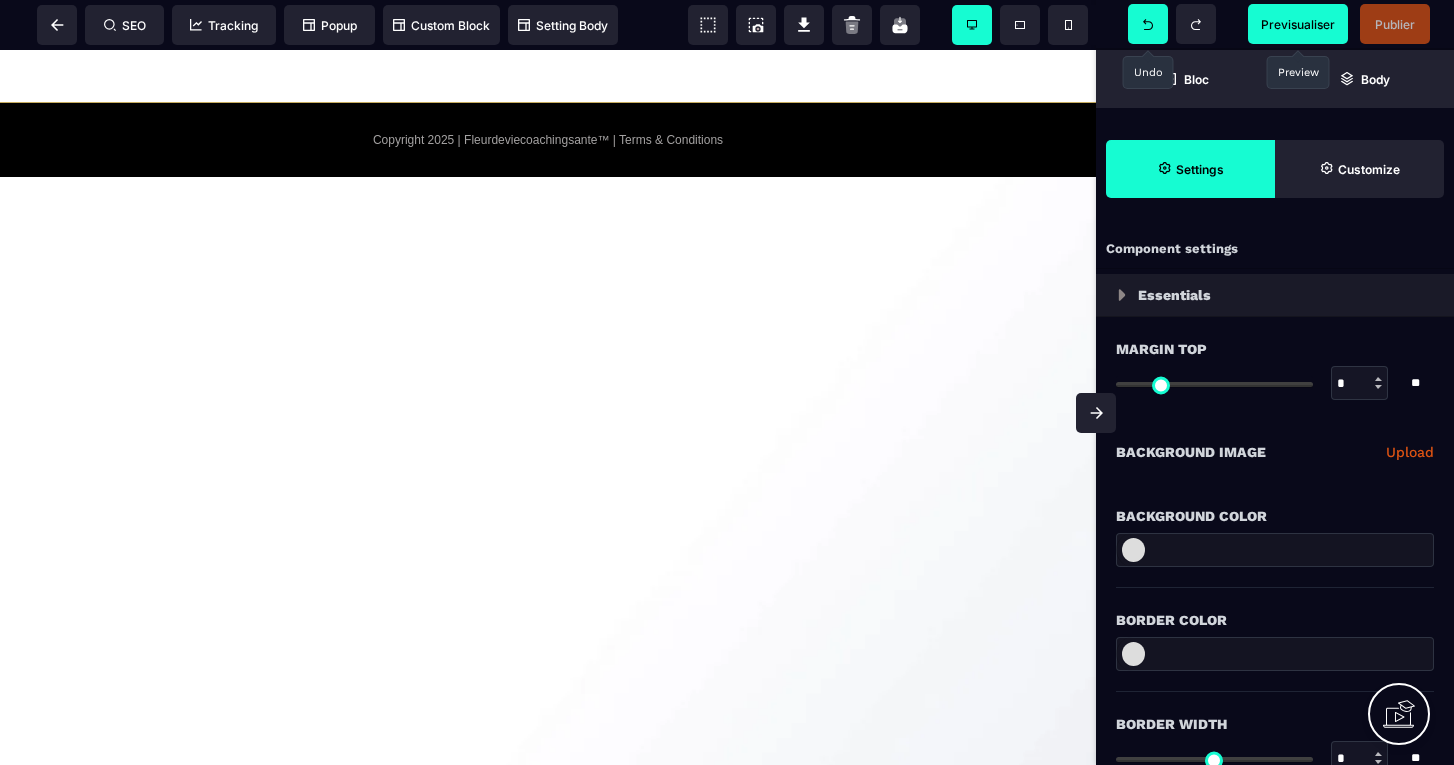 scroll, scrollTop: 5186, scrollLeft: 0, axis: vertical 